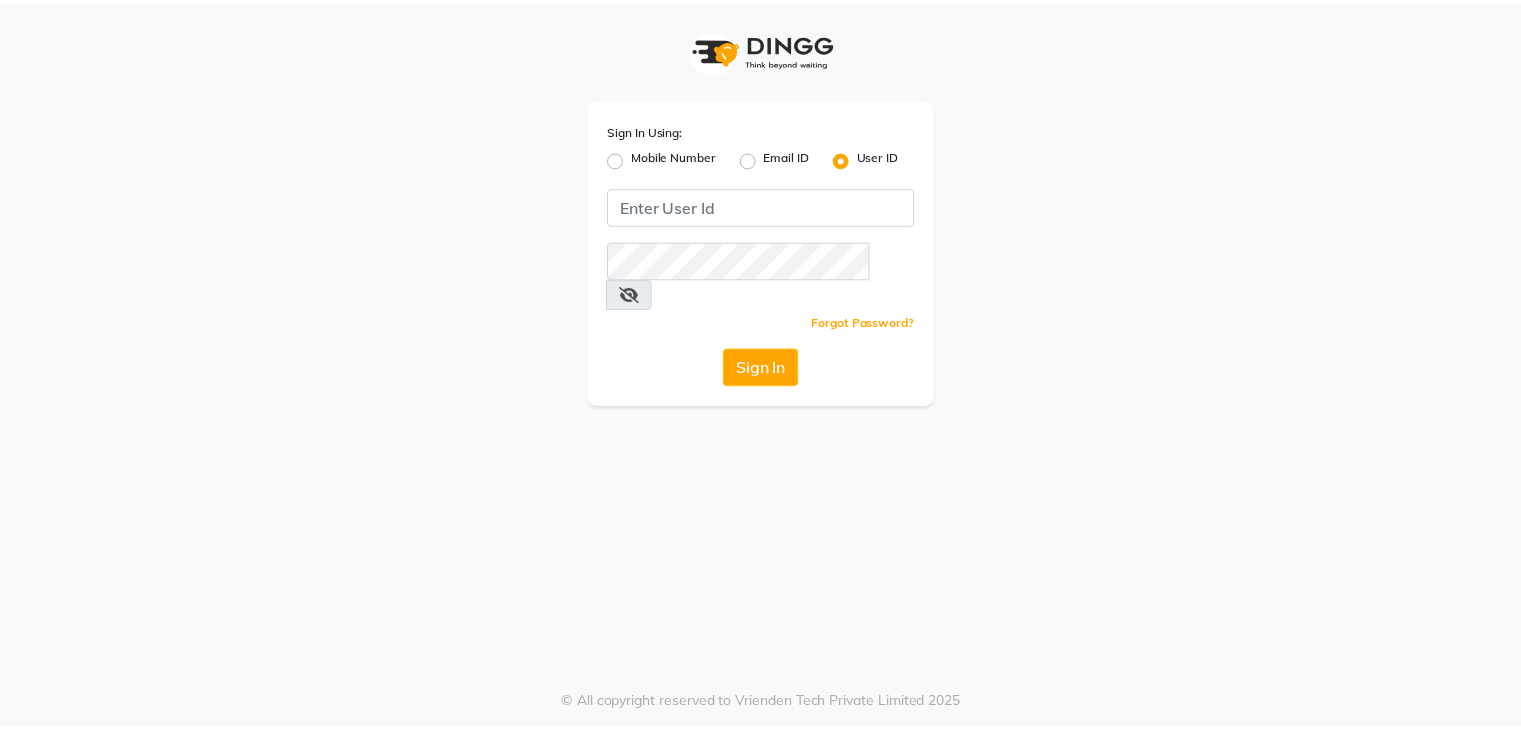 scroll, scrollTop: 0, scrollLeft: 0, axis: both 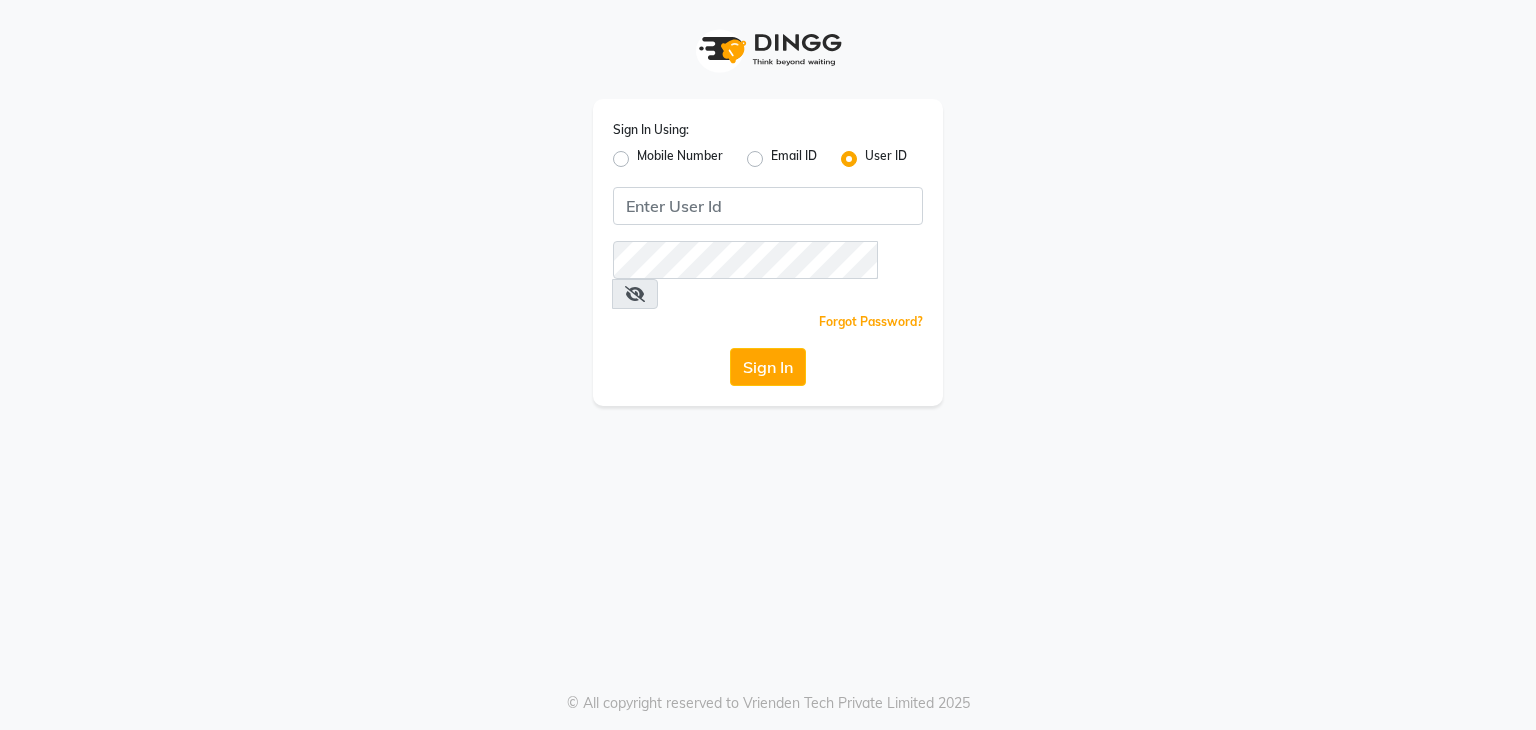 click on "Mobile Number" 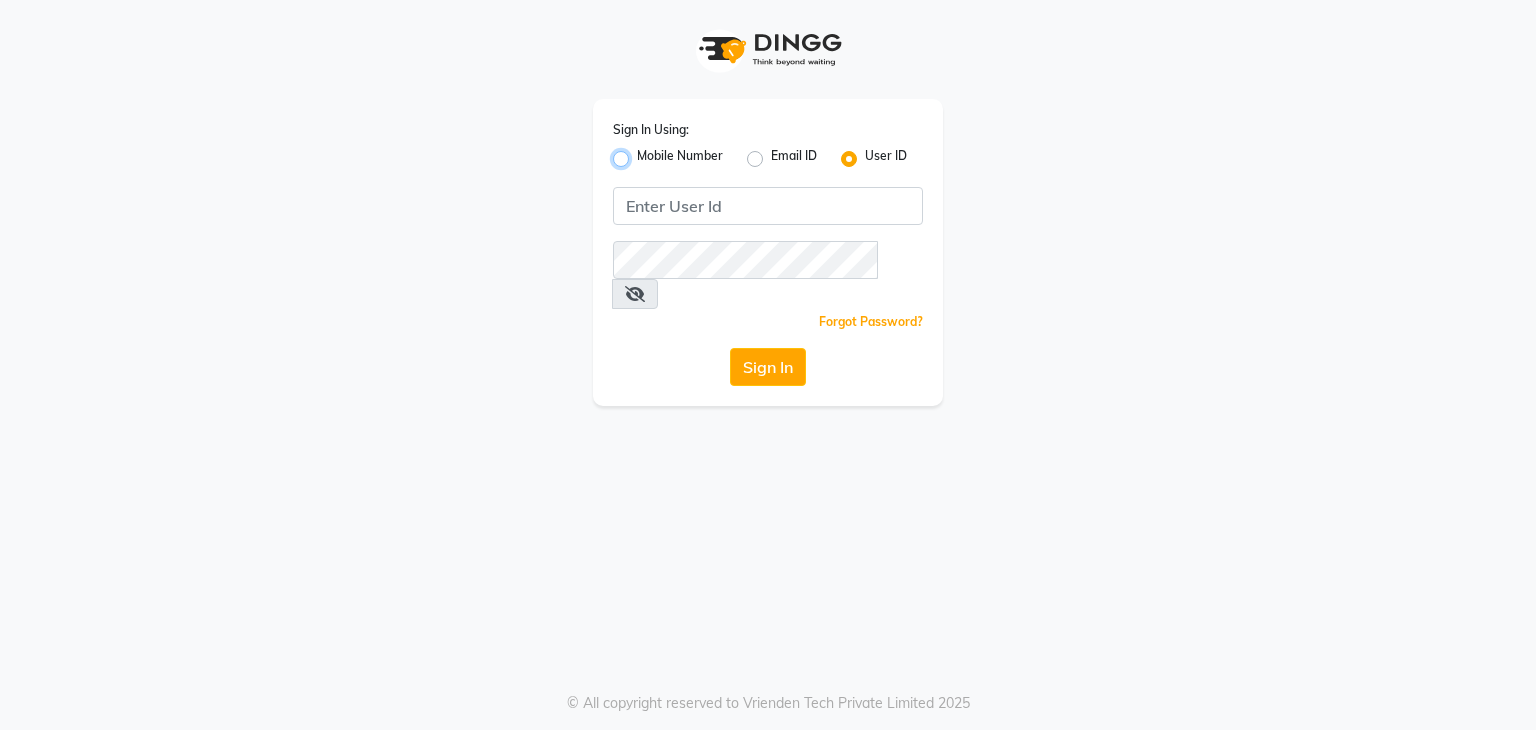 click on "Mobile Number" at bounding box center (643, 153) 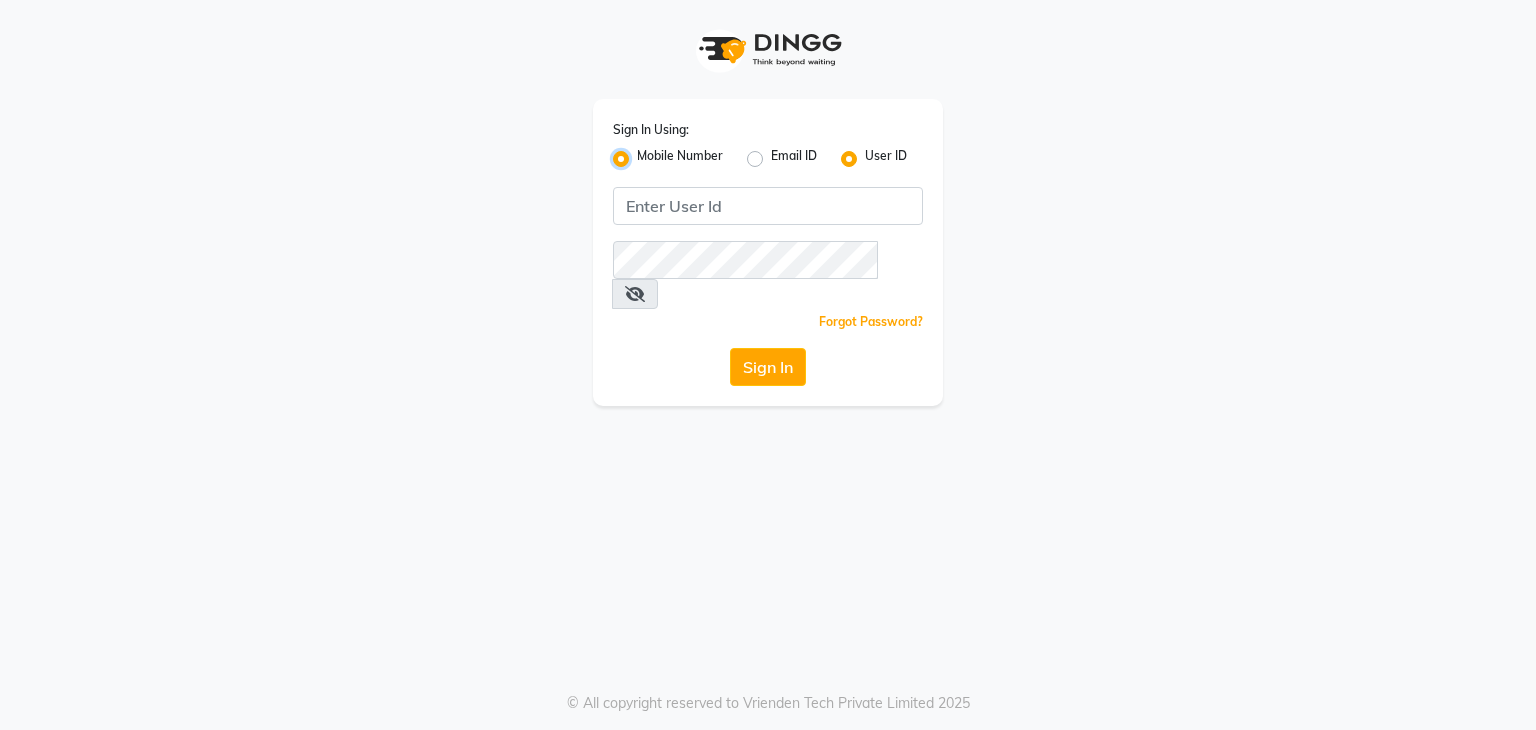 radio on "false" 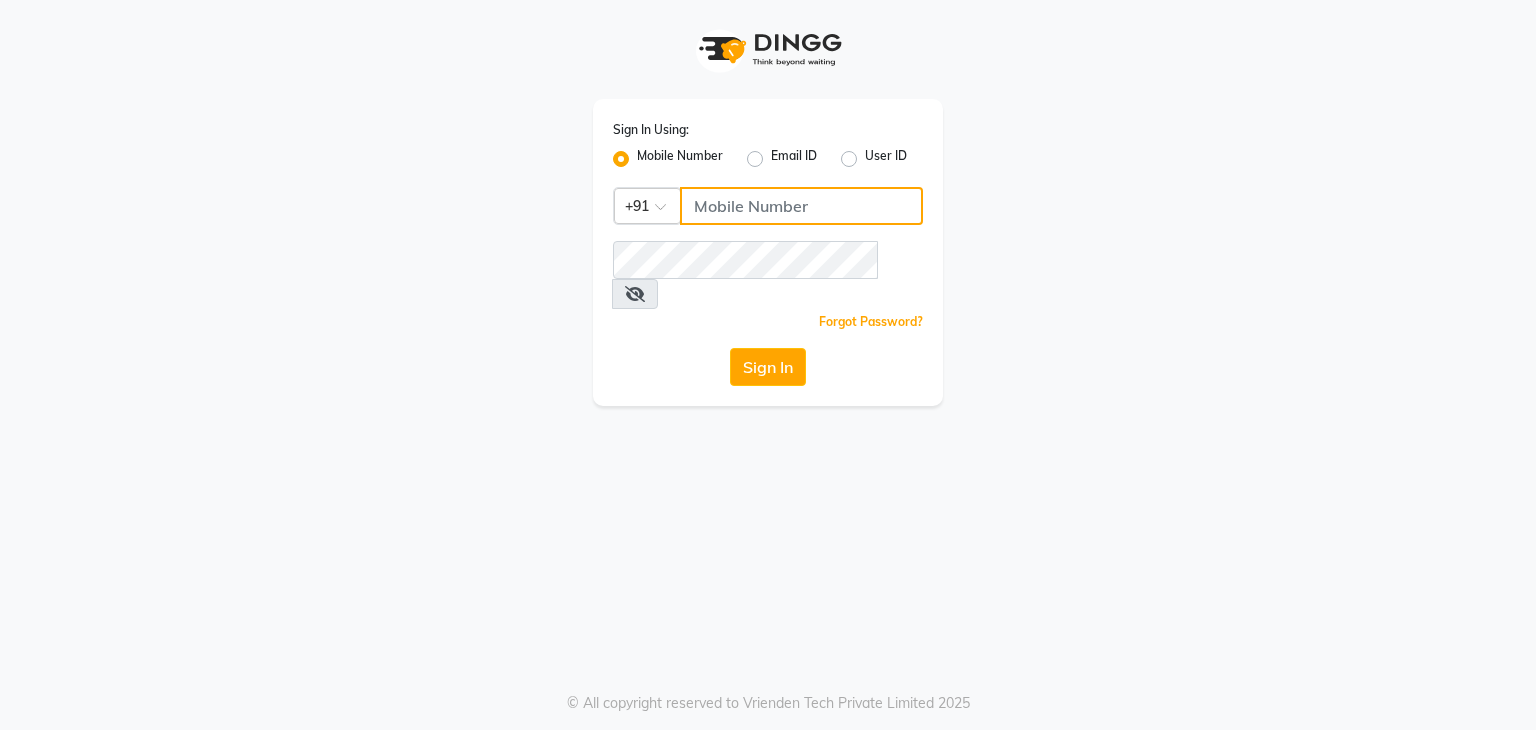 click 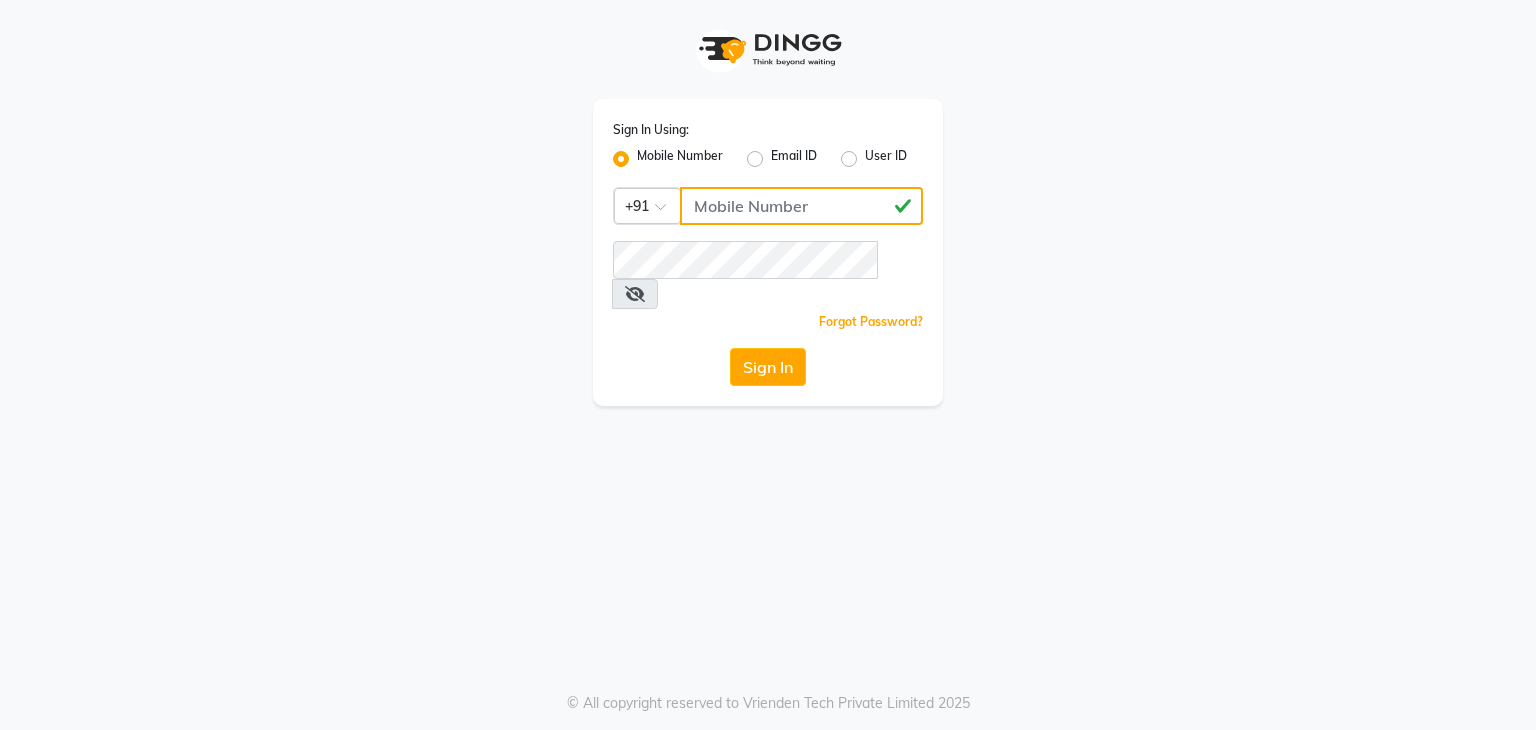 type on "[PHONE]" 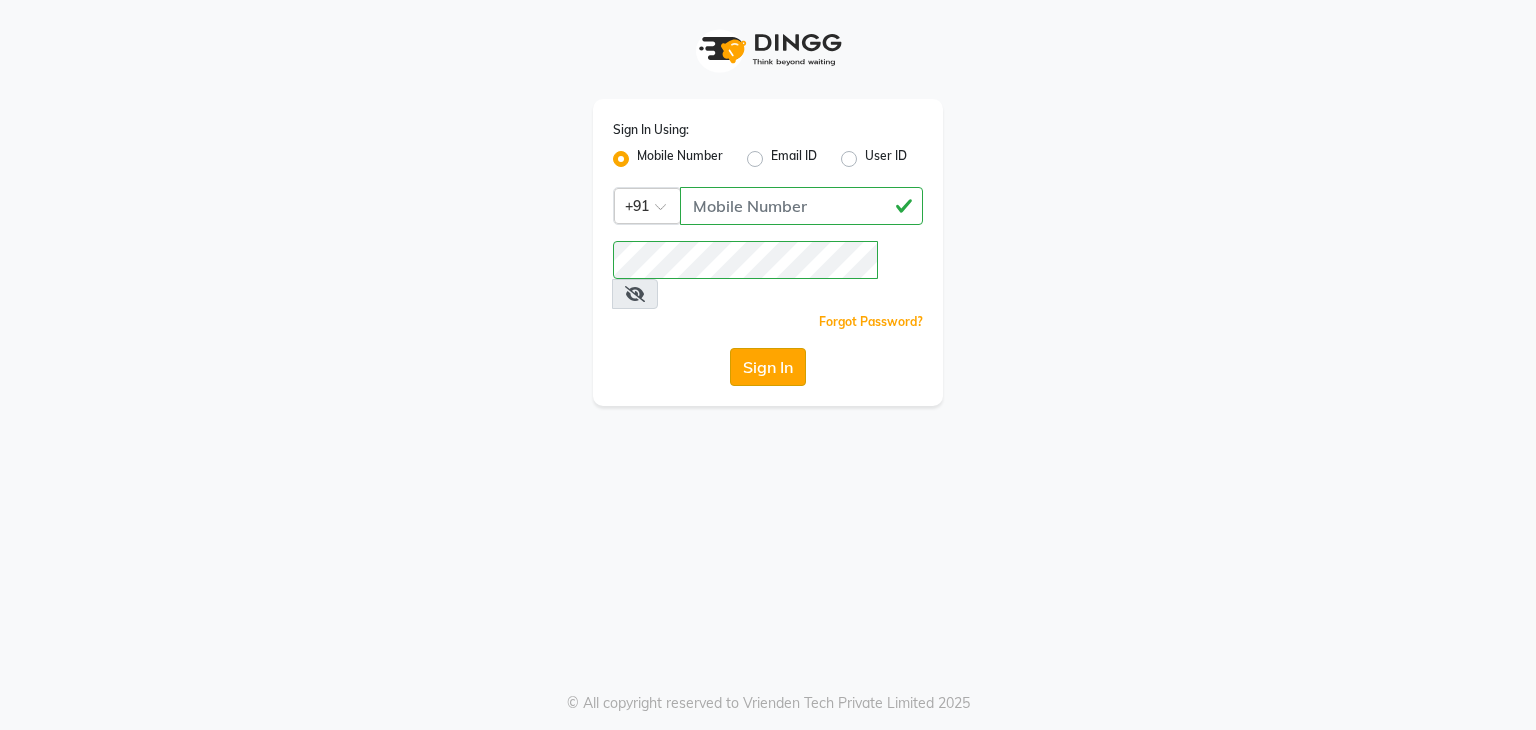 click on "Sign In" 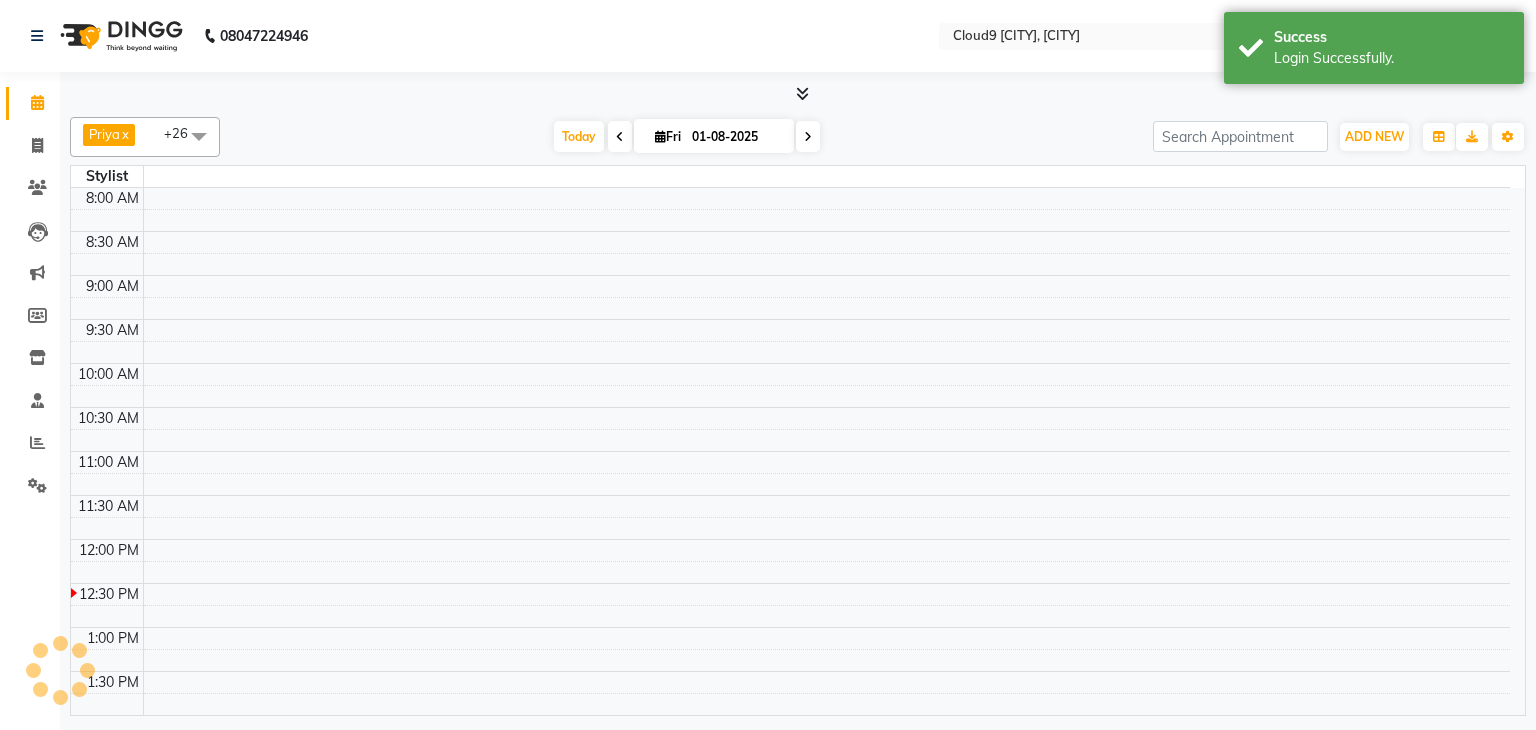 select on "en" 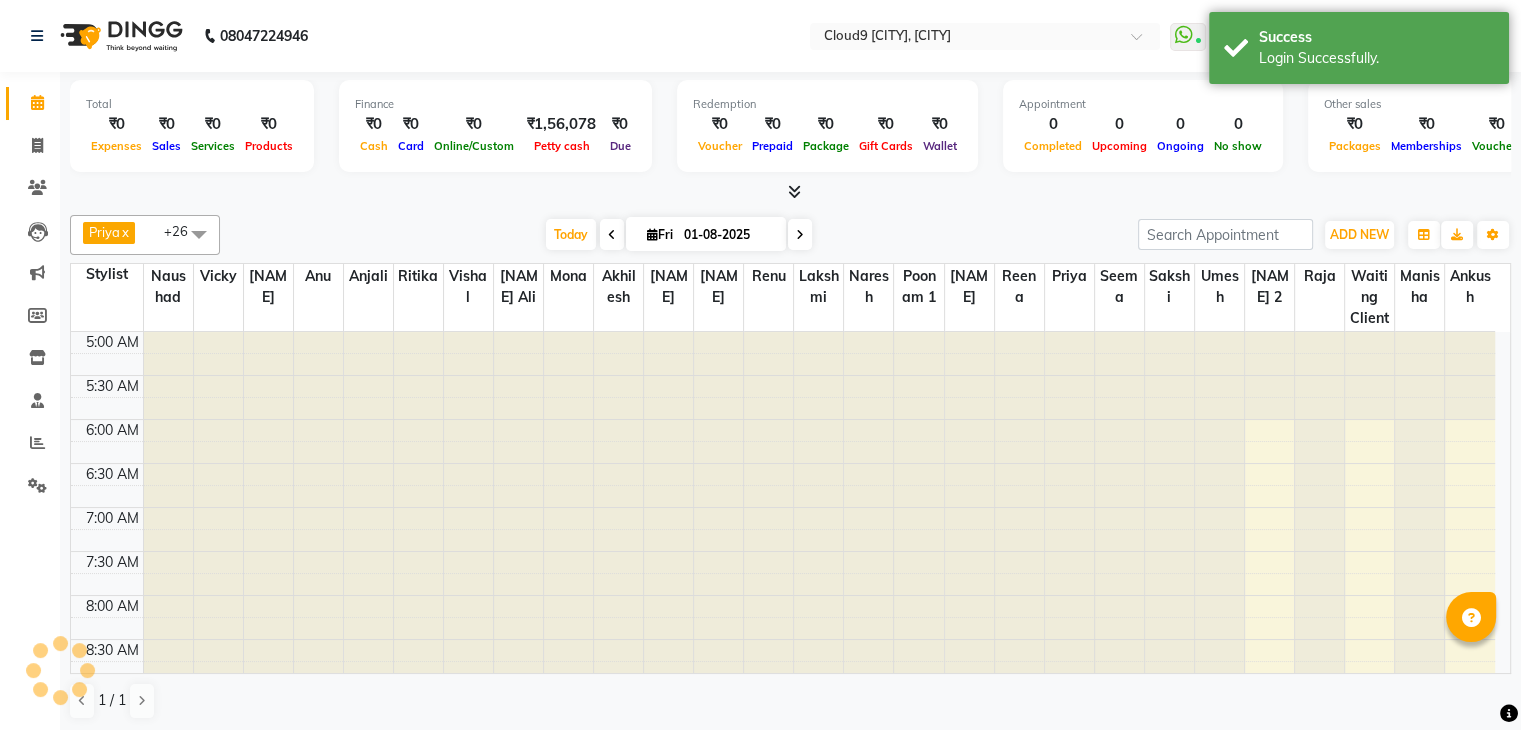 scroll, scrollTop: 88, scrollLeft: 0, axis: vertical 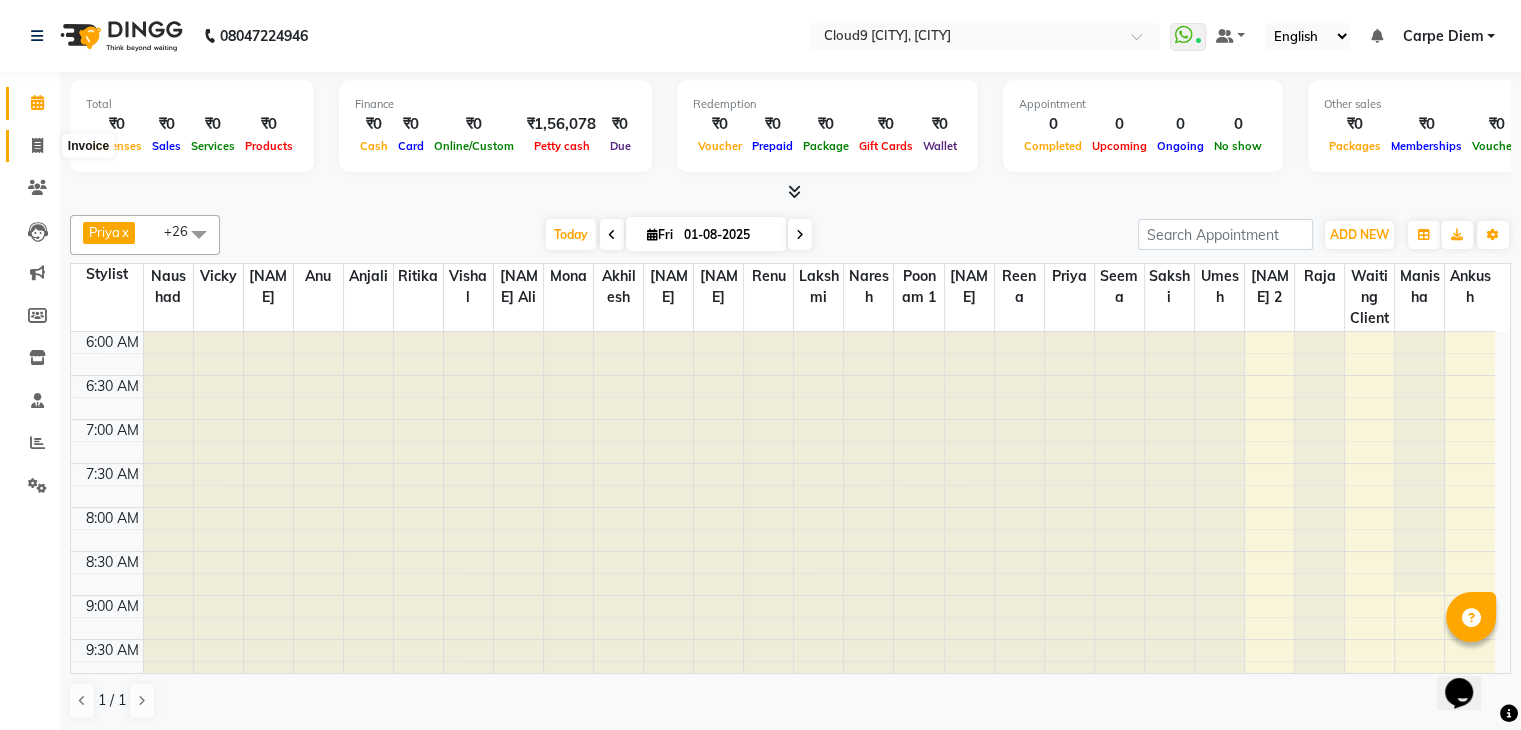 click 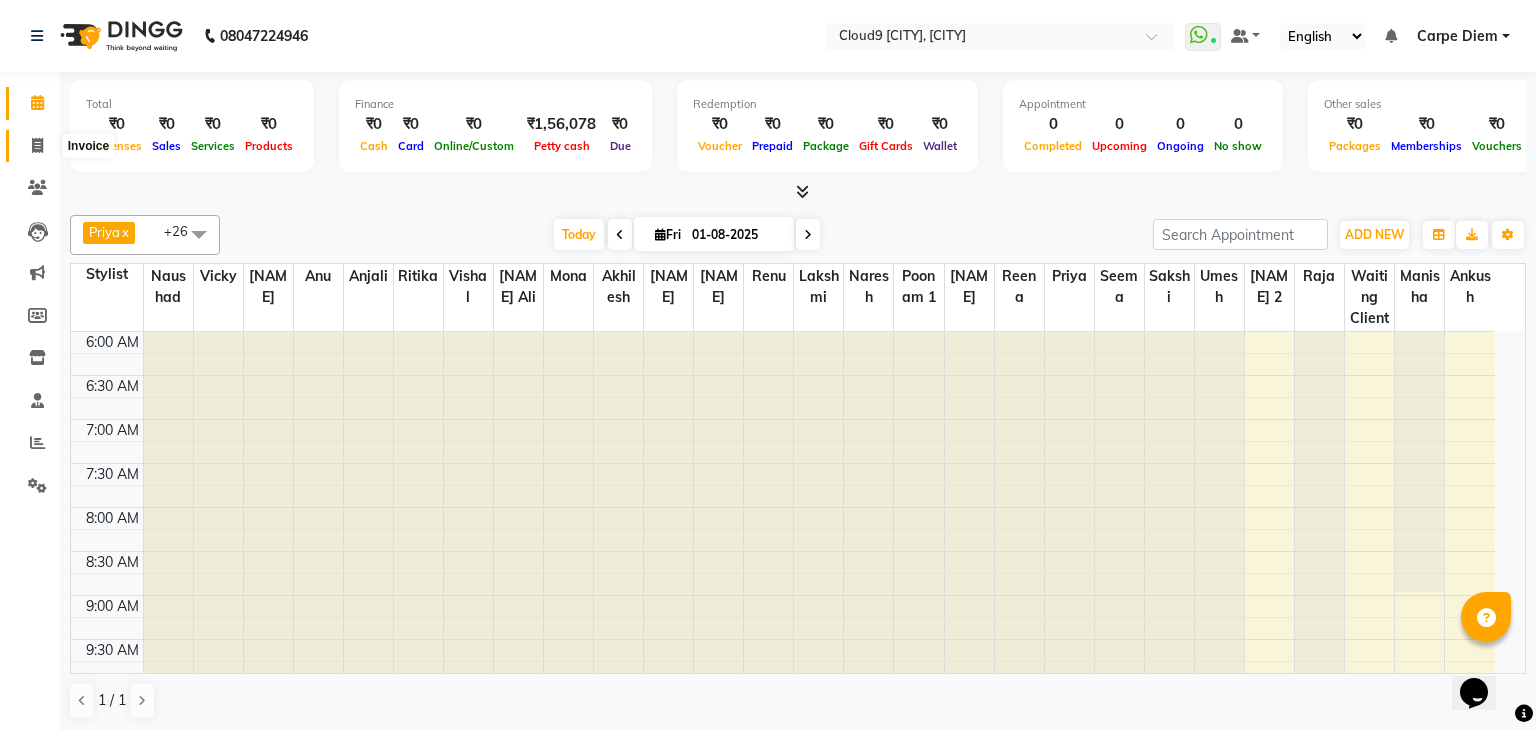 select on "7746" 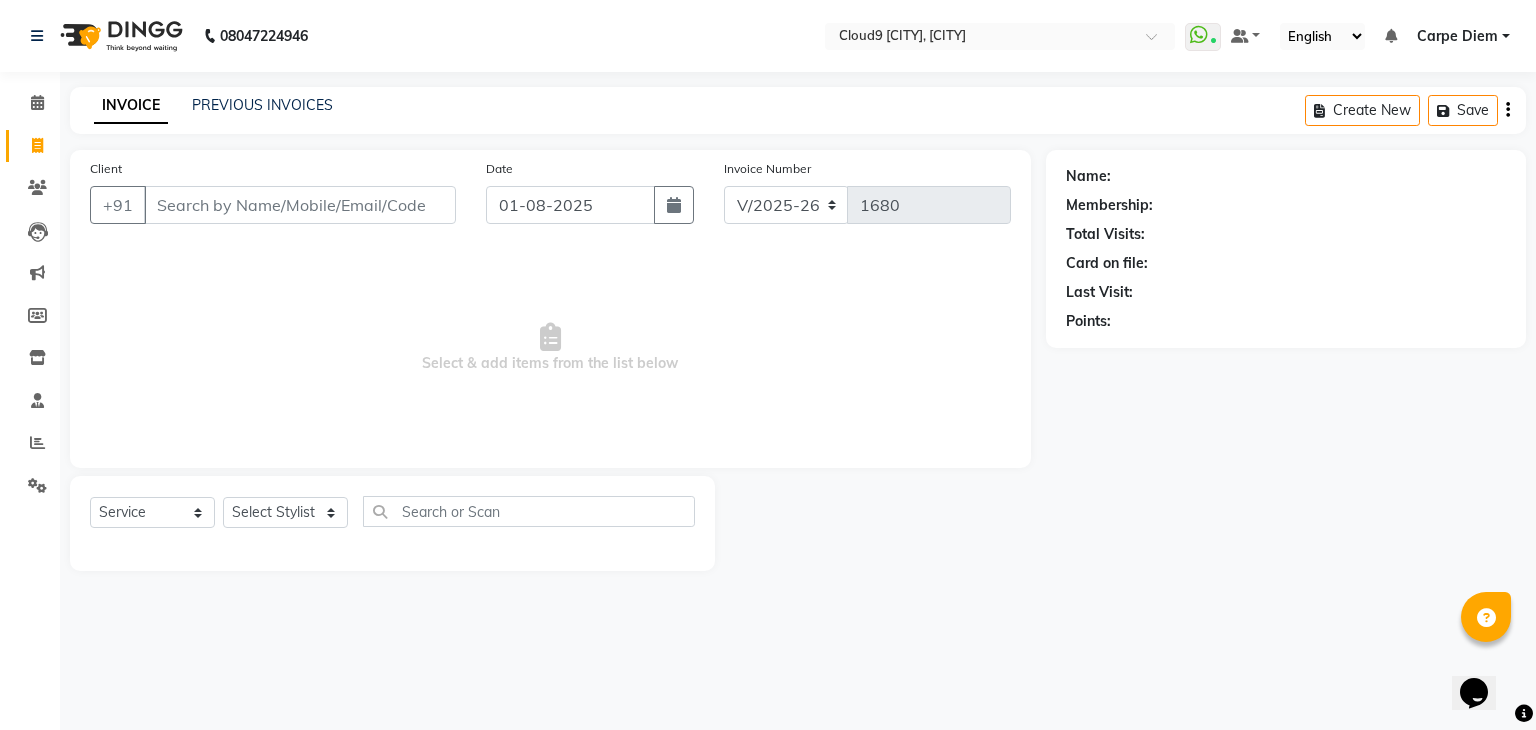 click on "Client" at bounding box center (300, 205) 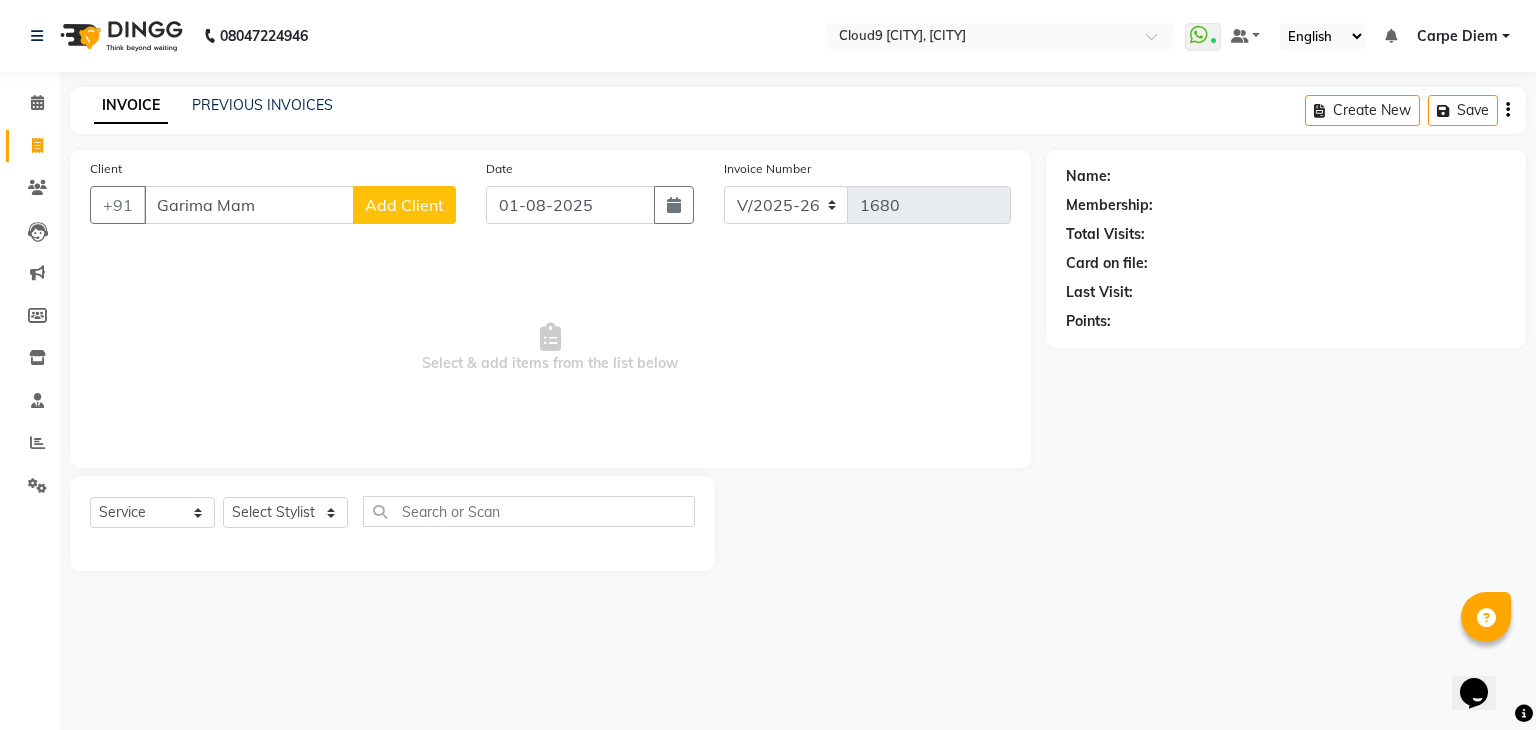 type on "Garima Mam" 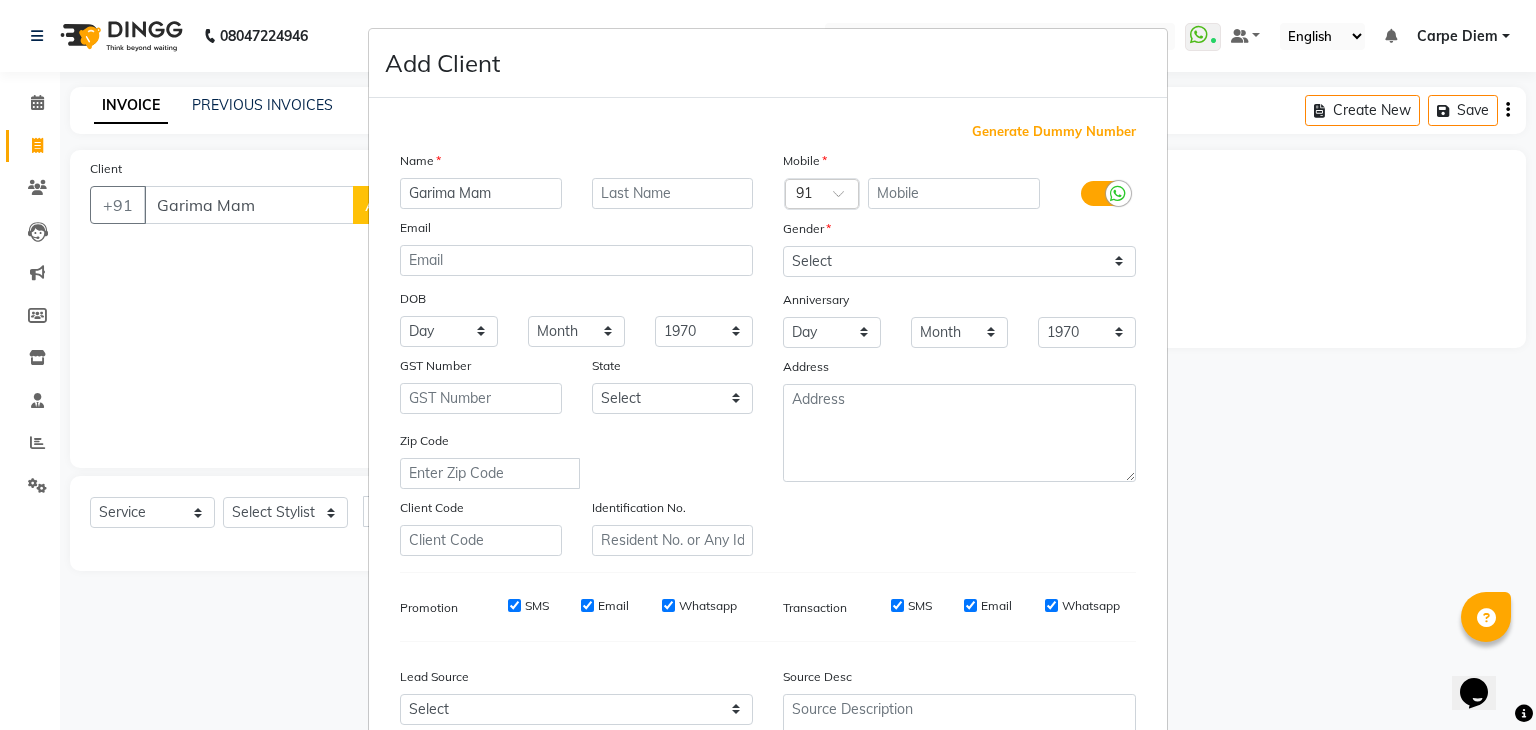 click on "Generate Dummy Number" at bounding box center (1054, 132) 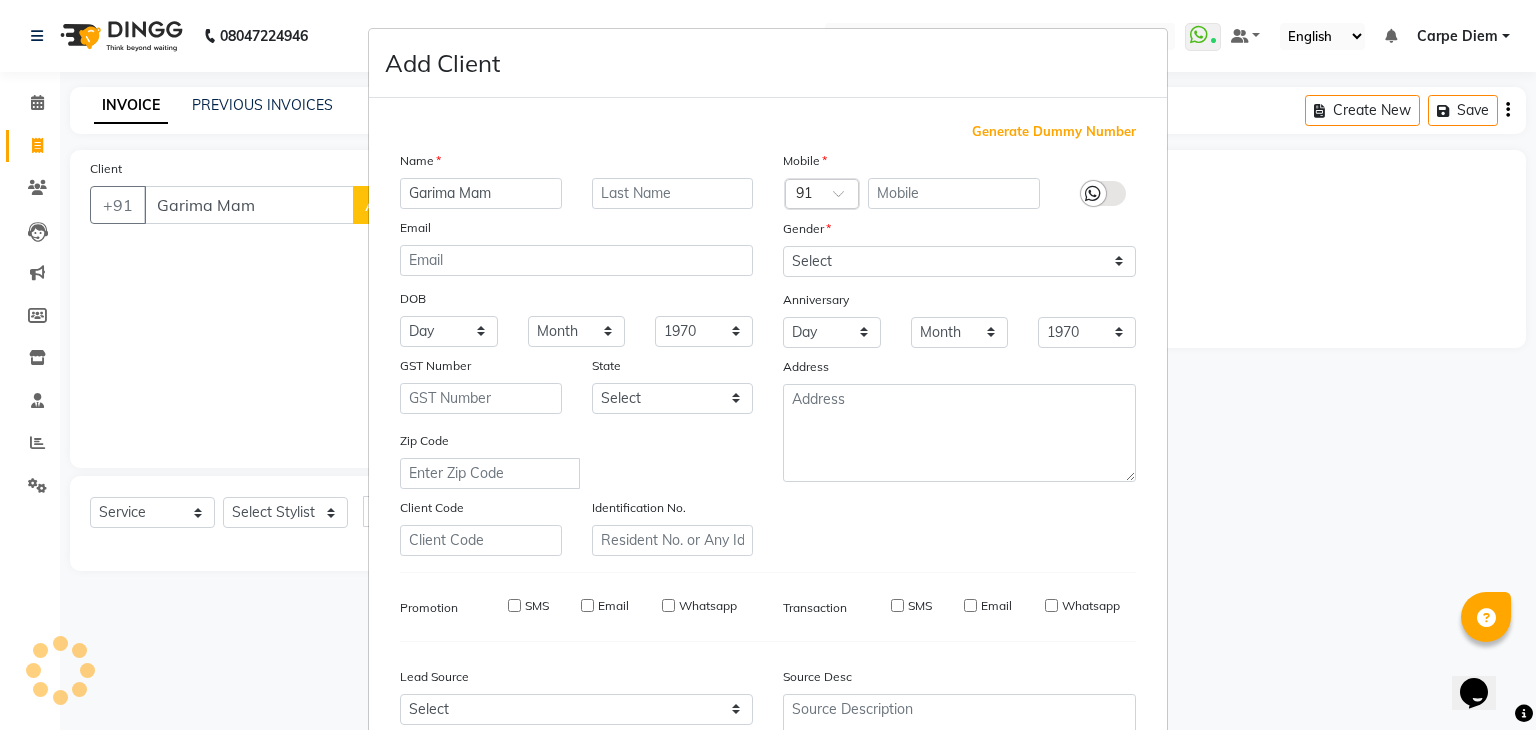 type on "[NUMBER]" 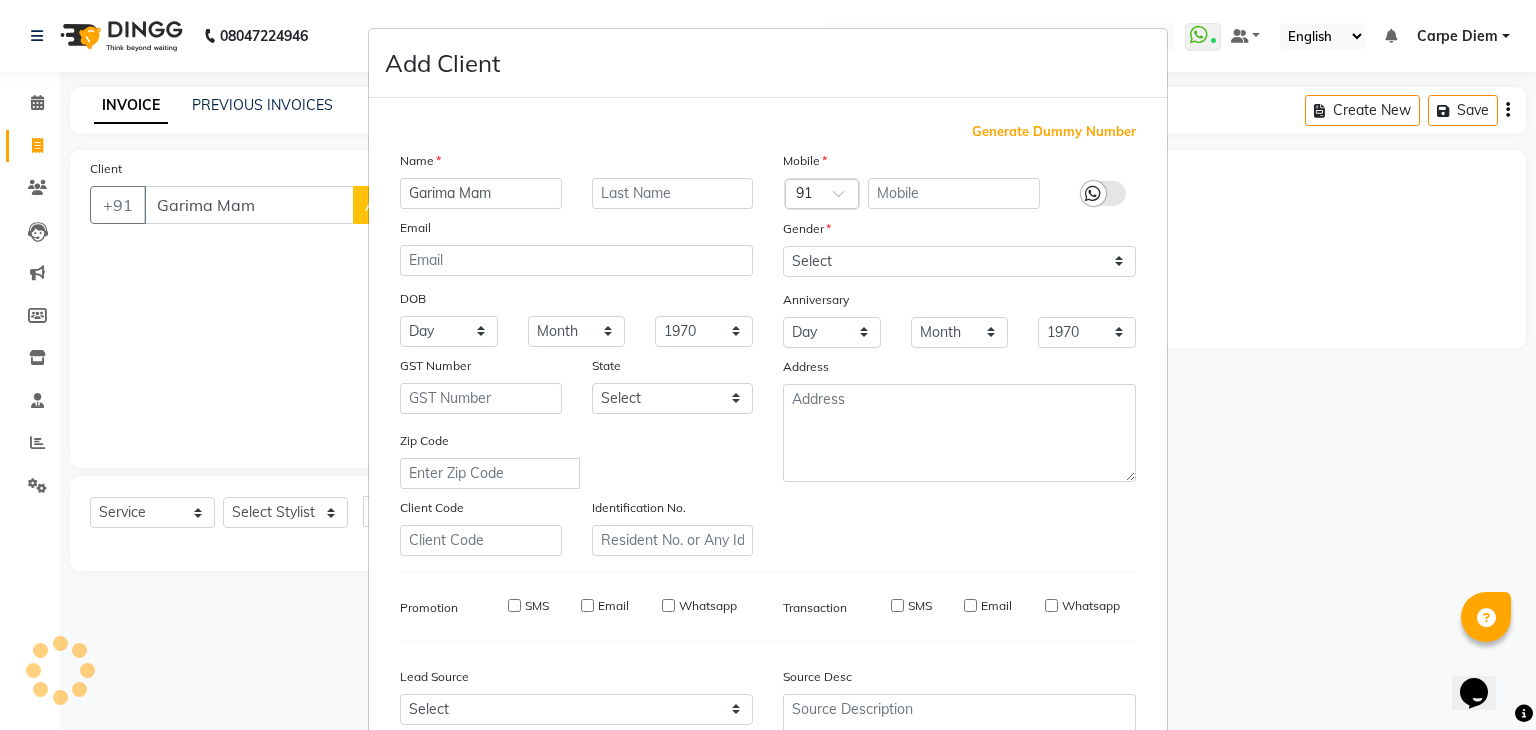 checkbox on "false" 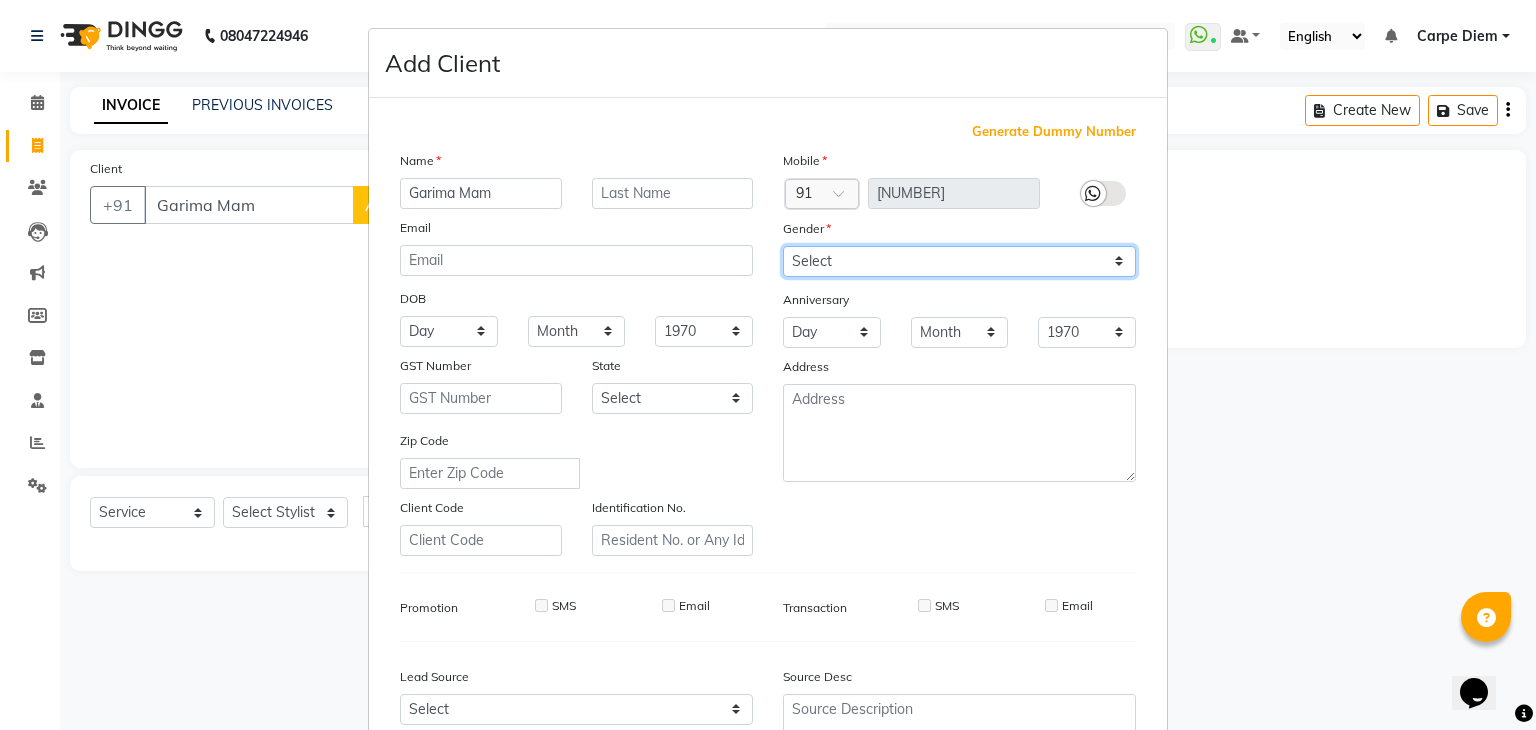 click on "Select Male Female Other Prefer Not To Say" at bounding box center (959, 261) 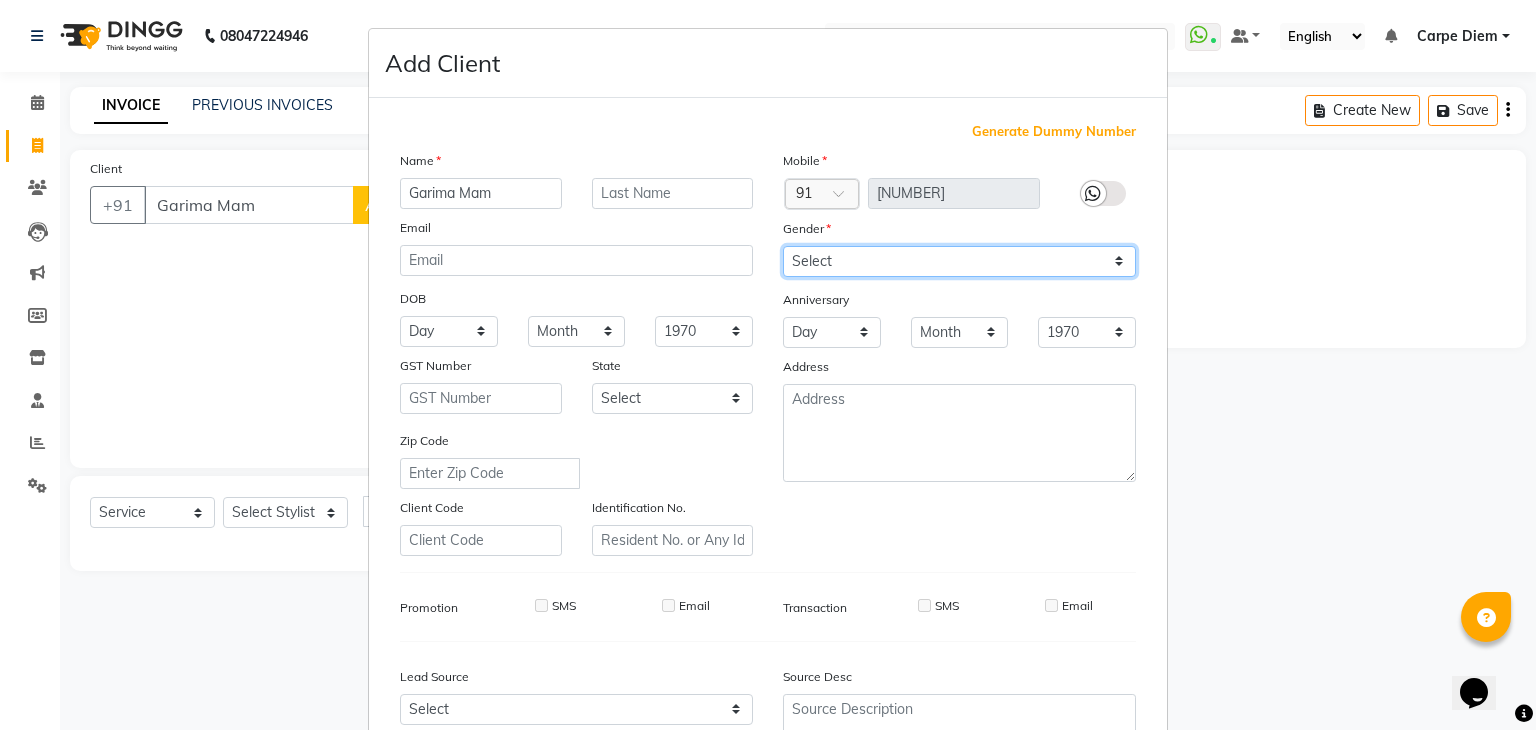 select on "female" 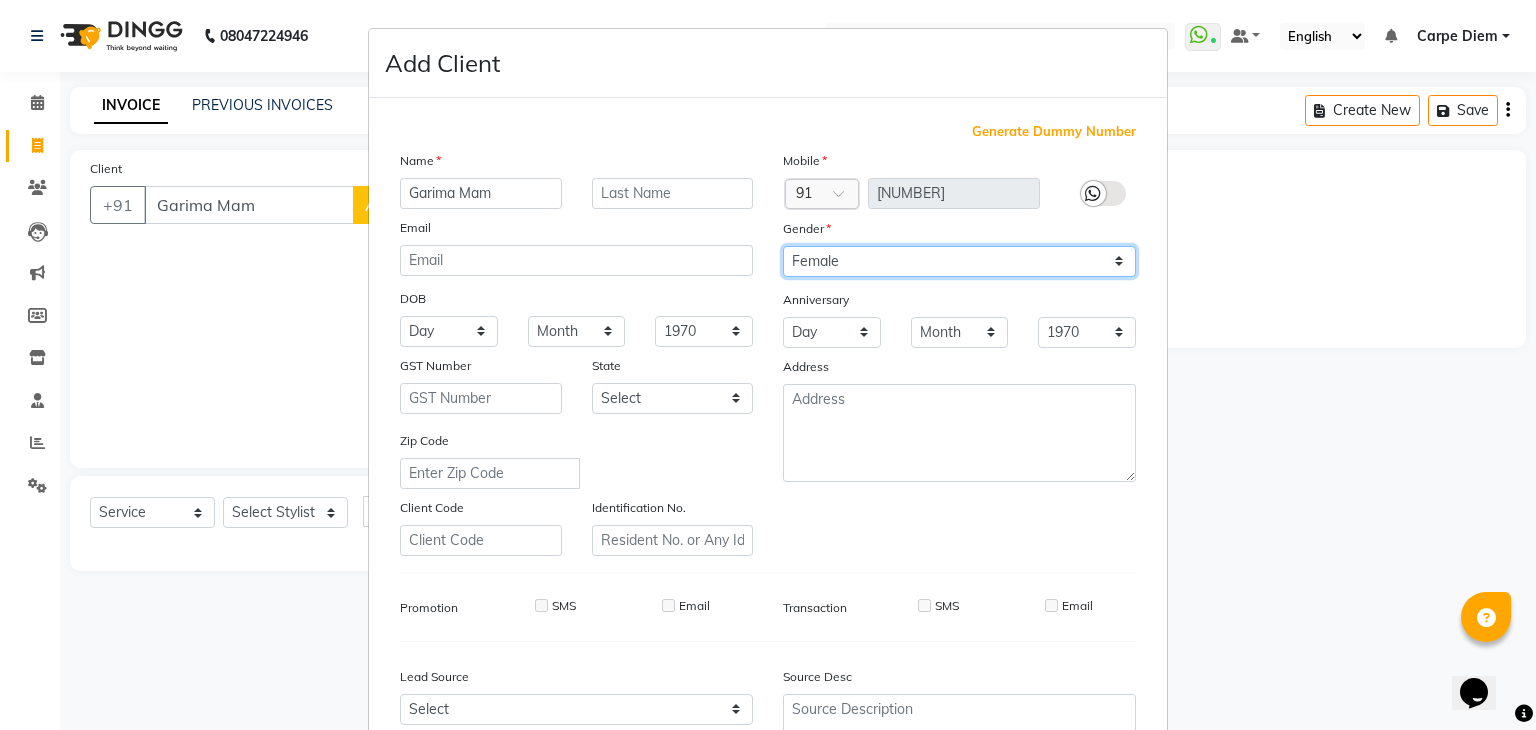 click on "Select Male Female Other Prefer Not To Say" at bounding box center (959, 261) 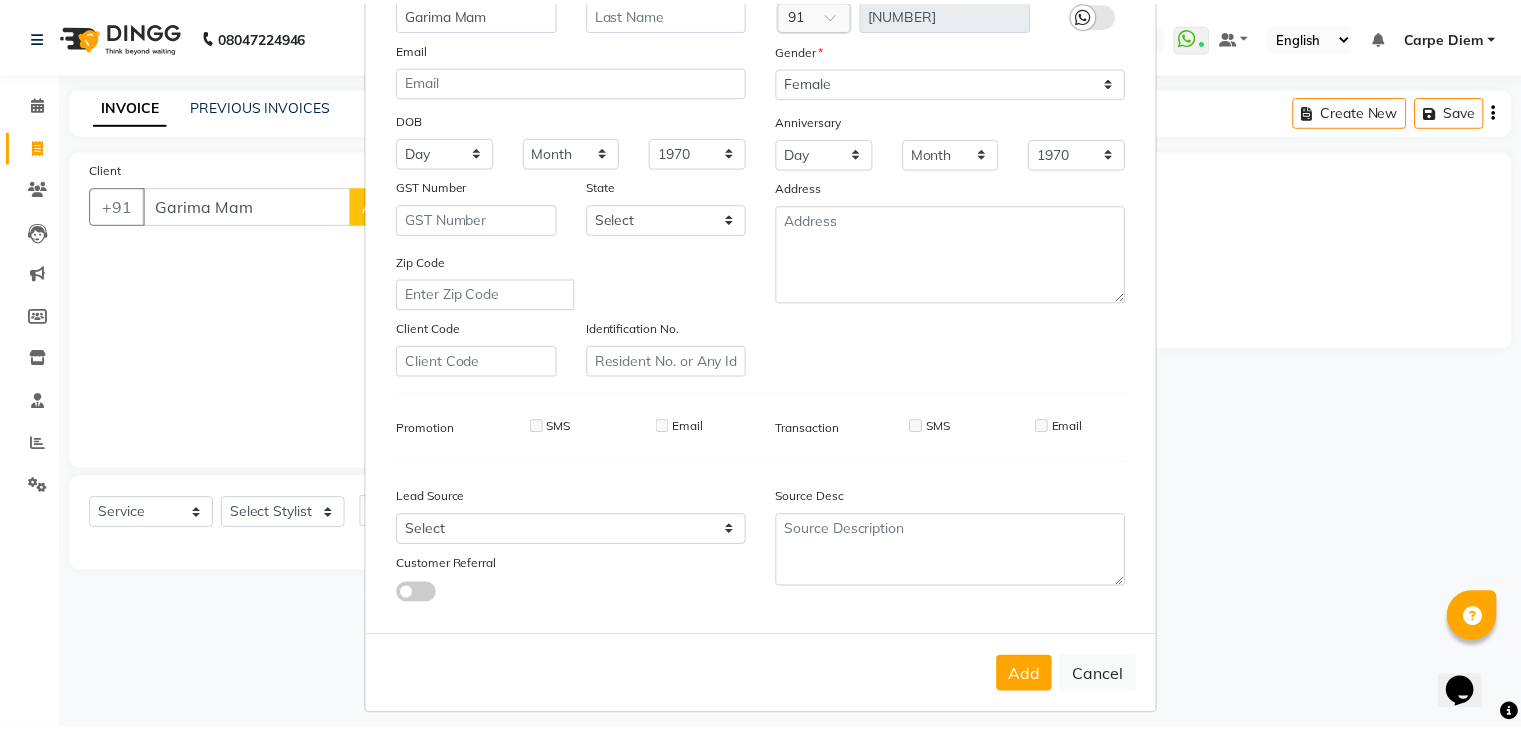 scroll, scrollTop: 203, scrollLeft: 0, axis: vertical 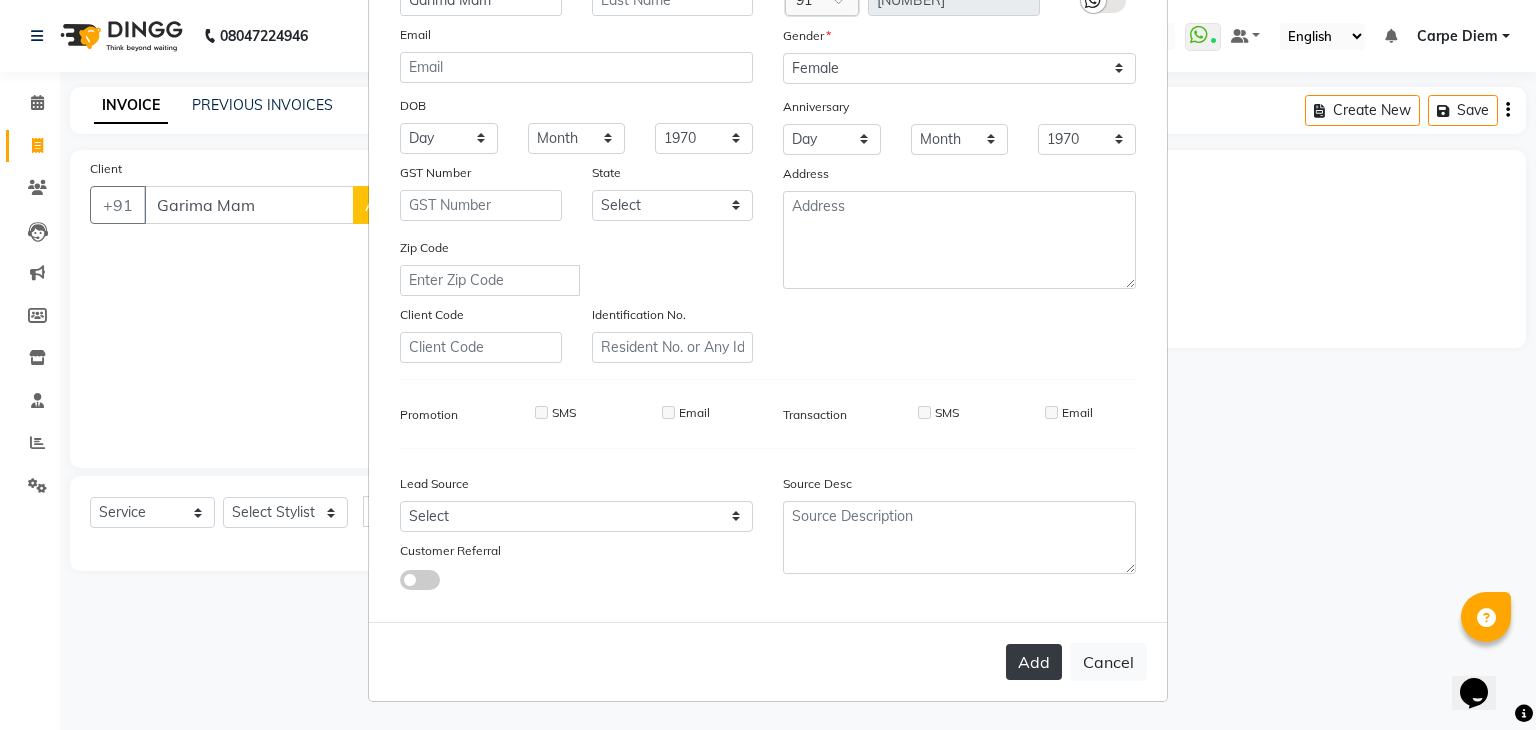 click on "Add" at bounding box center [1034, 662] 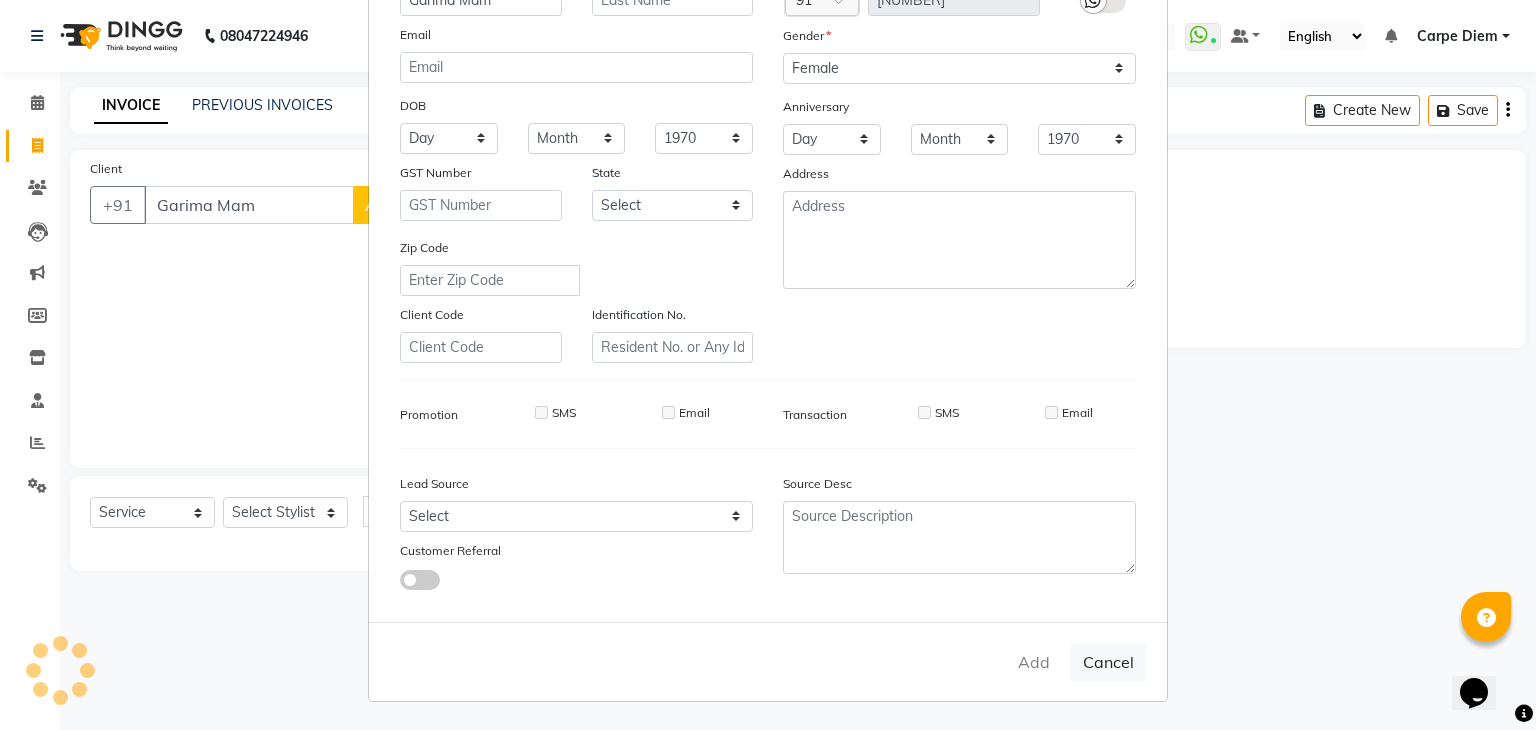 type on "[NUMBER]" 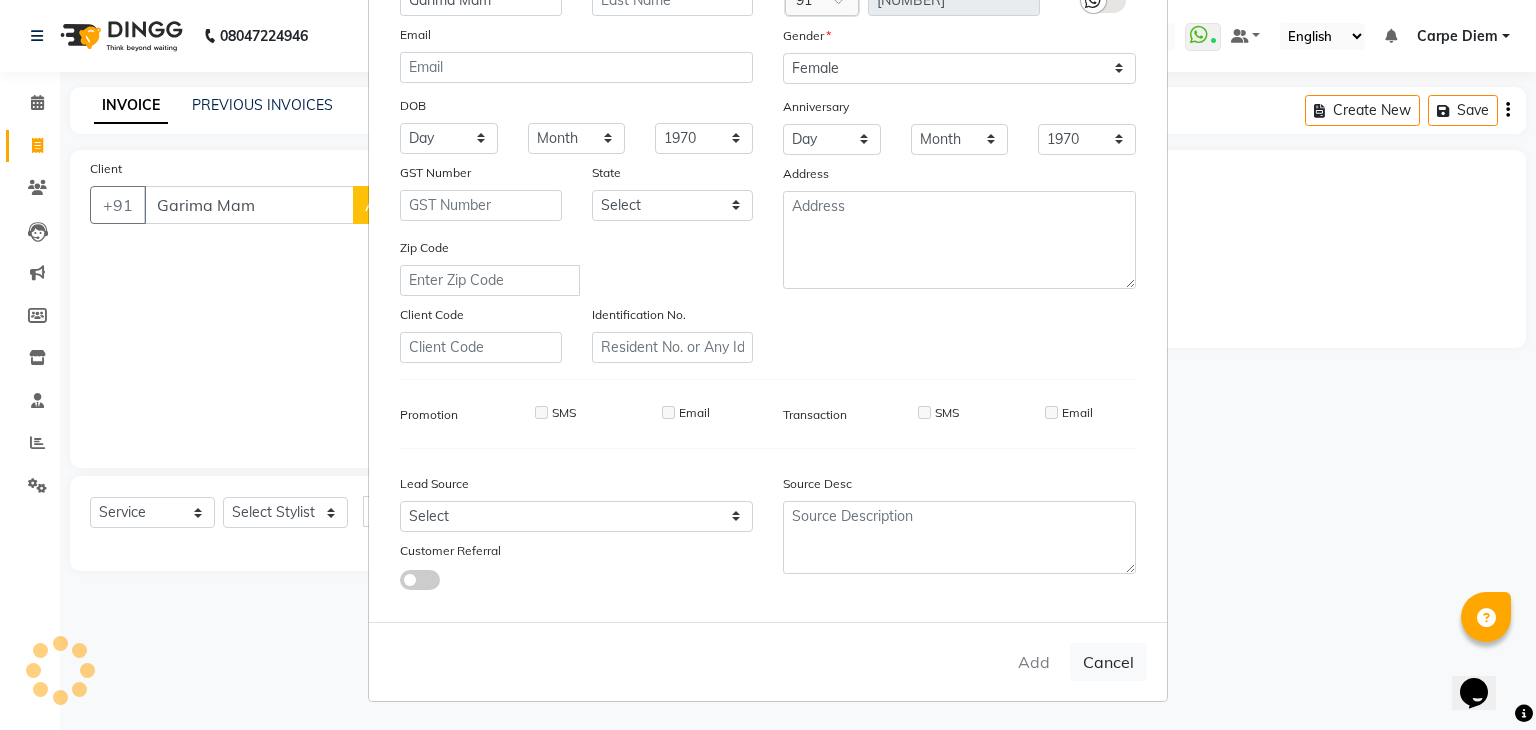 type 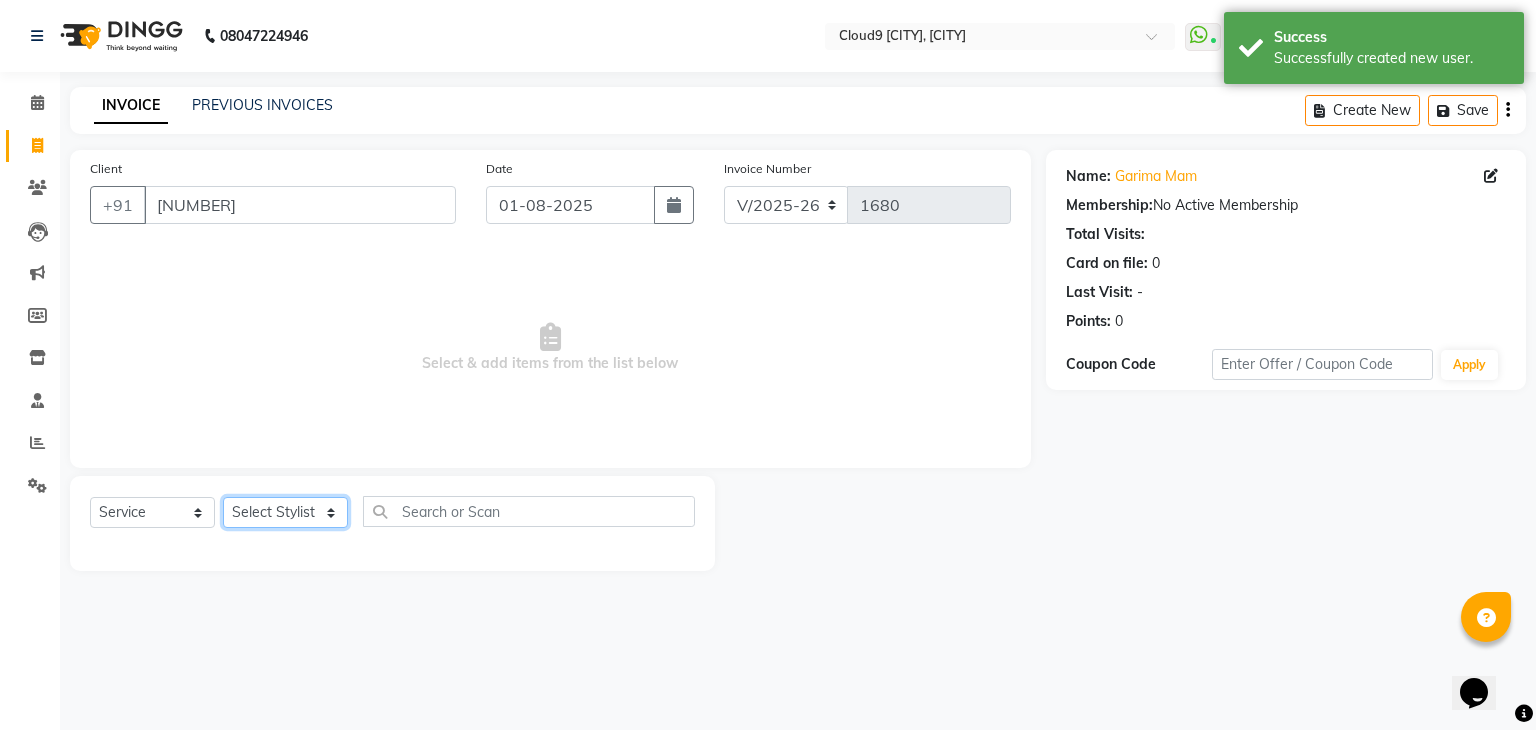 click on "Select Stylist [NAME] [NAME] [NAME] [NAME] [NAME] sir Carpe Diem DINGG SUPPORT Eddy Front Desk [NAME] Intzar Lakshmi Maanish Manisha Mona Naresh Naushad Poonam 1 Poonam 2 Priya Raja [NAME] Ji Rani Reena Renu Ritika Riyaz Sakshi Sangita Santoshi Seema [NAME] Shamshad [NAME] Ali [NAME] 2 Umesh Vicky Vinay Vishal Vishu Waiting Client" 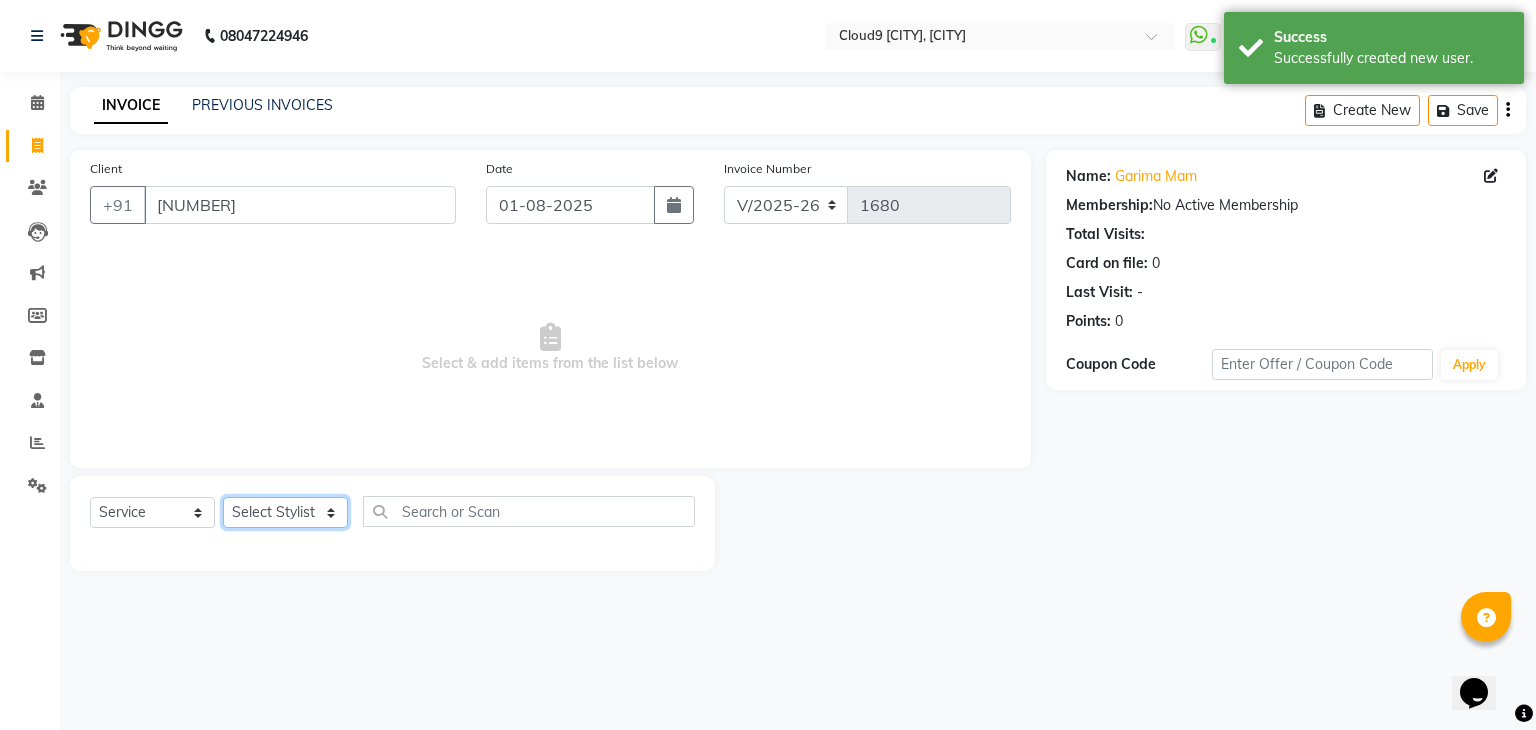 select on "69642" 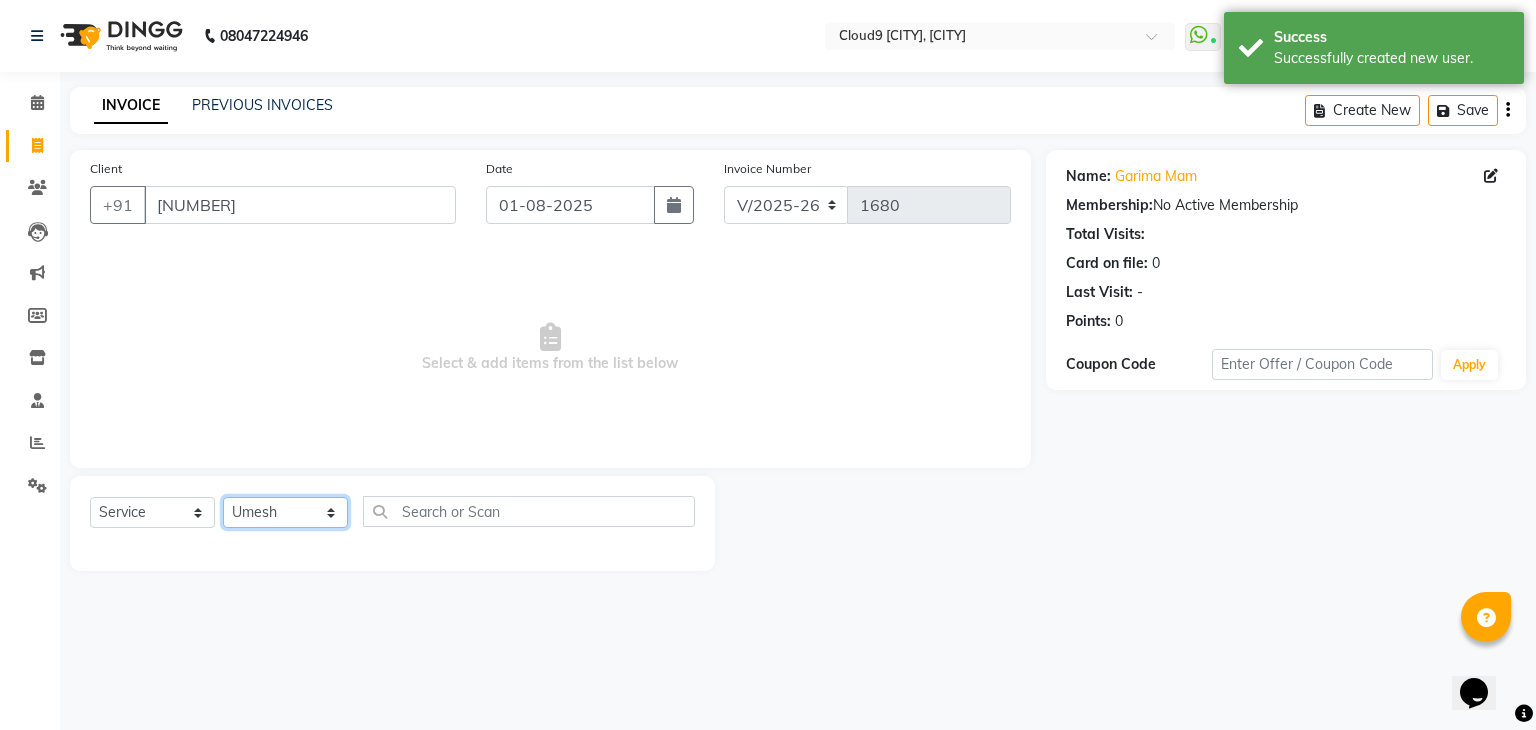 click on "Select Stylist [NAME] [NAME] [NAME] [NAME] [NAME] sir Carpe Diem DINGG SUPPORT Eddy Front Desk [NAME] Intzar Lakshmi Maanish Manisha Mona Naresh Naushad Poonam 1 Poonam 2 Priya Raja [NAME] Ji Rani Reena Renu Ritika Riyaz Sakshi Sangita Santoshi Seema [NAME] Shamshad [NAME] Ali [NAME] 2 Umesh Vicky Vinay Vishal Vishu Waiting Client" 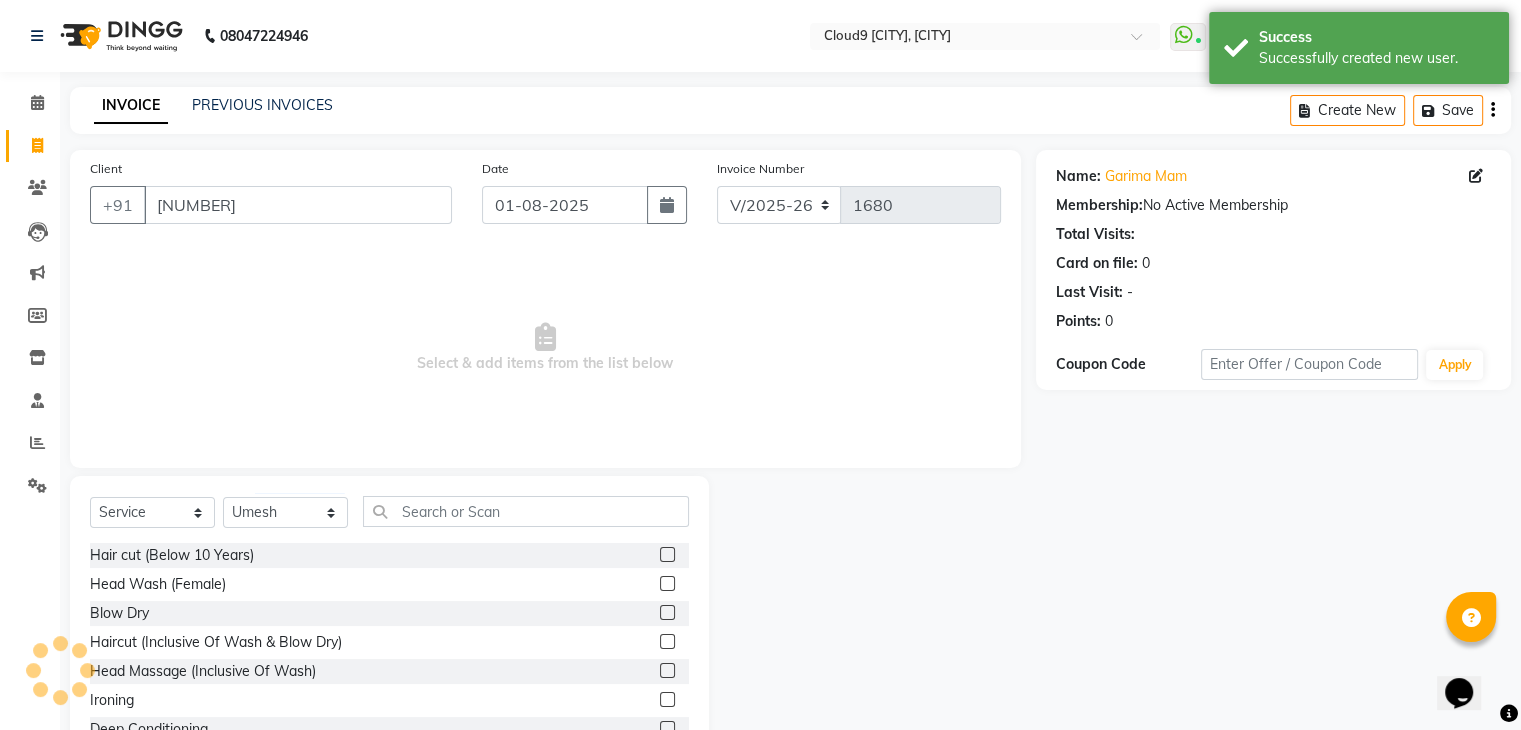 click 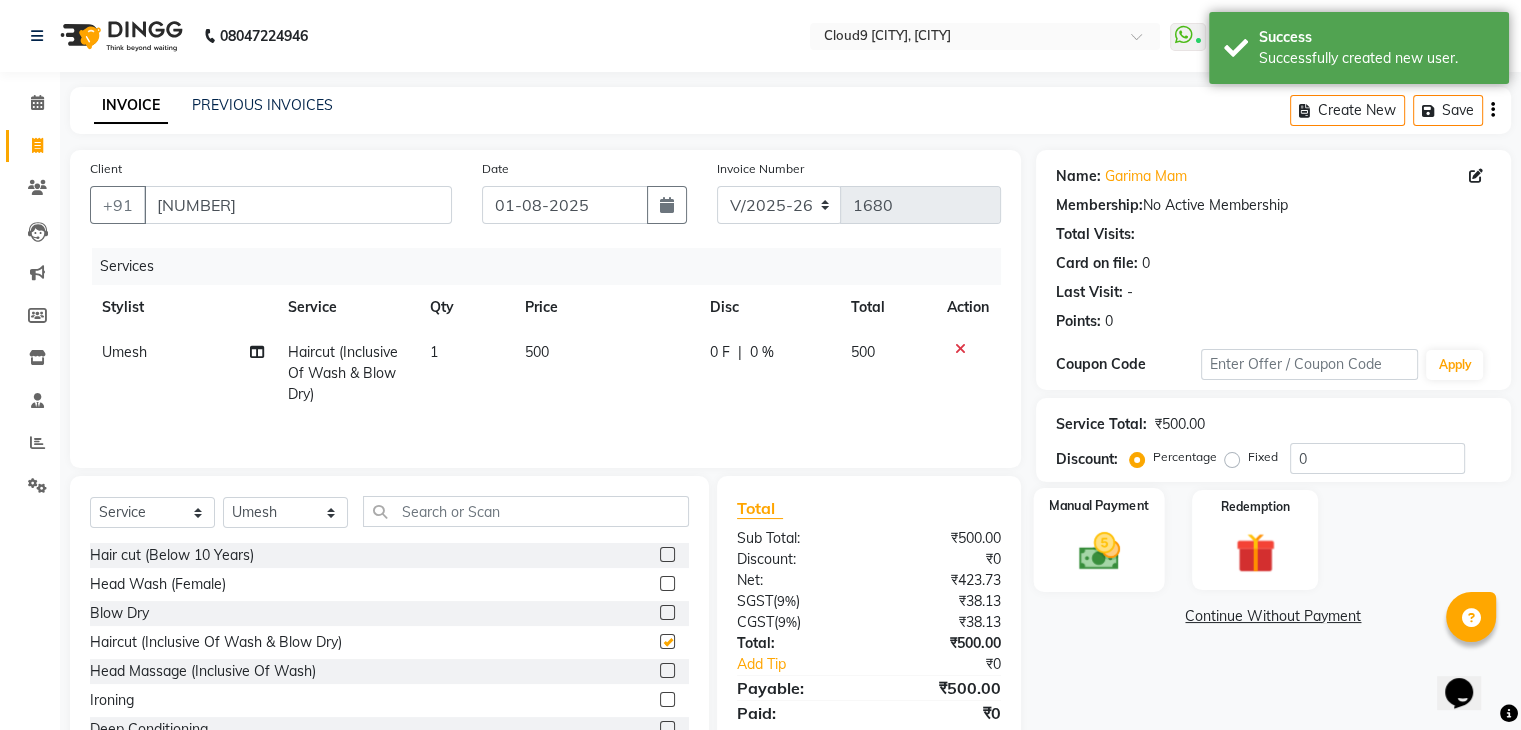 checkbox on "false" 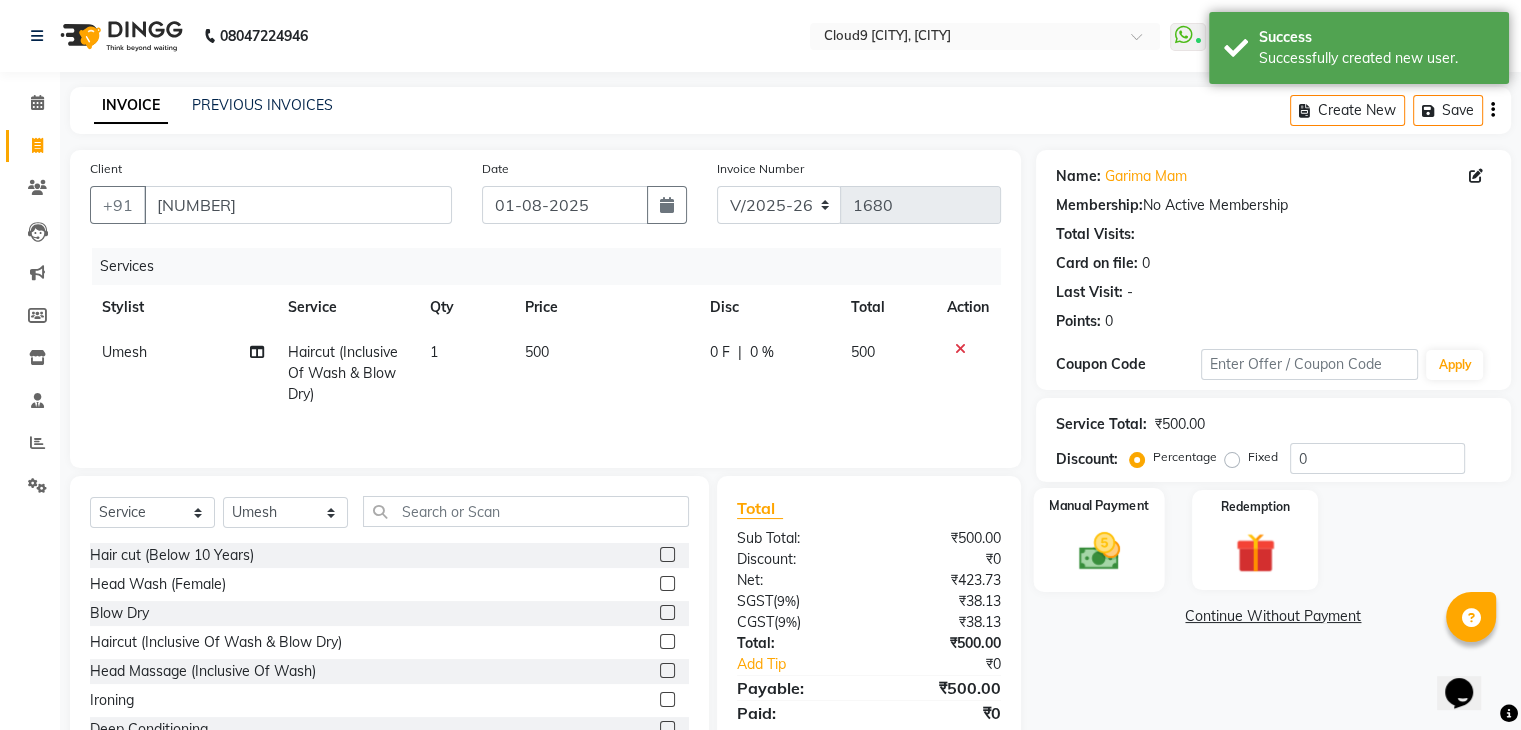 click 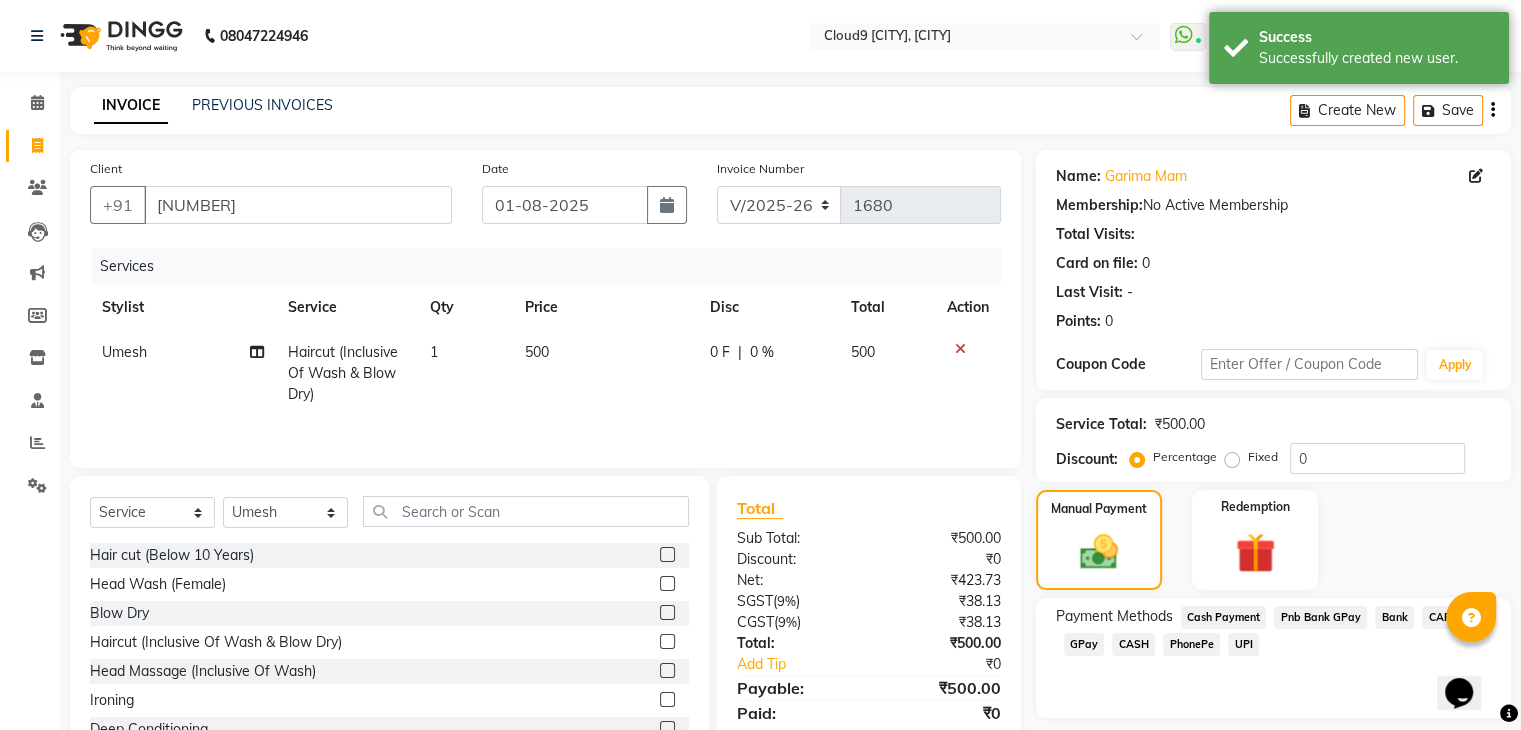 click on "CASH" 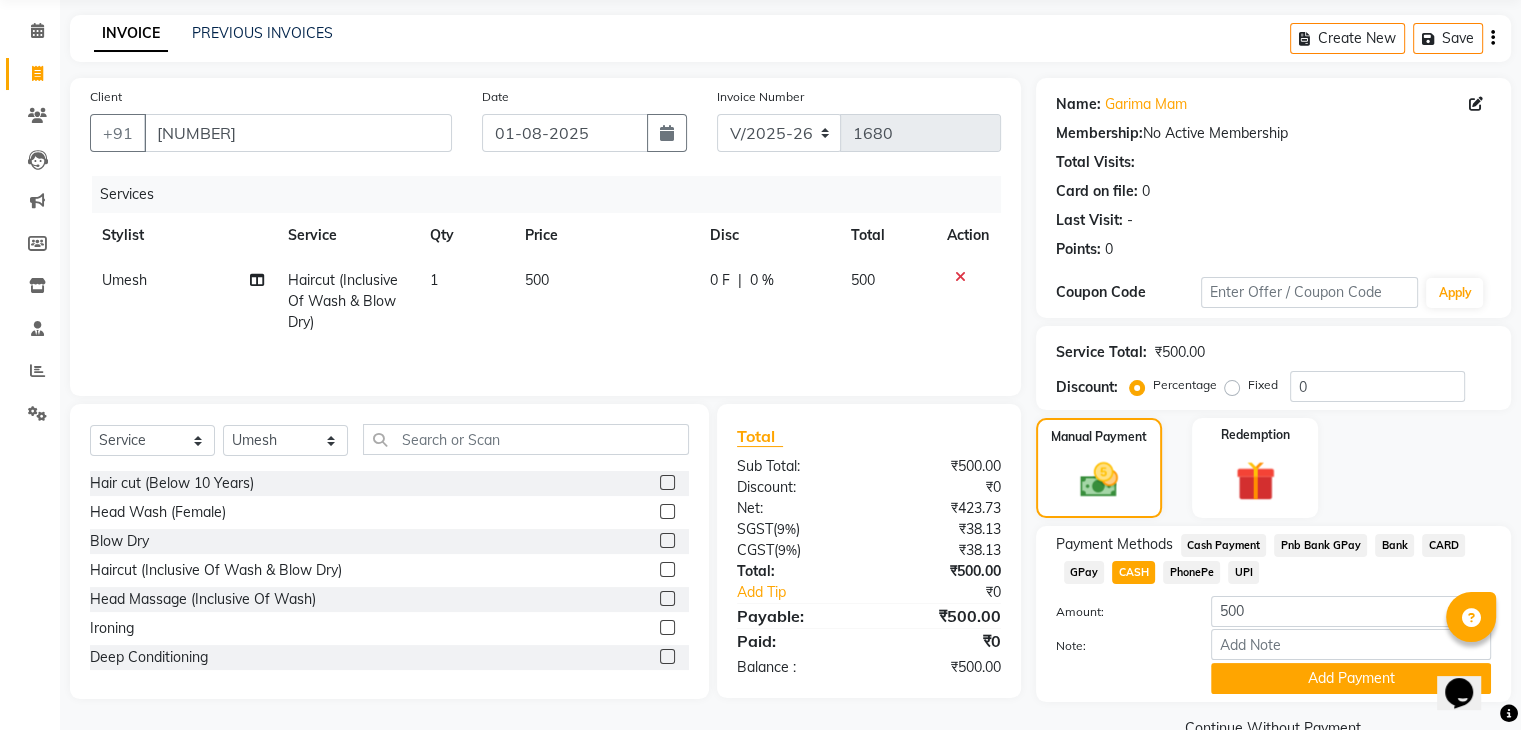 scroll, scrollTop: 117, scrollLeft: 0, axis: vertical 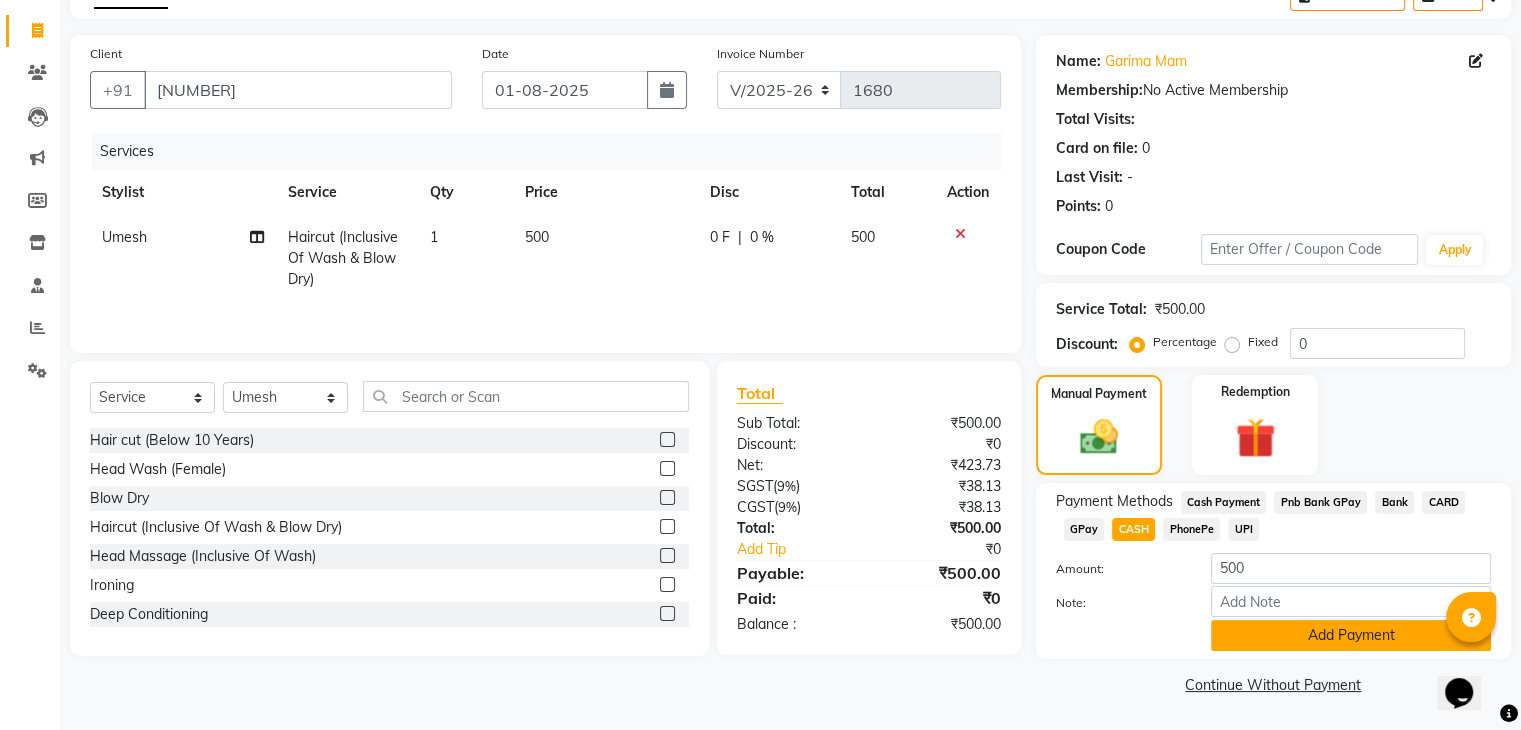 click on "Add Payment" 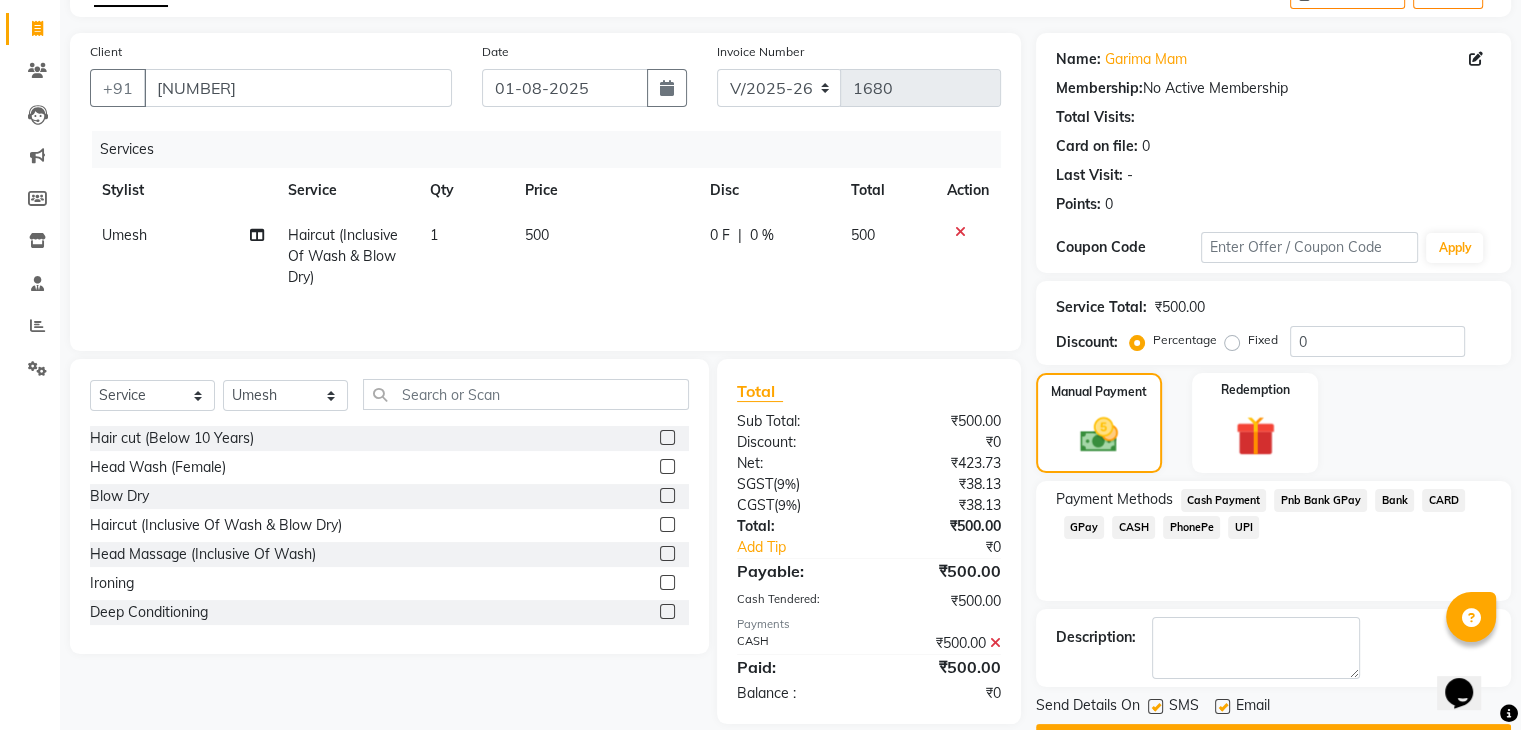 scroll, scrollTop: 171, scrollLeft: 0, axis: vertical 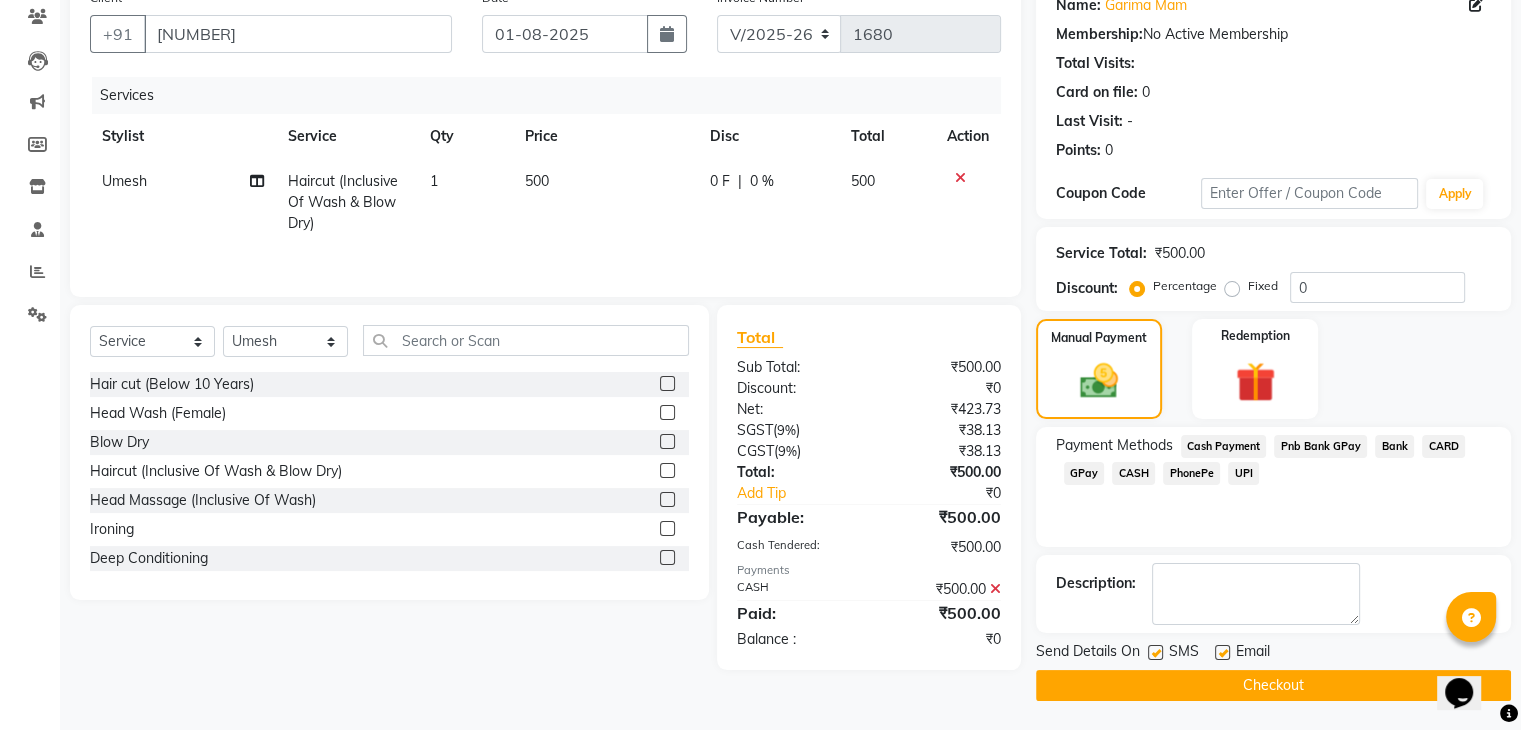 click on "Checkout" 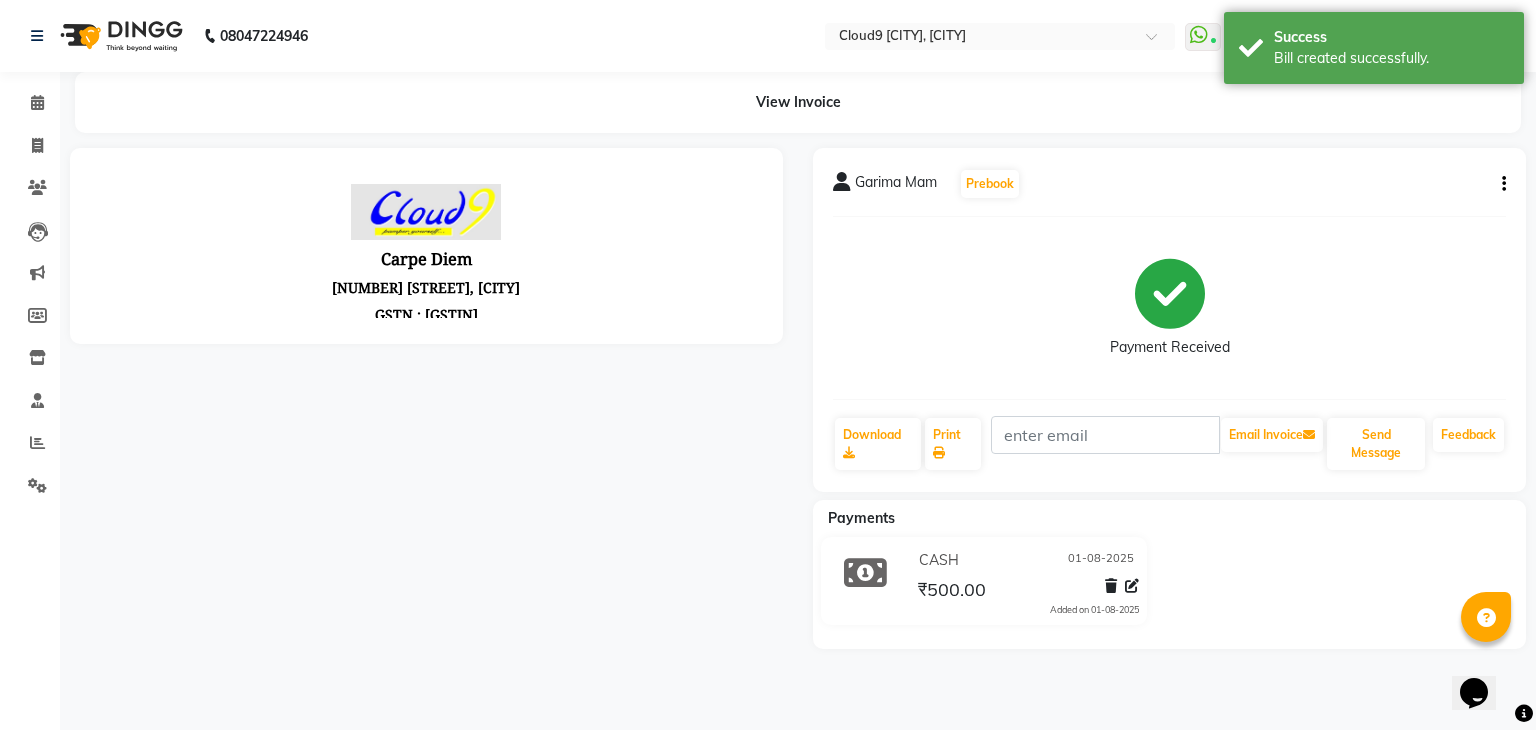 scroll, scrollTop: 0, scrollLeft: 0, axis: both 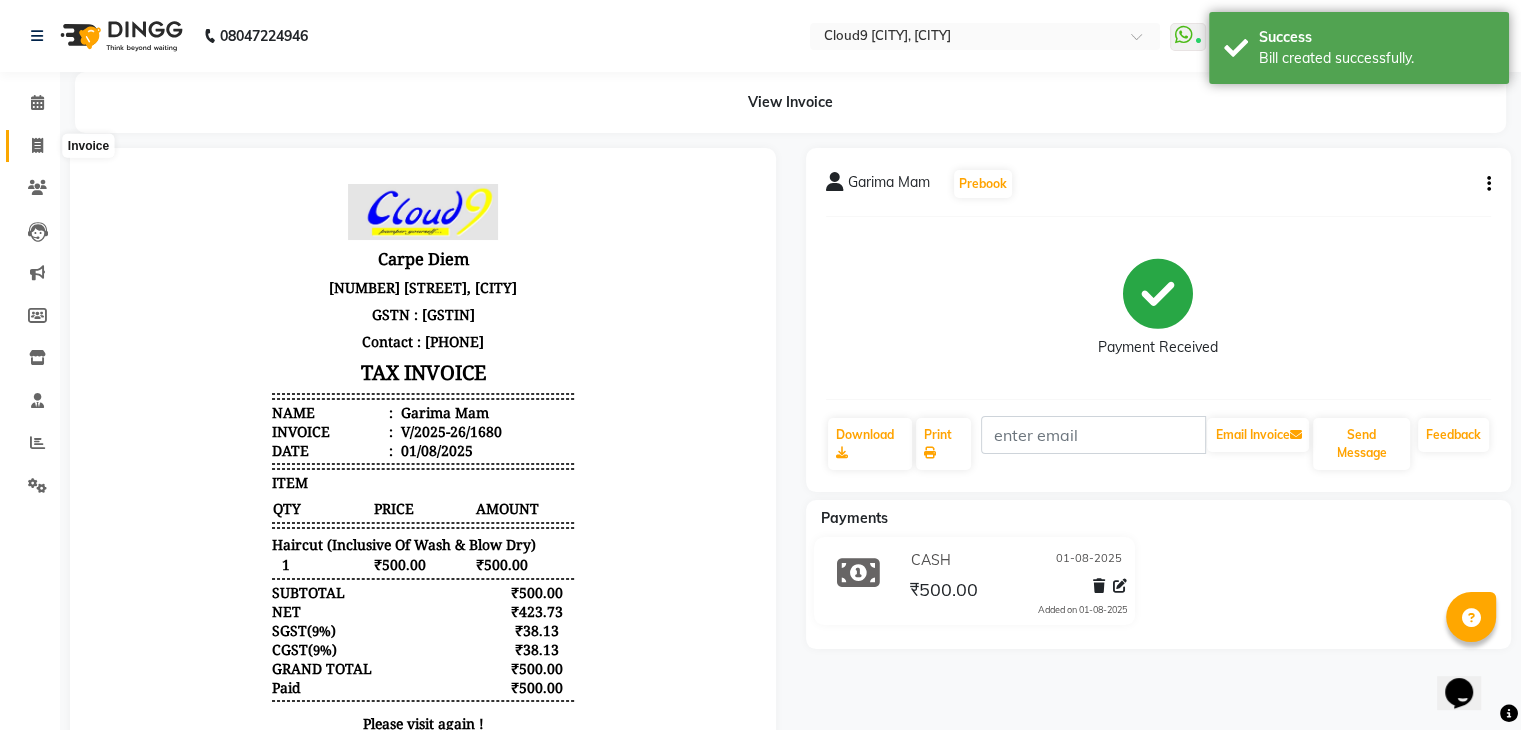 click 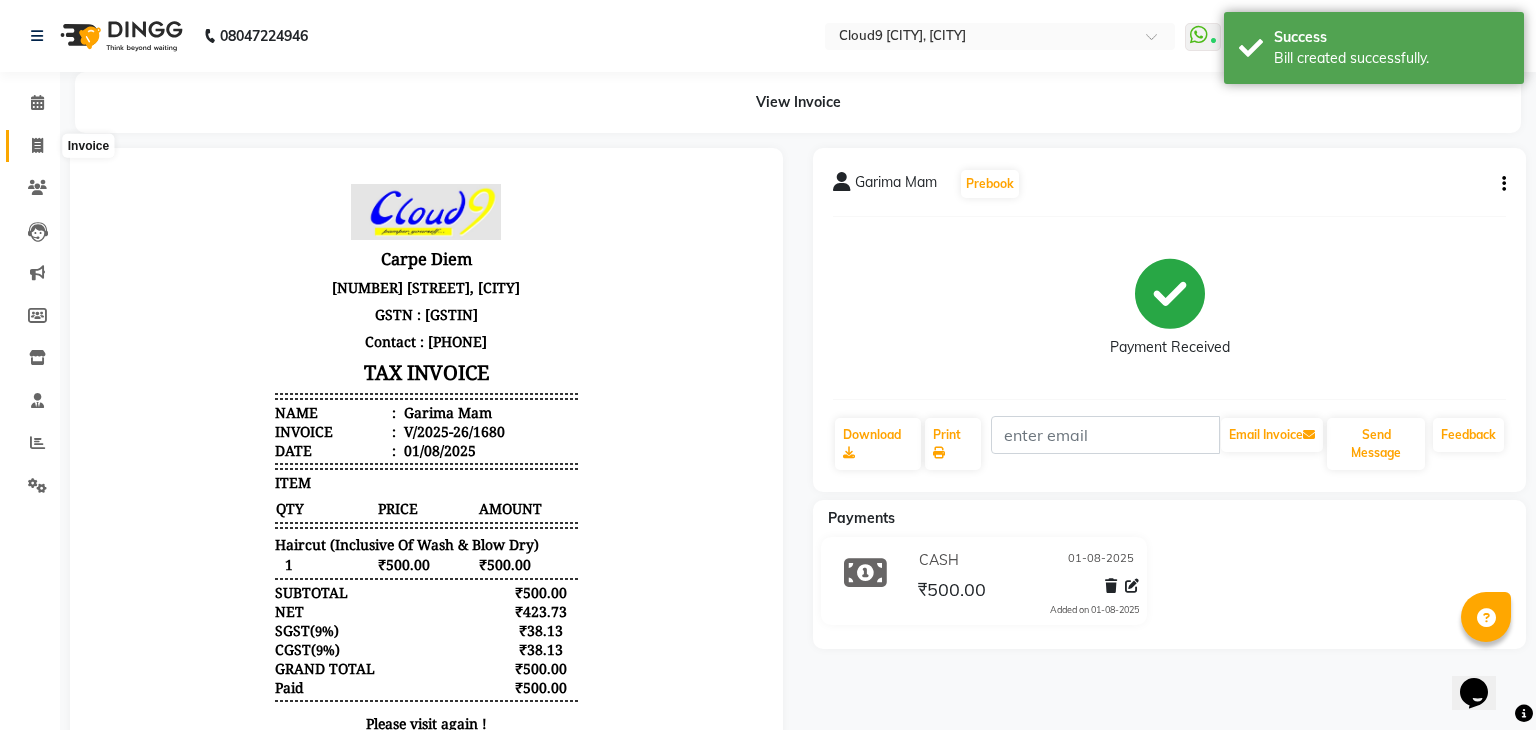 select on "service" 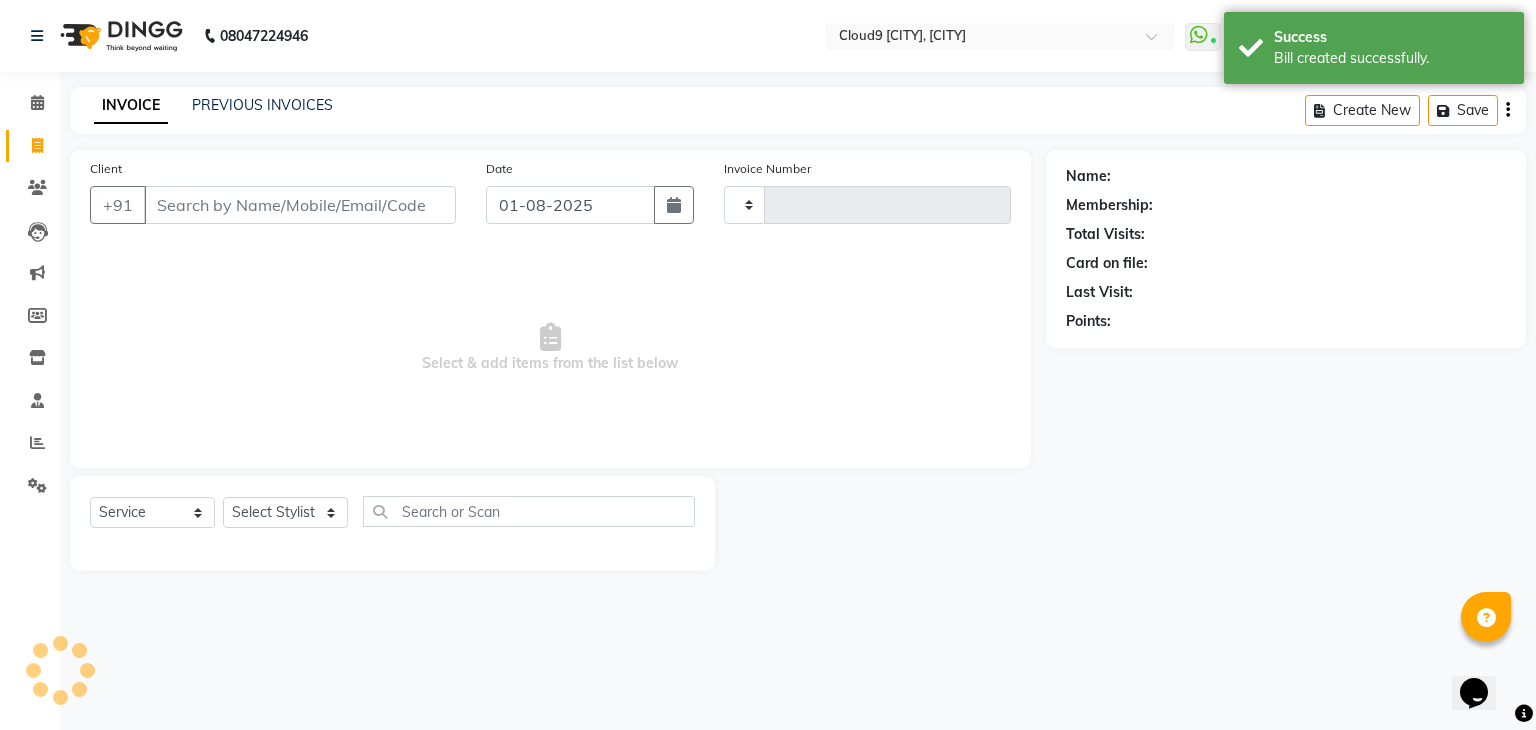 type on "1681" 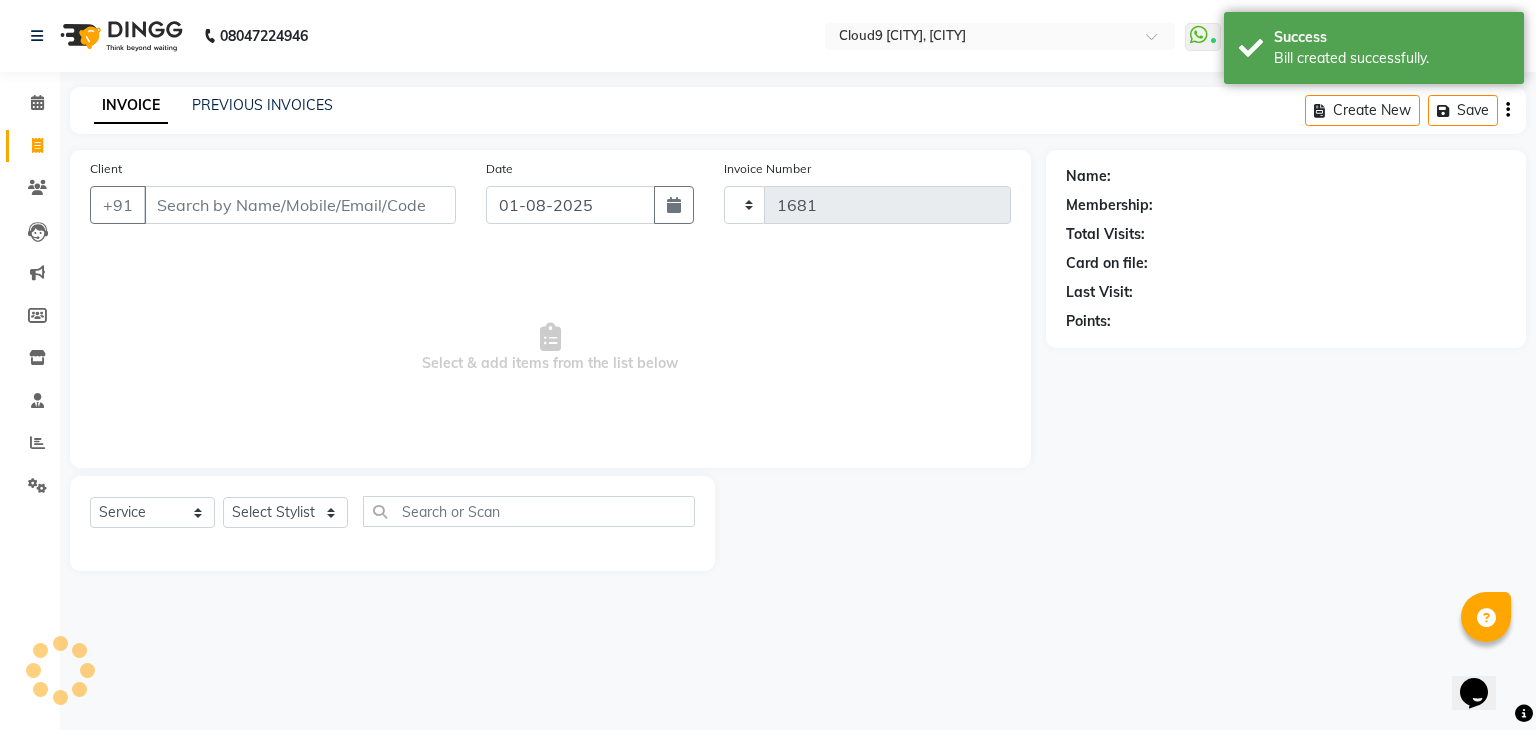 select on "7746" 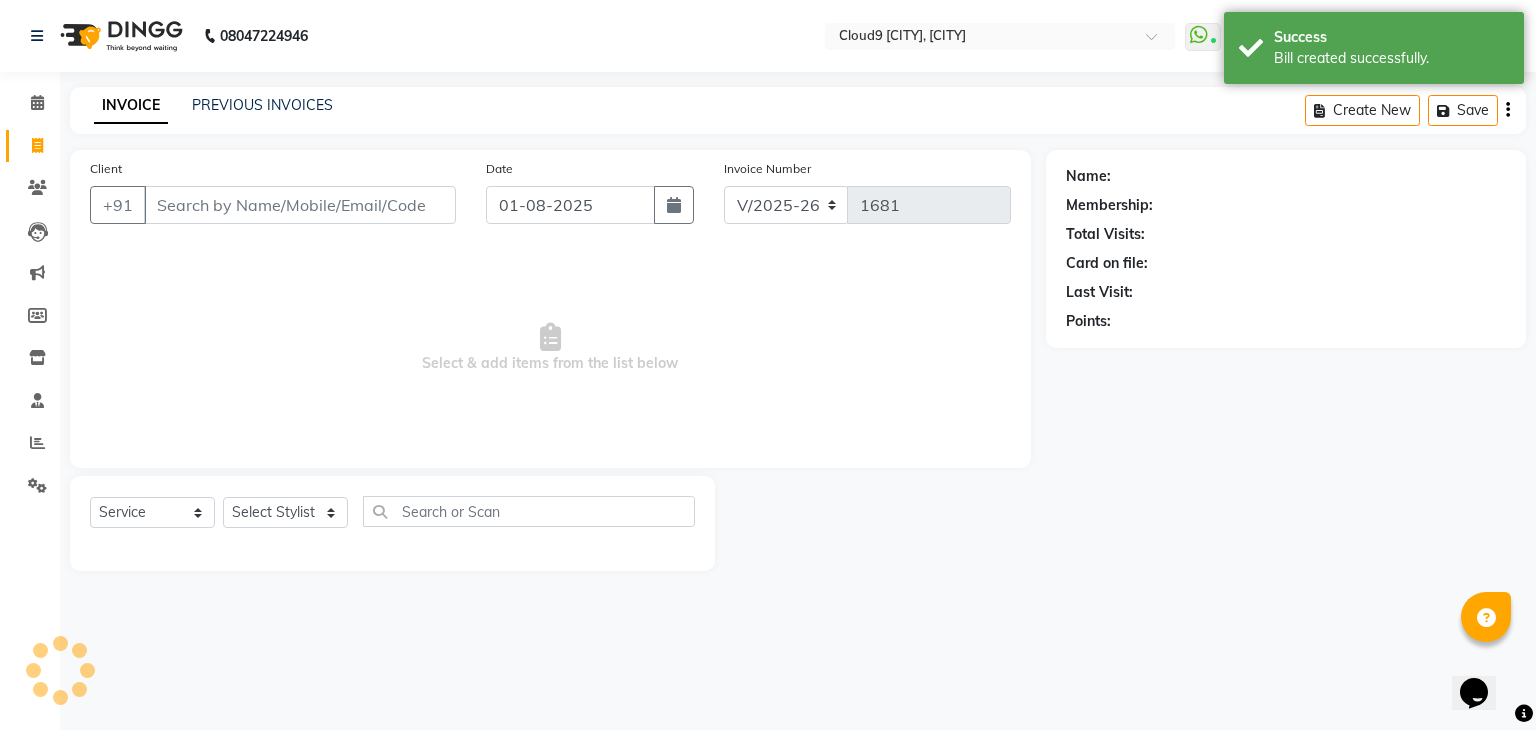 click on "Client" at bounding box center (300, 205) 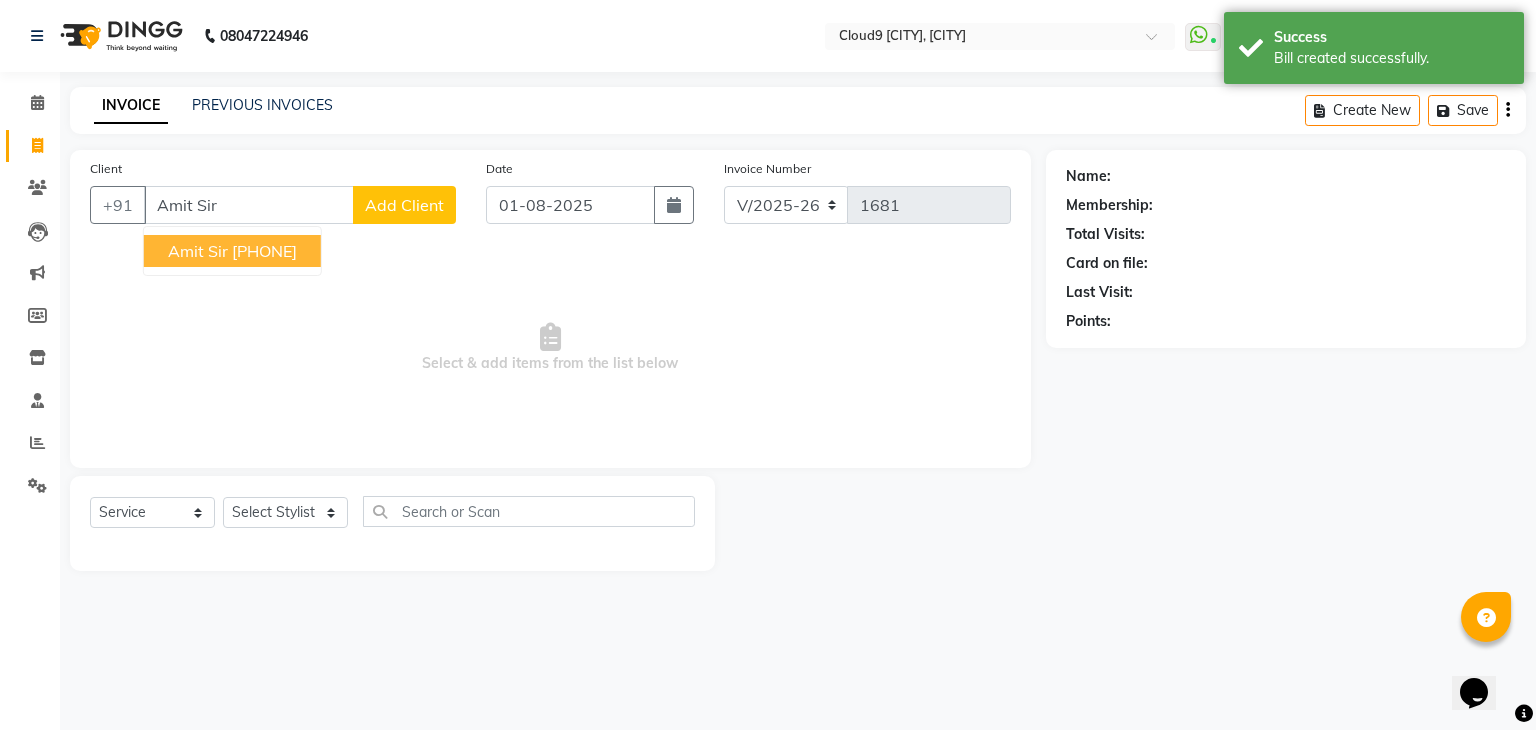 type on "Amit Sir" 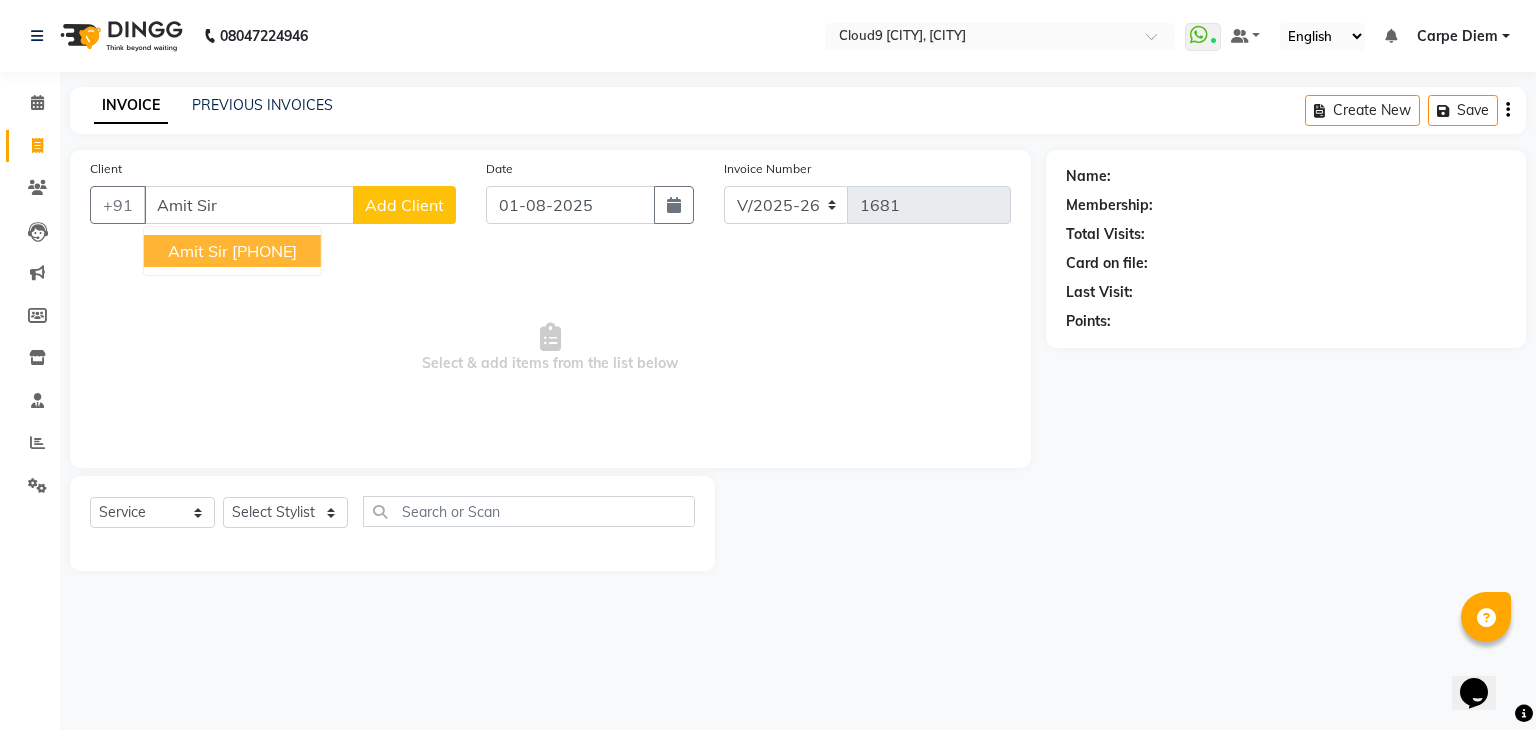 click on "Add Client" 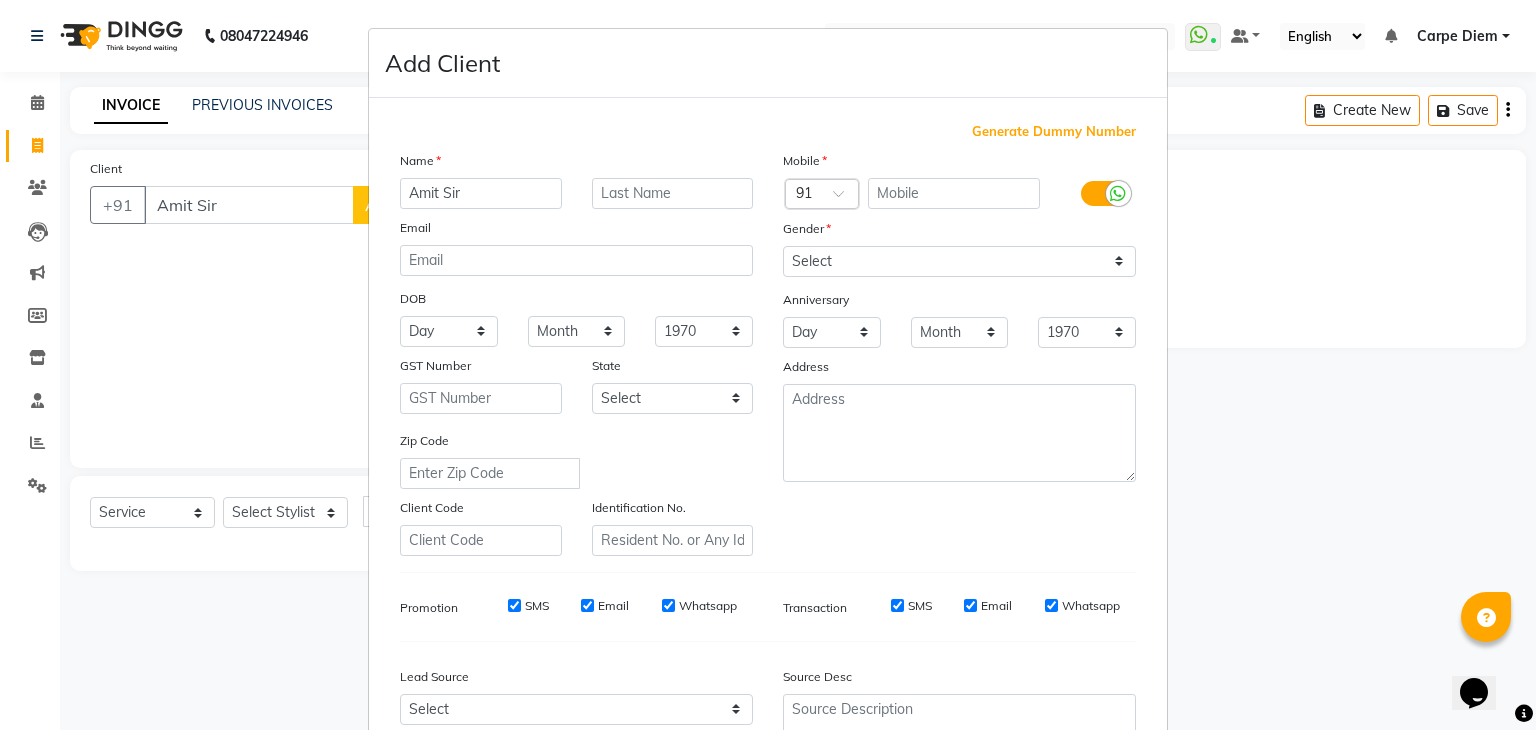 click on "Generate Dummy Number" at bounding box center (1054, 132) 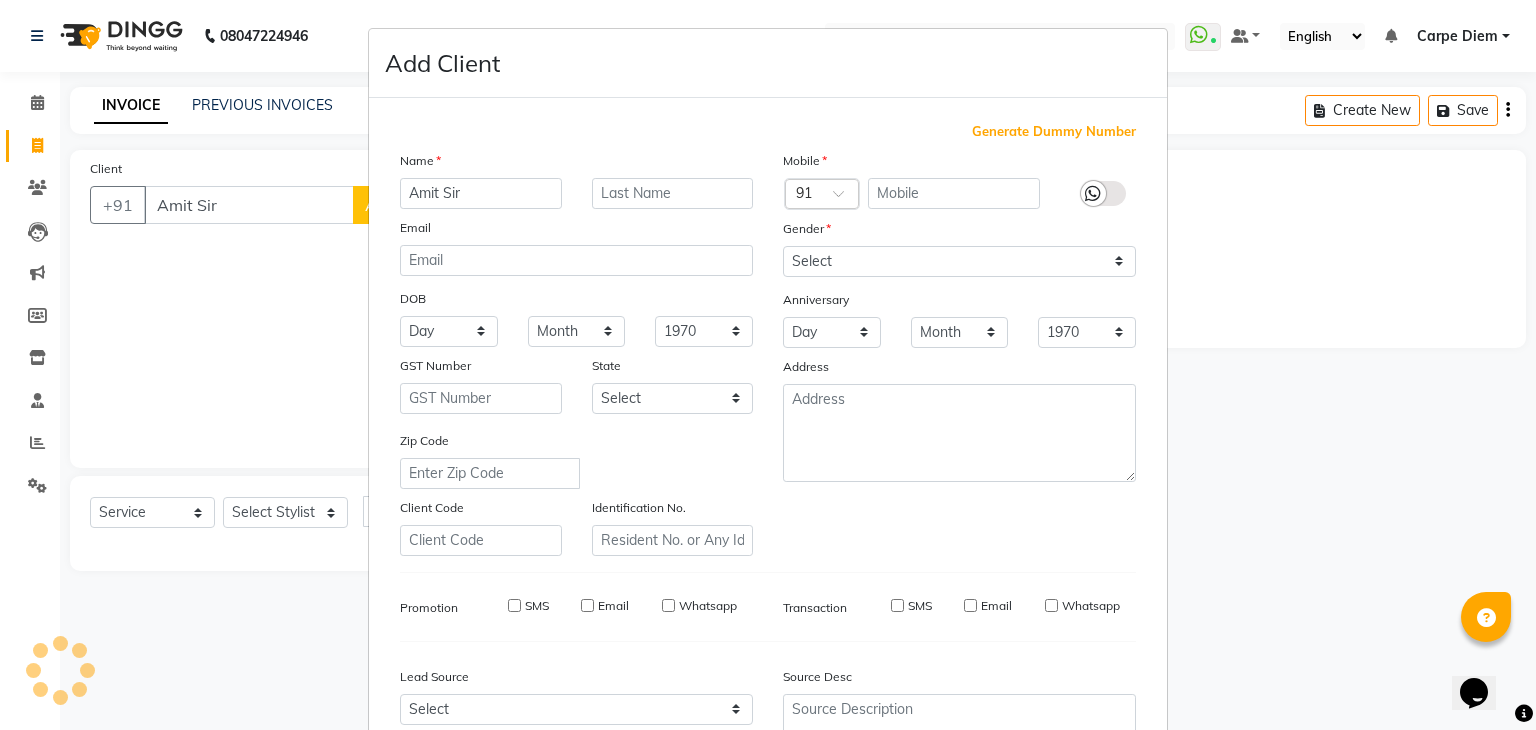 type on "[NUMBER]" 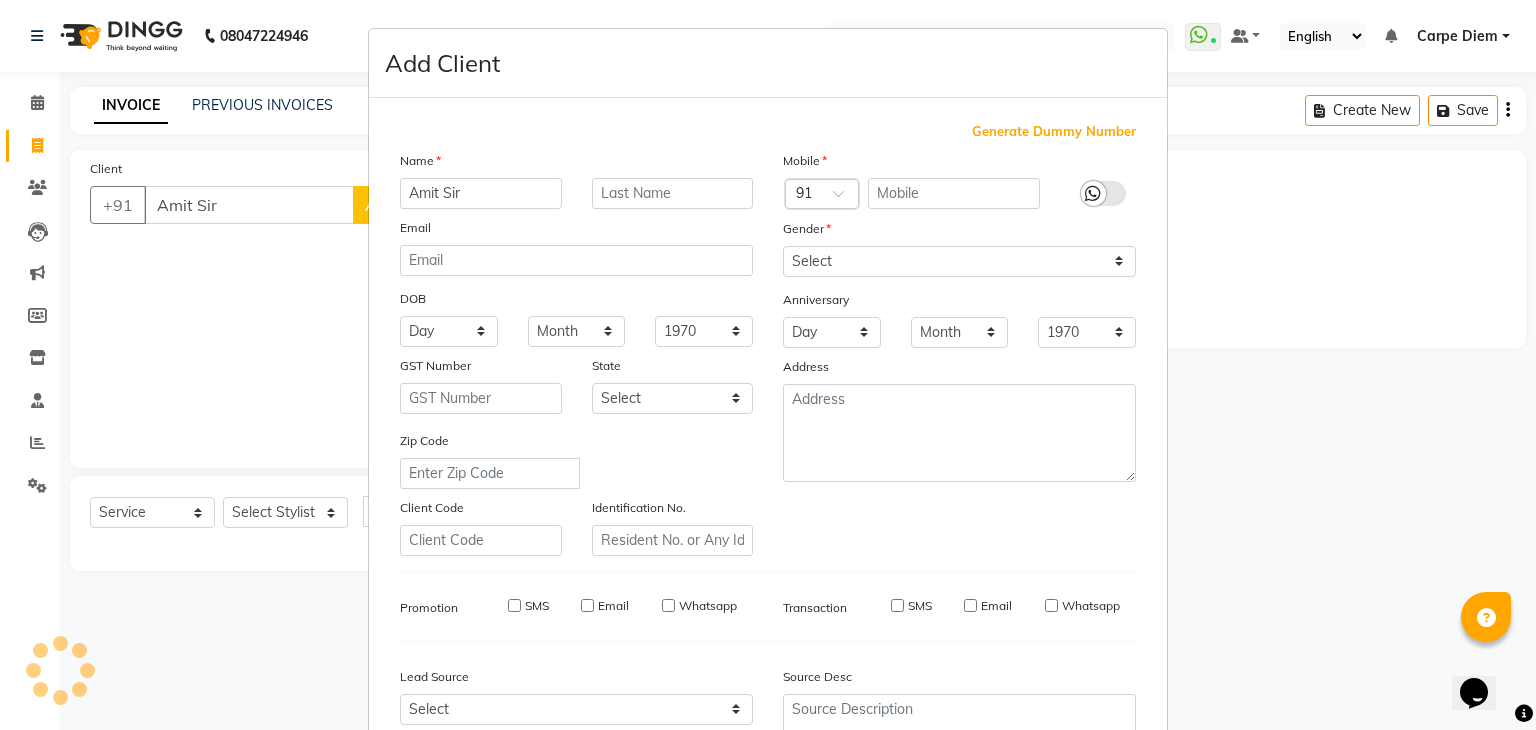 checkbox on "false" 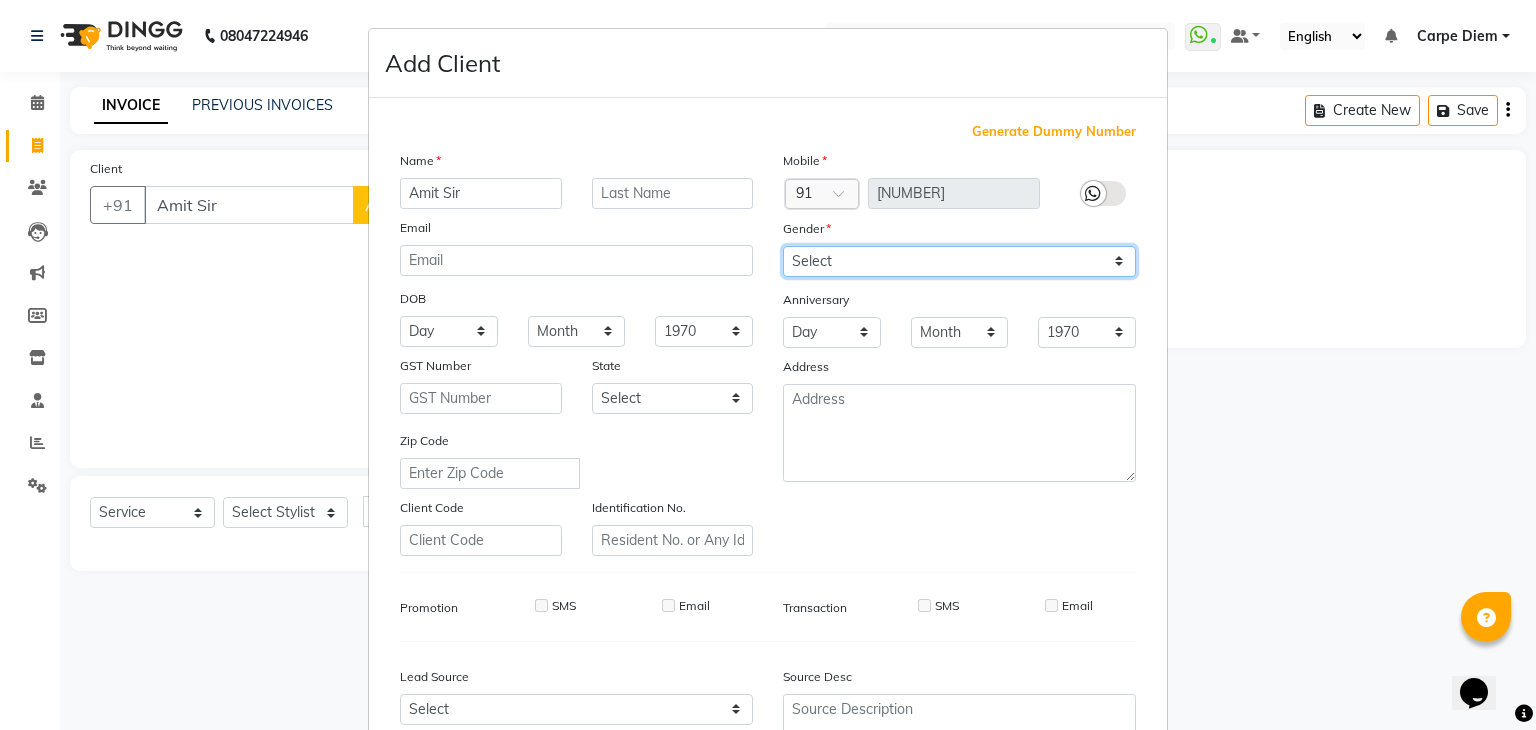click on "Select Male Female Other Prefer Not To Say" at bounding box center [959, 261] 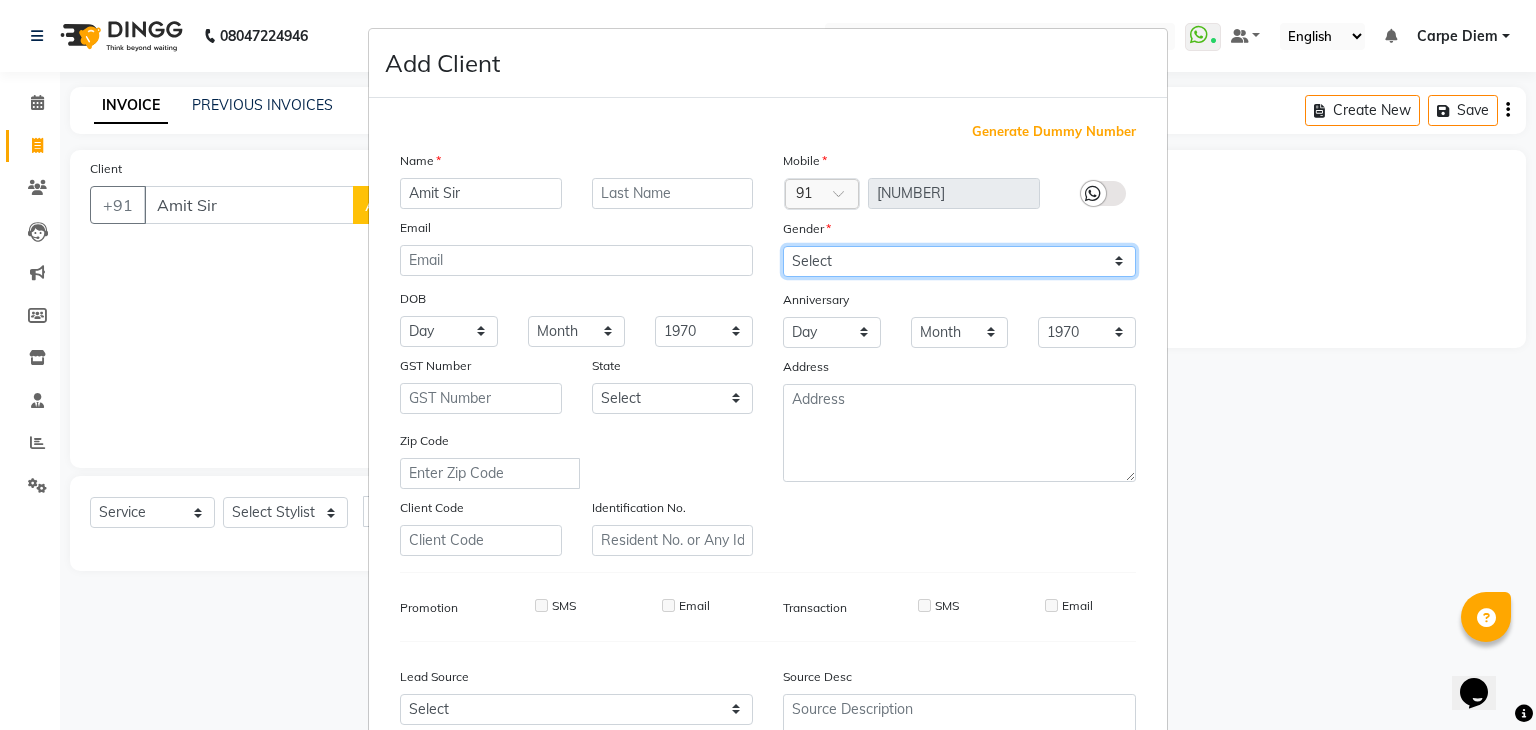 select on "male" 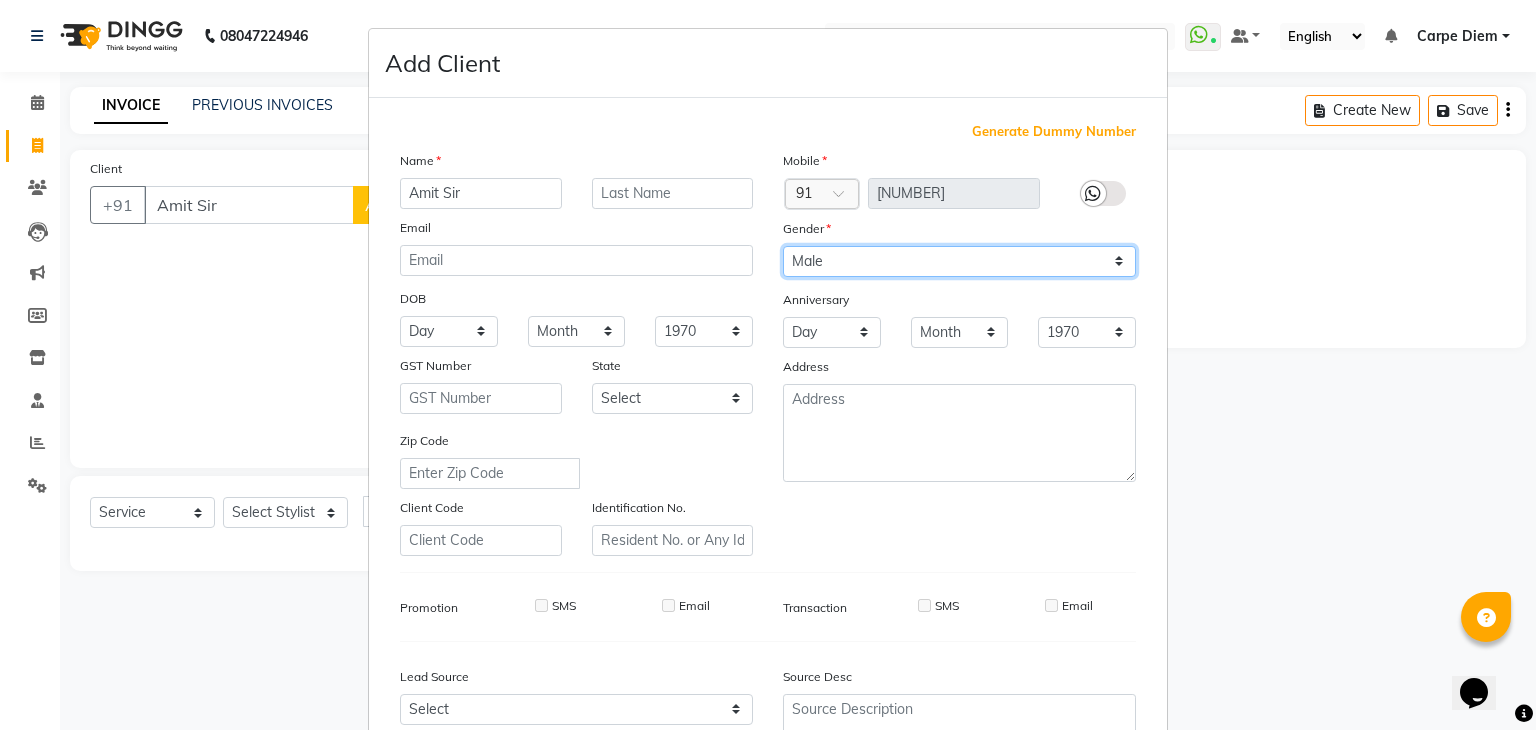 click on "Select Male Female Other Prefer Not To Say" at bounding box center (959, 261) 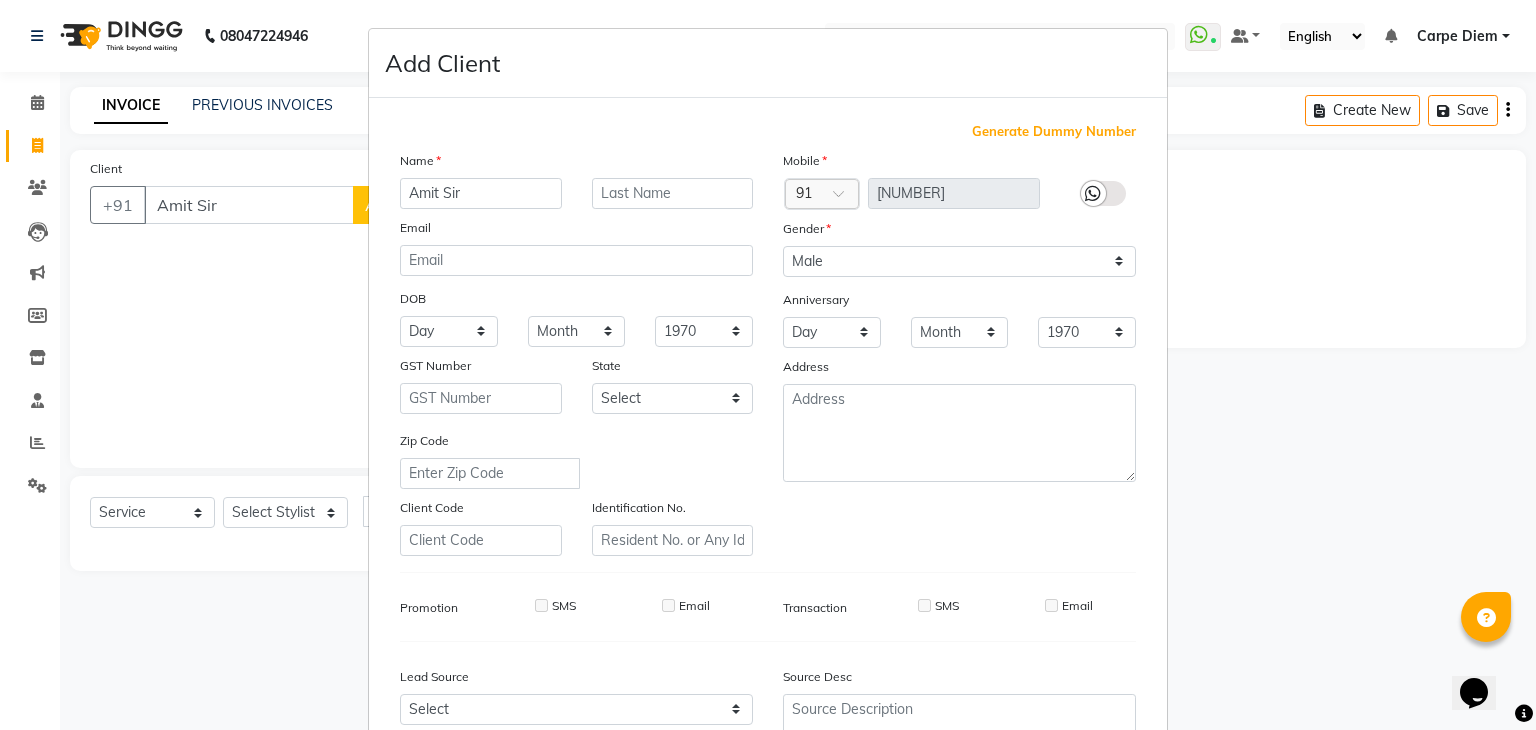 click on "Add Client Generate Dummy Number Name [NAME] Sir Email DOB Day 01 02 03 04 05 06 07 08 09 10 11 12 13 14 15 16 17 18 19 20 21 22 23 24 25 26 27 28 29 30 31 Month January February March April May June July August September October November December 1940 1941 1942 1943 1944 1945 1946 1947 1948 1949 1950 1951 1952 1953 1954 1955 1956 1957 1958 1959 1960 1961 1962 1963 1964 1965 1966 1967 1968 1969 1970 1971 1972 1973 1974 1975 1976 1977 1978 1979 1980 1981 1982 1983 1984 1985 1986 1987 1988 1989 1990 1991 1992 1993 1994 1995 1996 1997 1998 1999 2000 2001 2002 2003 2004 2005 2006 2007 2008 2009 2010 2011 2012 2013 2014 2015 2016 2017 2018 2019 2020 2021 2022 2023 2024 GST Number State Select Andaman and Nicobar Islands Andhra Pradesh Arunachal Pradesh Assam Bihar Chandigarh Chhattisgarh Dadra and Nagar Haveli Daman and Diu Delhi Goa Gujarat Haryana Himachal Pradesh Jammu and Kashmir Jharkhand Karnataka Kerala Lakshadweep Madhya Pradesh Maharashtra Manipur Meghalaya Mizoram Nagaland Odisha Pondicherry Punjab Sikkim" at bounding box center (768, 365) 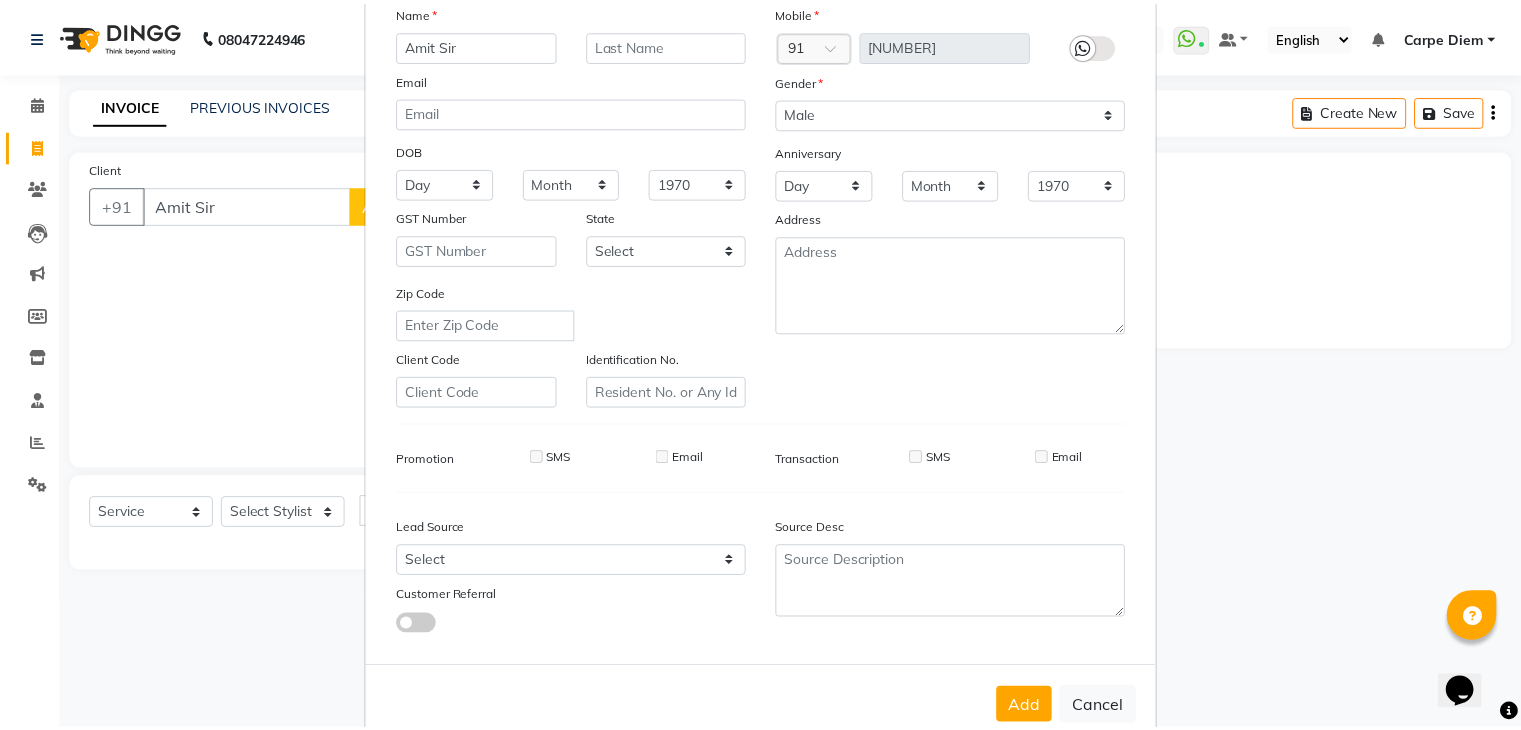 scroll, scrollTop: 203, scrollLeft: 0, axis: vertical 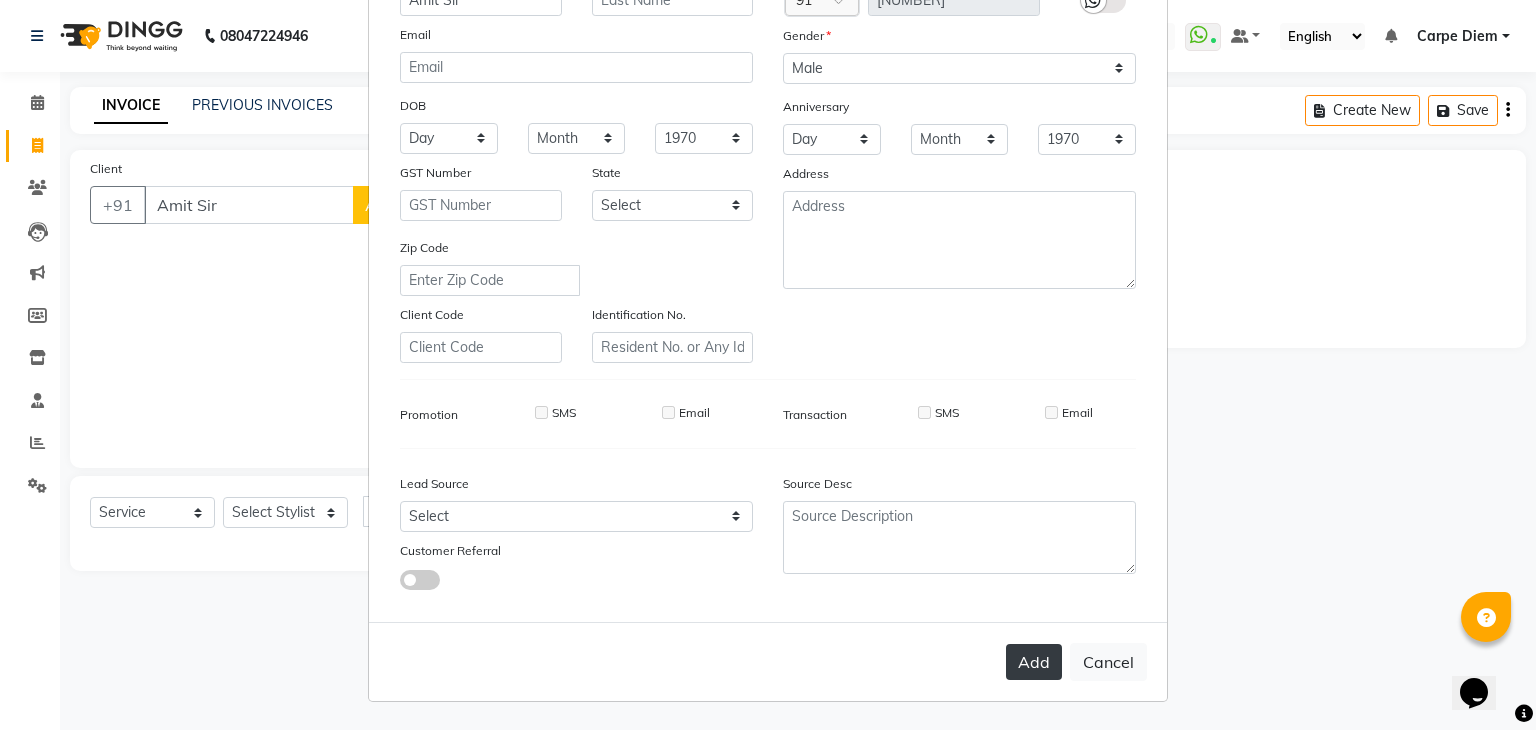 click on "Add" at bounding box center (1034, 662) 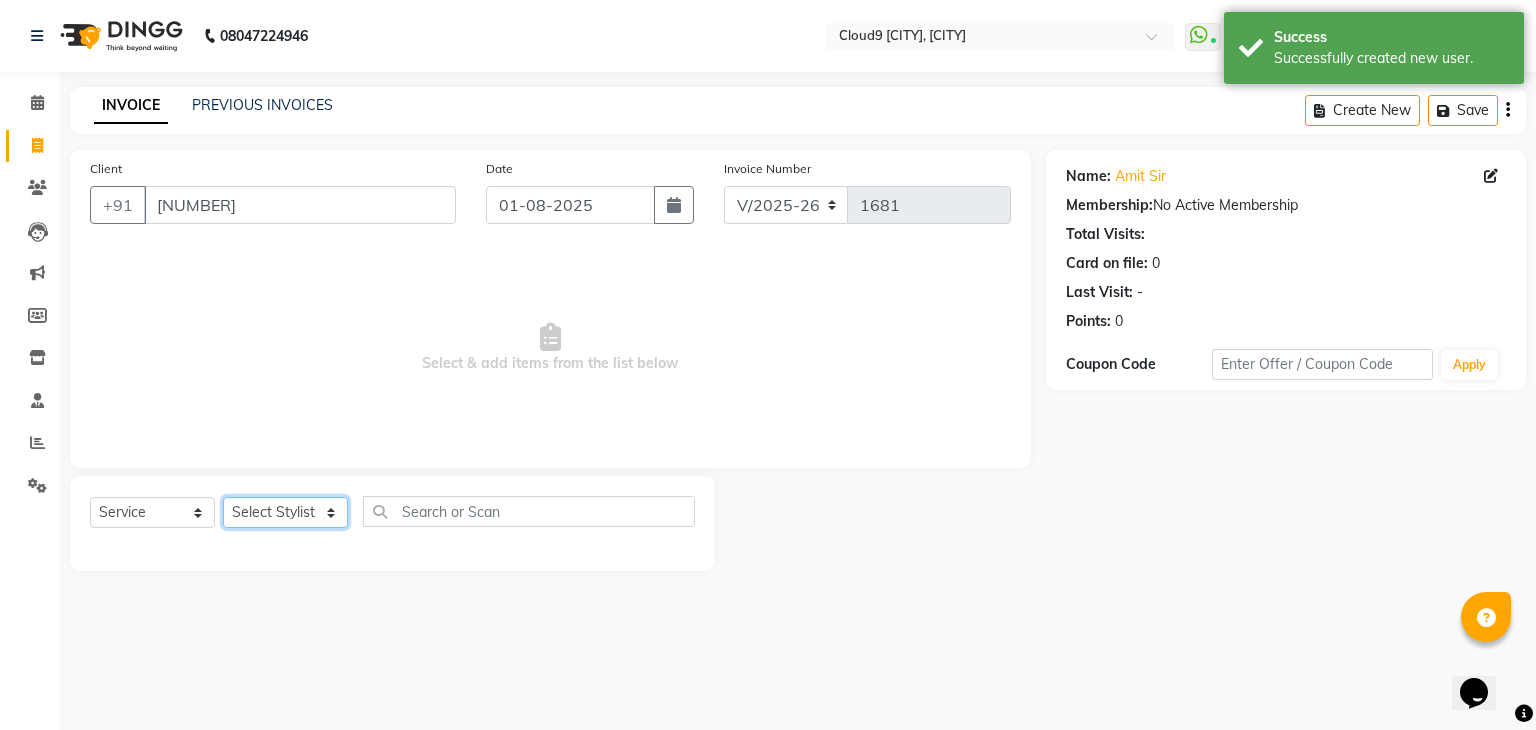 click on "Select Stylist [NAME] [NAME] [NAME] [NAME] [NAME] sir Carpe Diem DINGG SUPPORT Eddy Front Desk [NAME] Intzar Lakshmi Maanish Manisha Mona Naresh Naushad Poonam 1 Poonam 2 Priya Raja [NAME] Ji Rani Reena Renu Ritika Riyaz Sakshi Sangita Santoshi Seema [NAME] Shamshad [NAME] Ali [NAME] 2 Umesh Vicky Vinay Vishal Vishu Waiting Client" 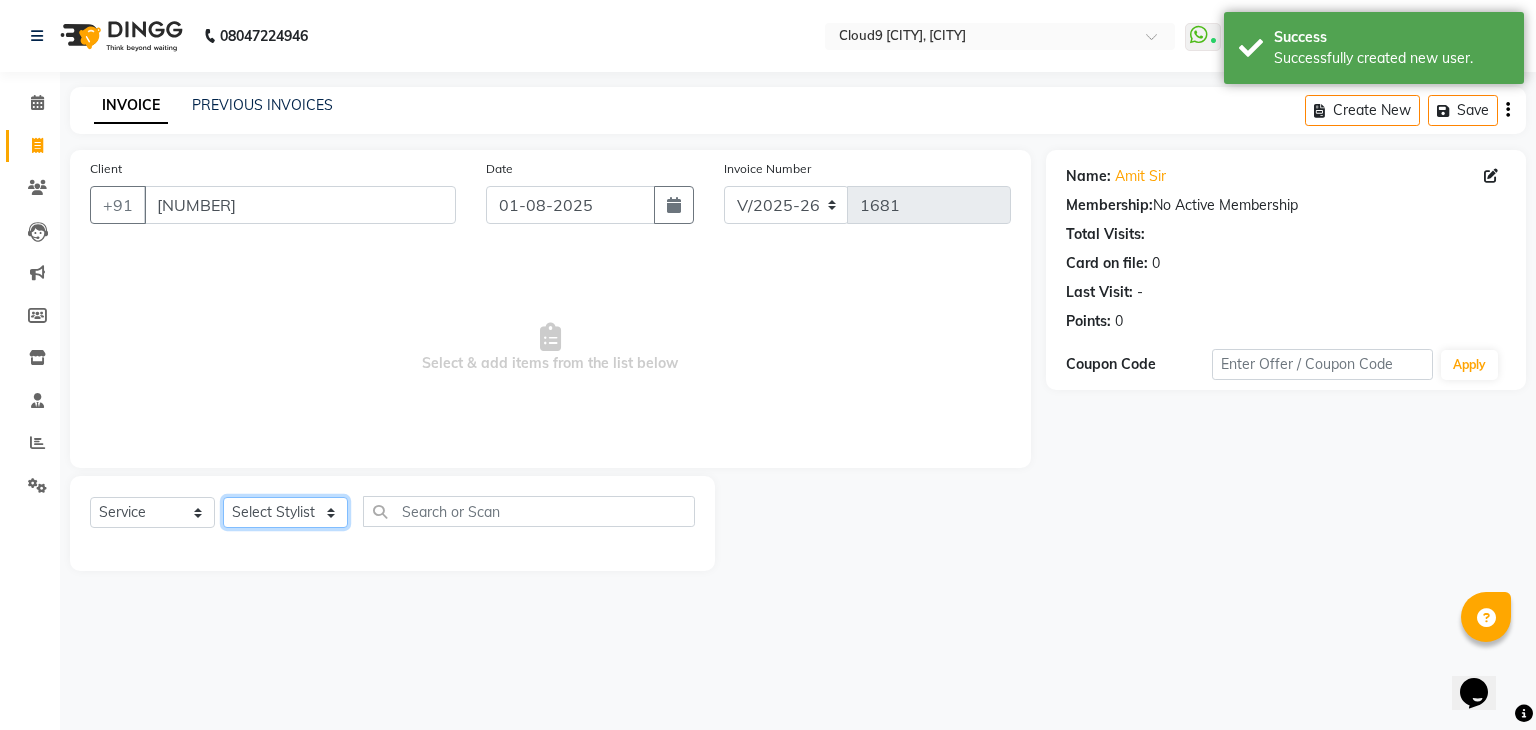 select on "[POSTAL_CODE]" 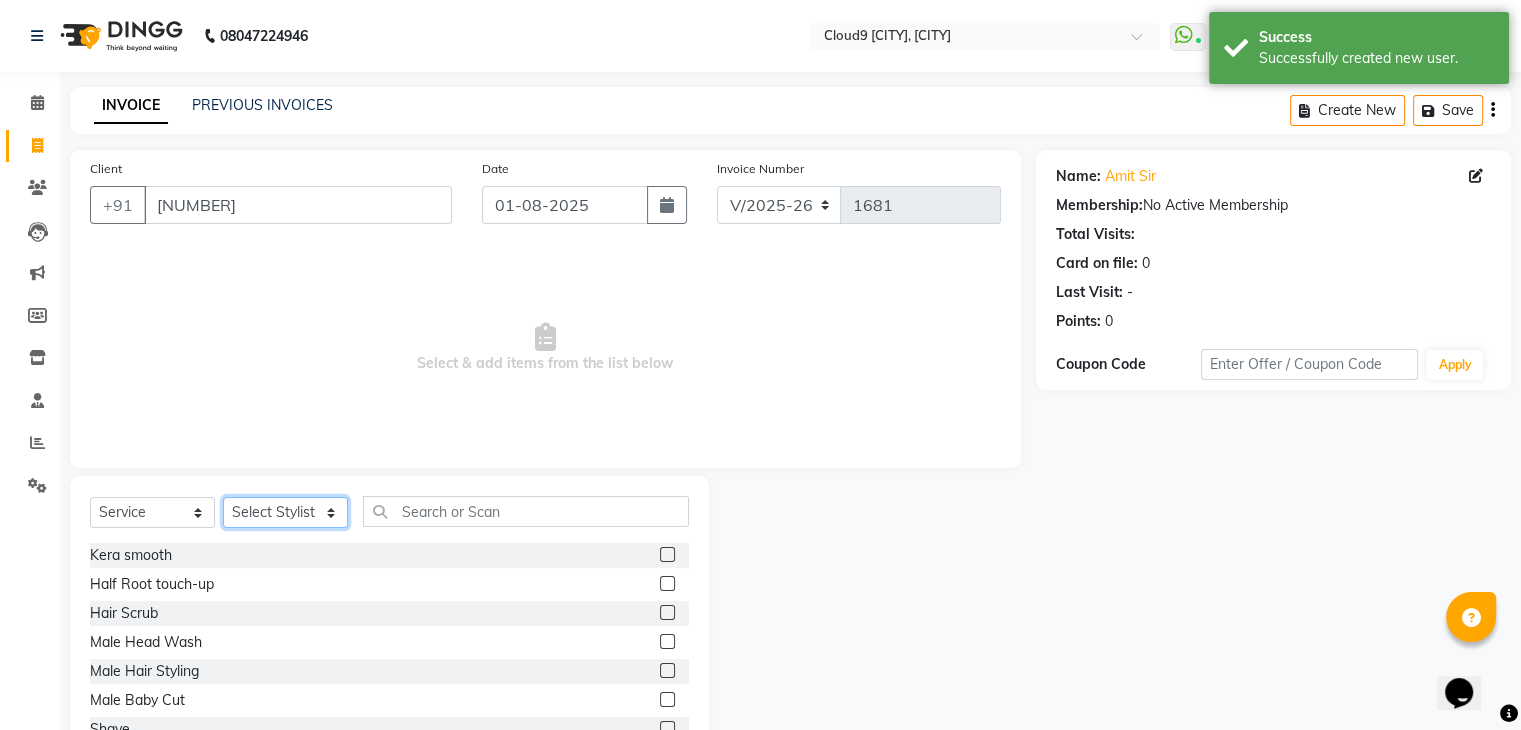 scroll, scrollTop: 174, scrollLeft: 0, axis: vertical 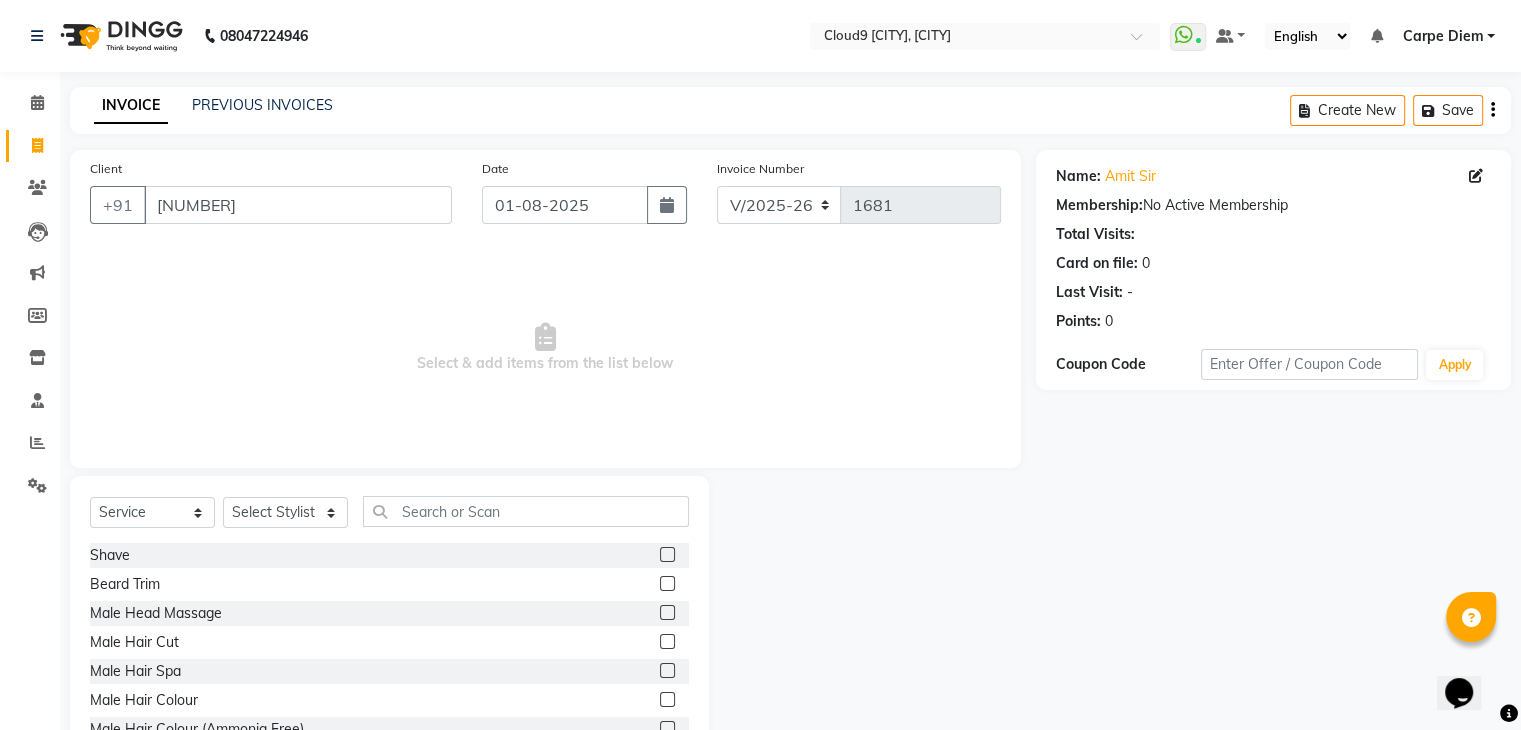 click 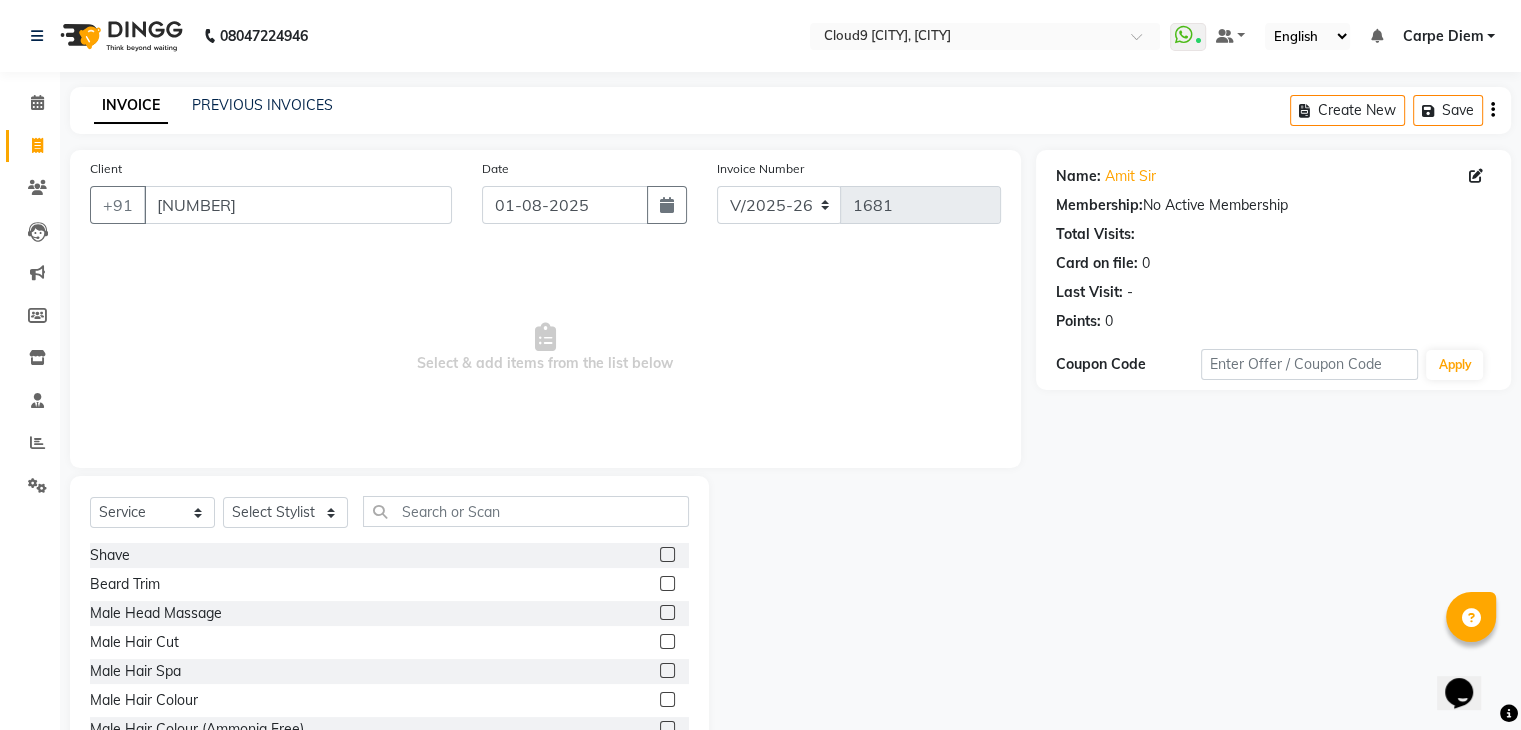 click at bounding box center [666, 642] 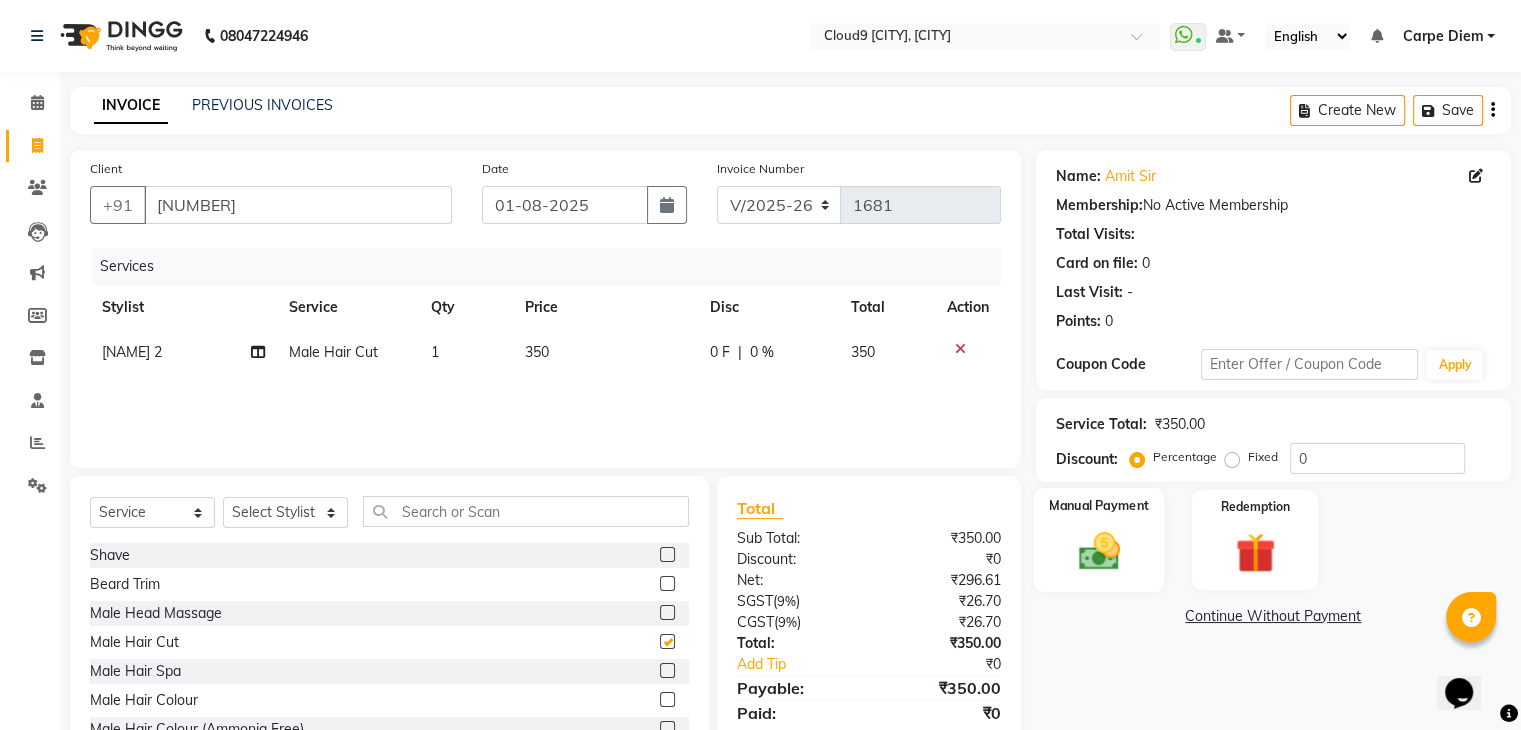 checkbox on "false" 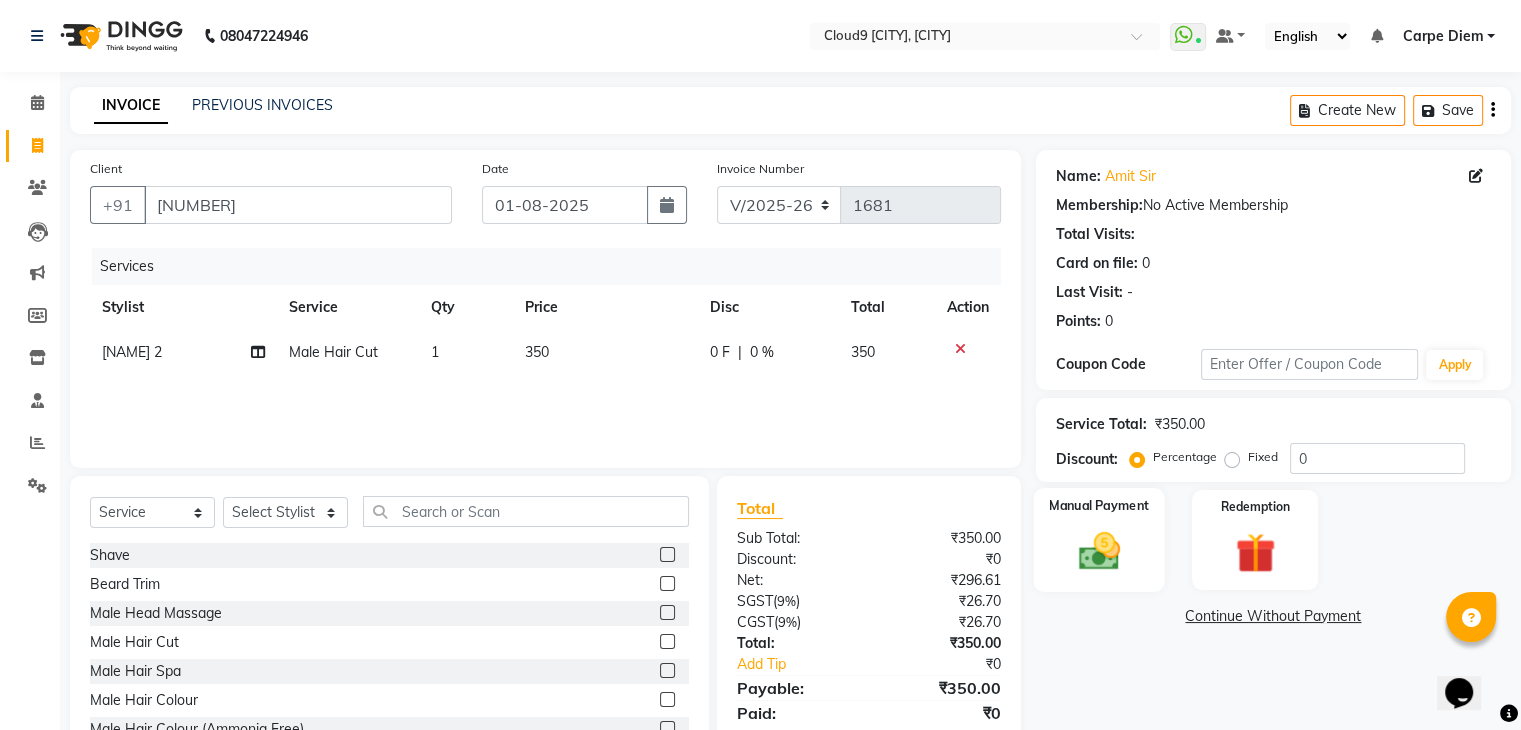 click 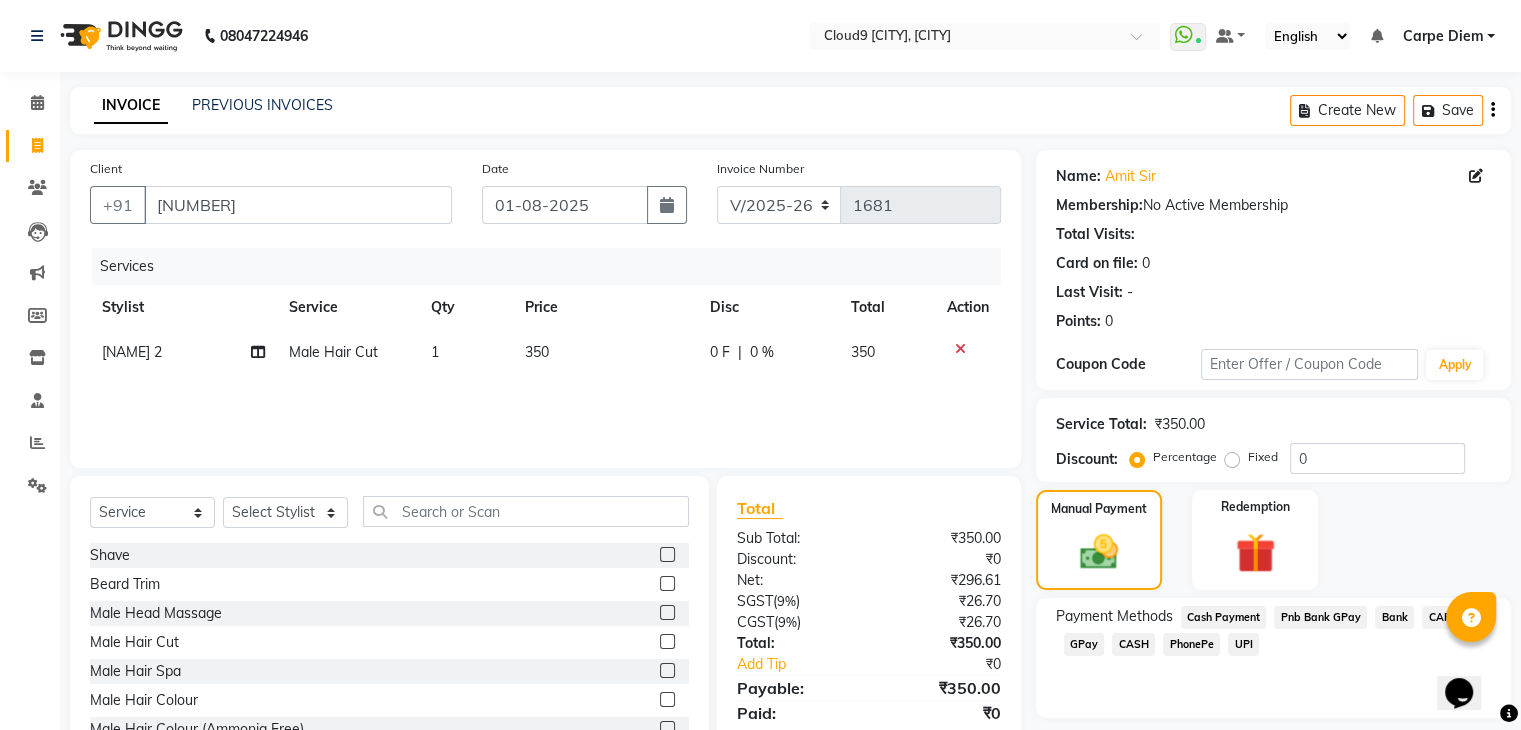 click on "CASH" 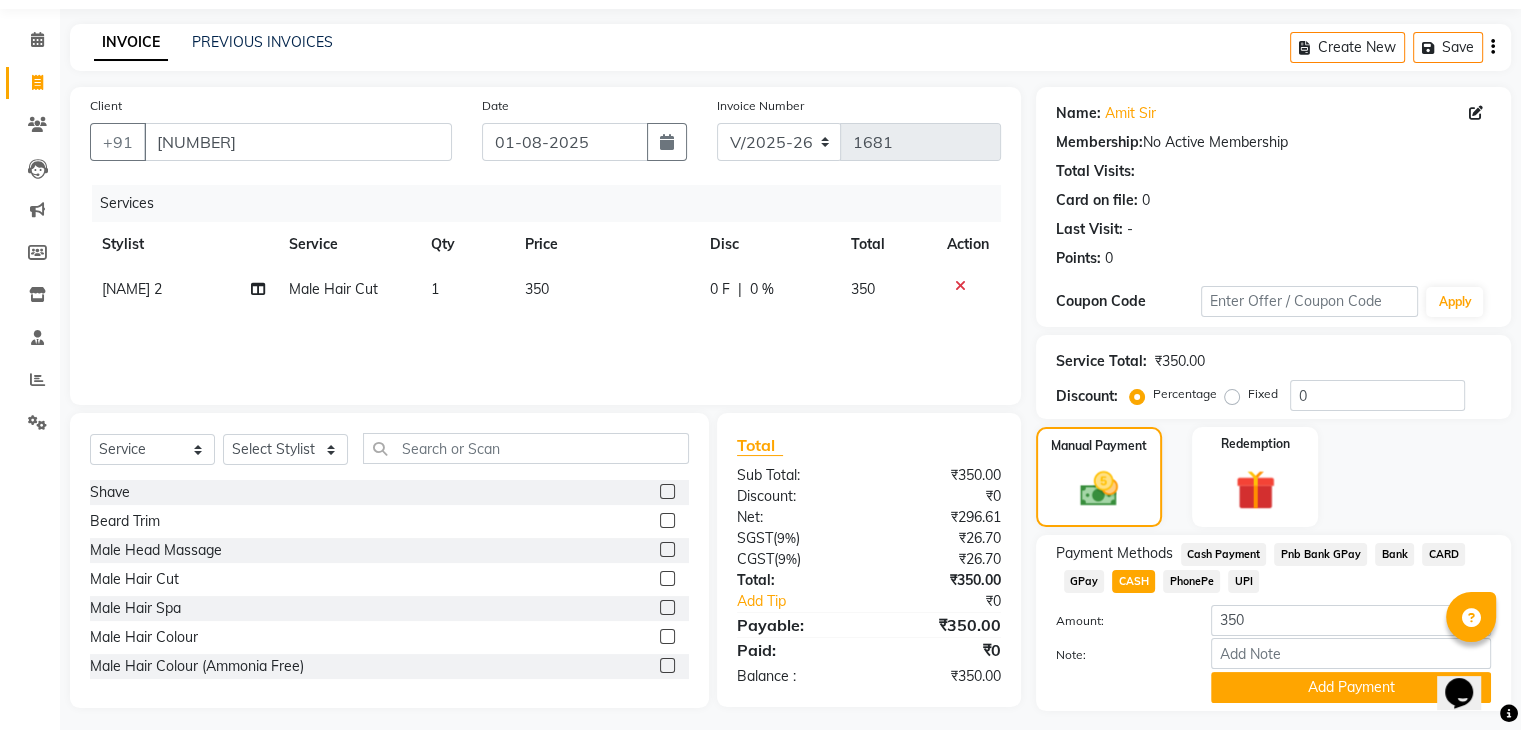 scroll, scrollTop: 117, scrollLeft: 0, axis: vertical 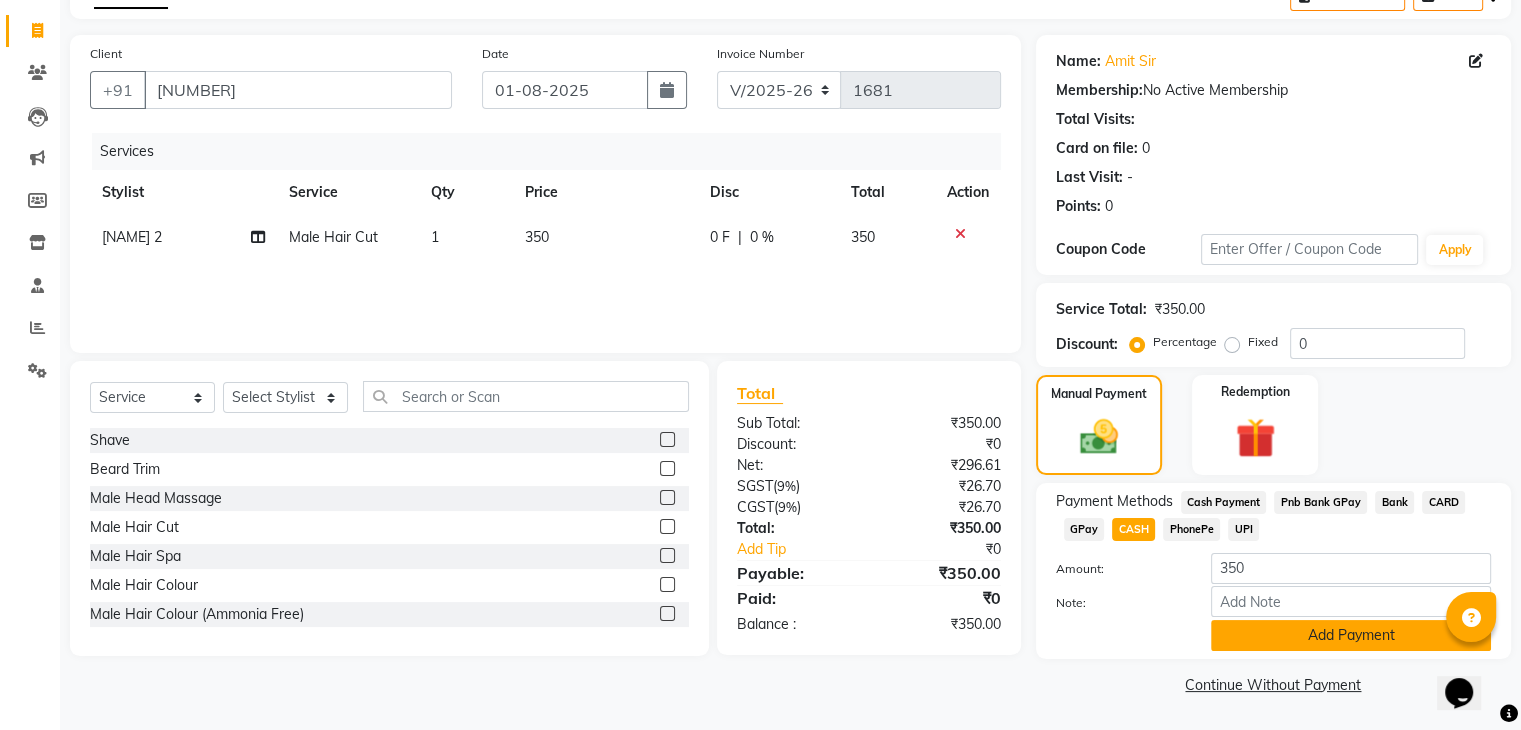 click on "Add Payment" 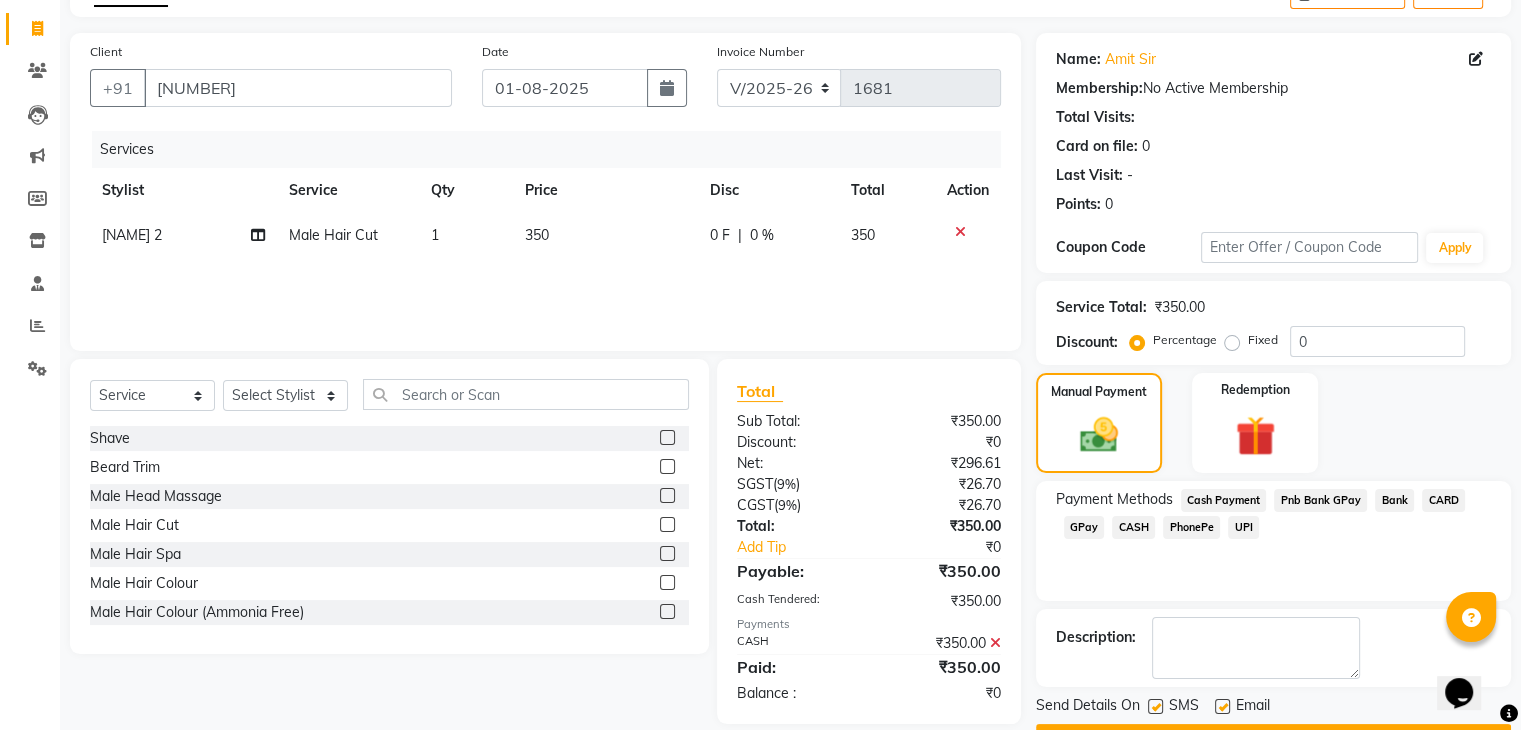 scroll, scrollTop: 171, scrollLeft: 0, axis: vertical 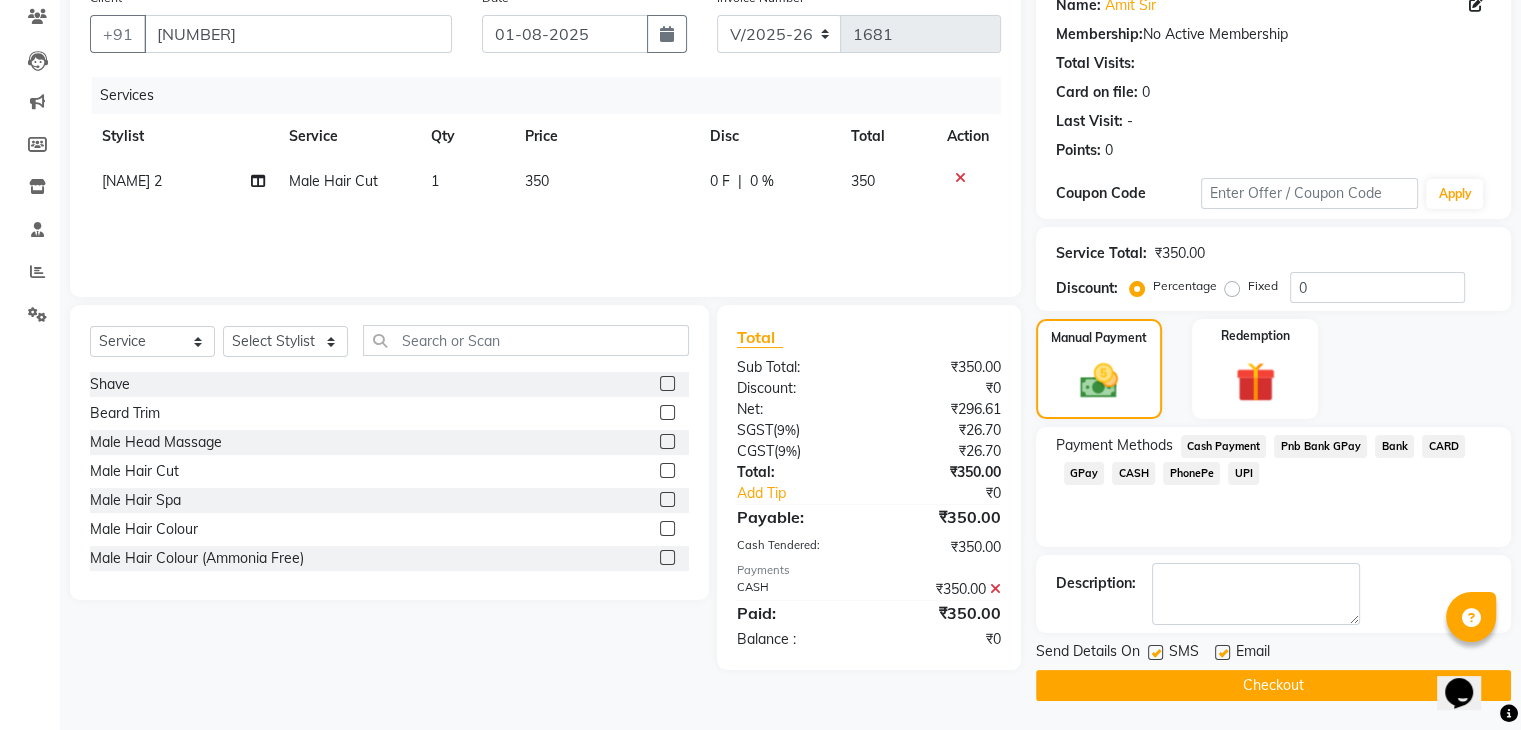 click on "Checkout" 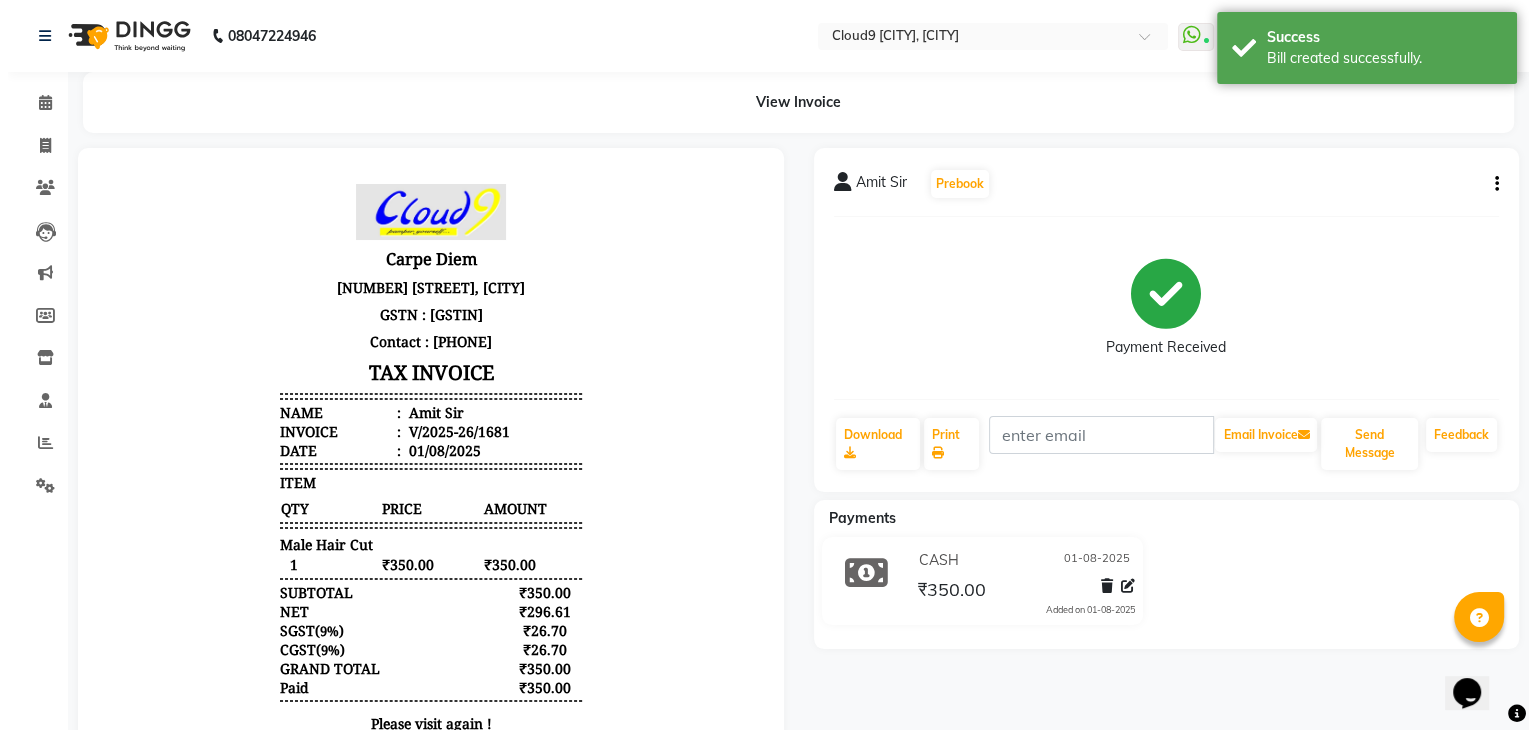 scroll, scrollTop: 0, scrollLeft: 0, axis: both 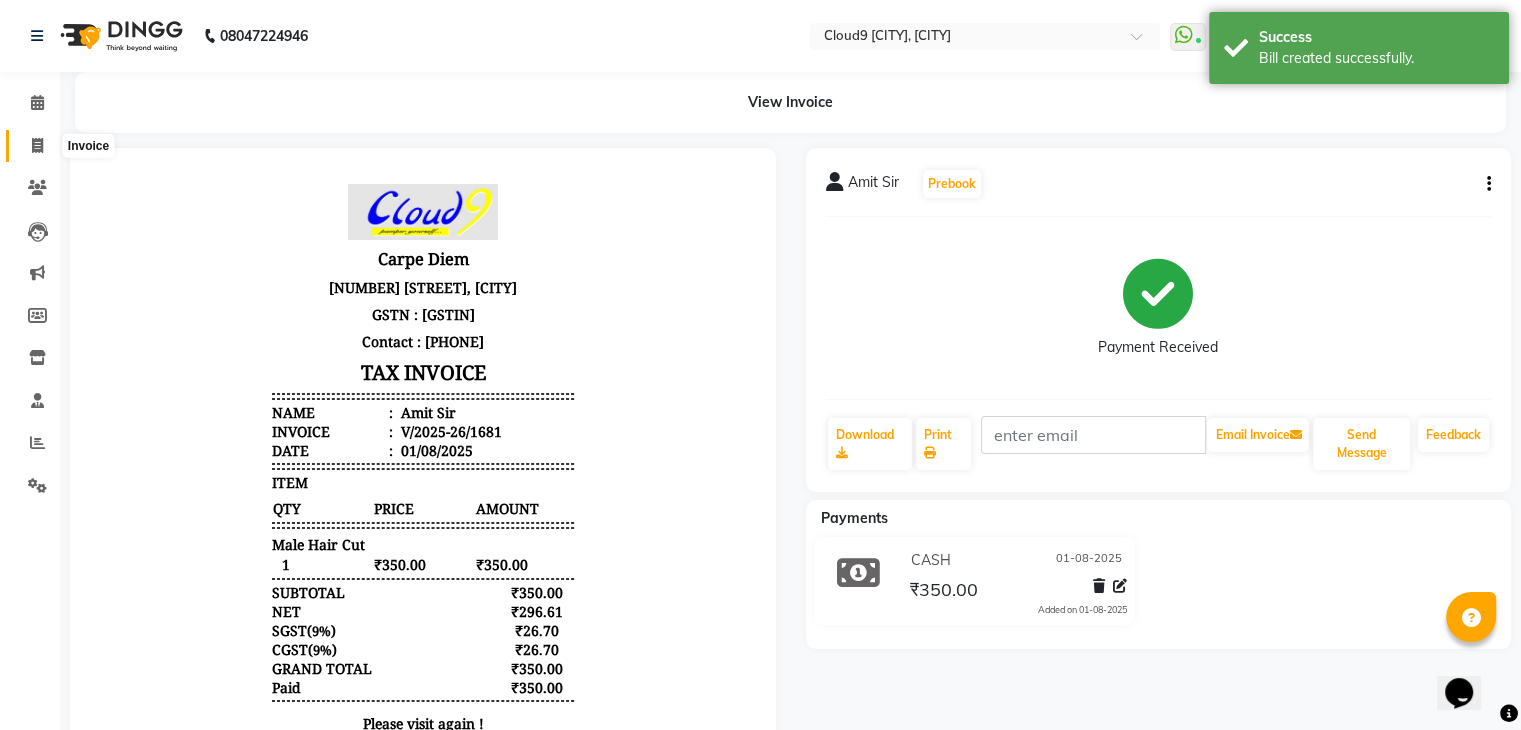 click 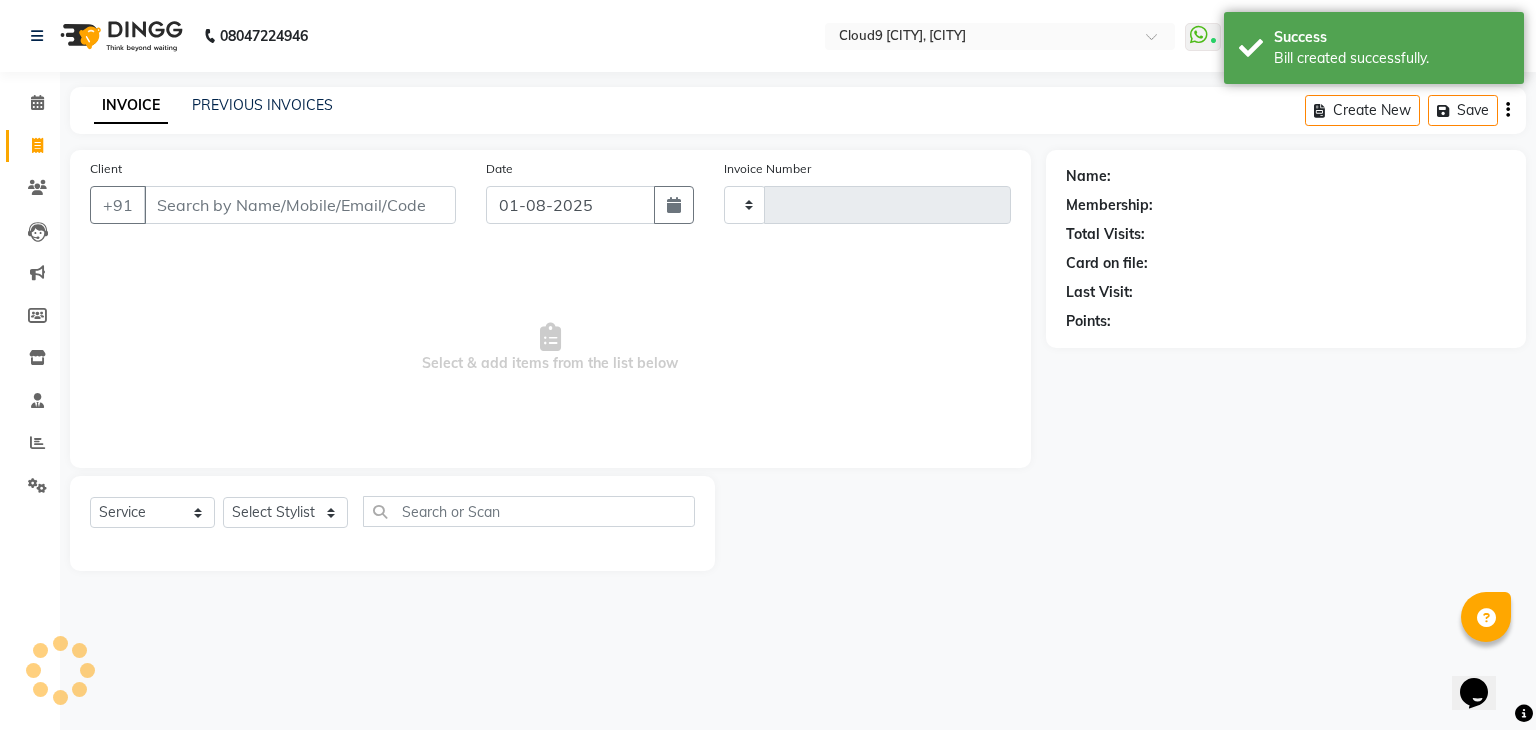 type on "1682" 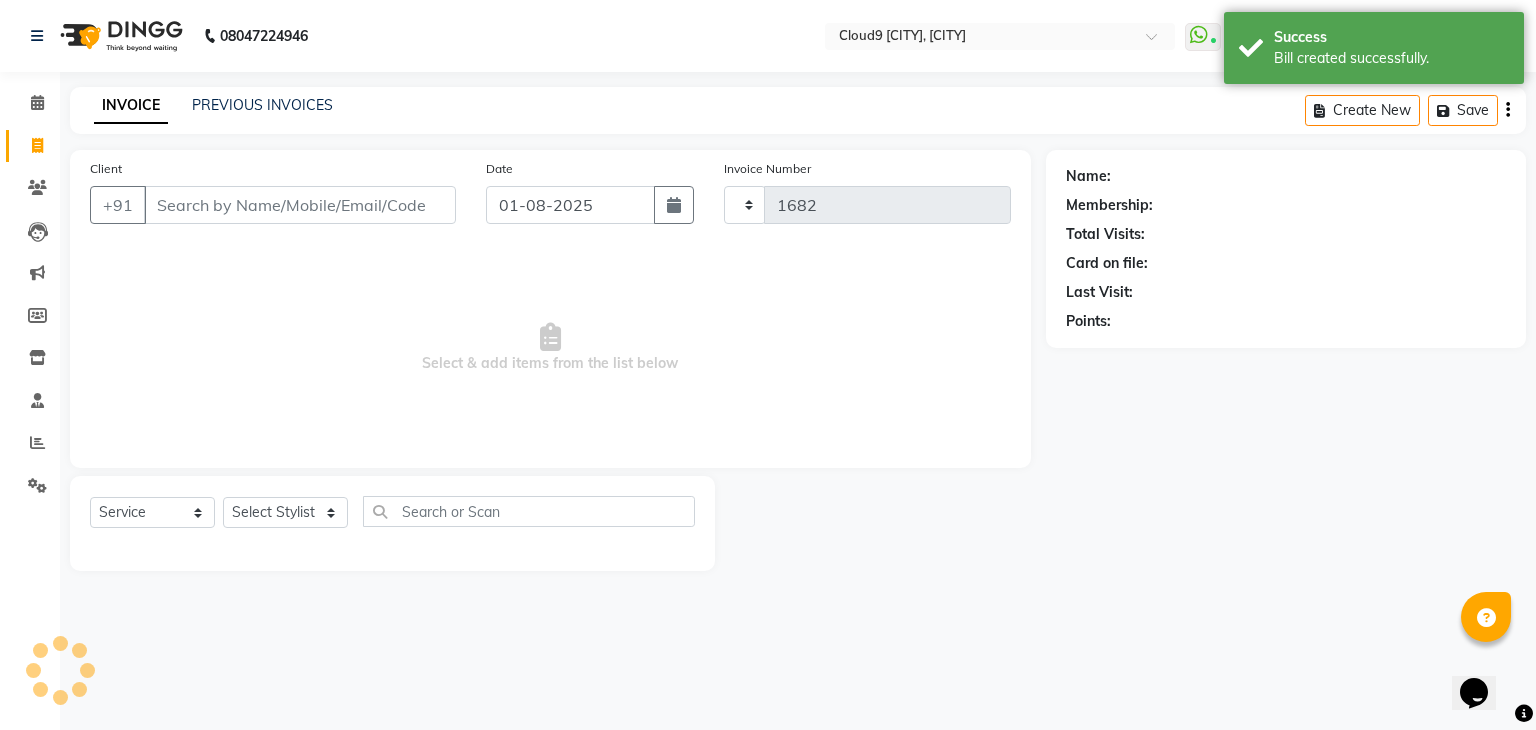 select on "7746" 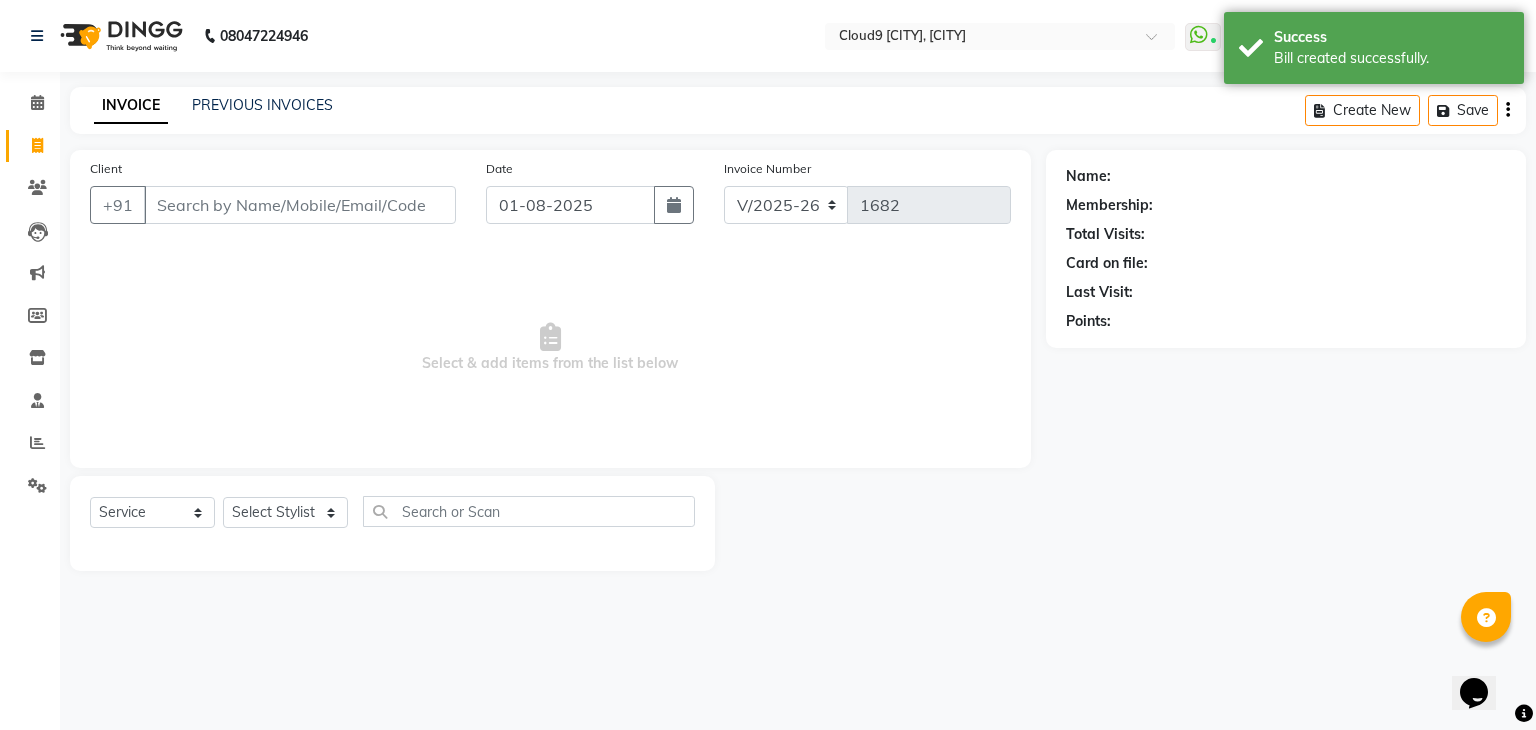 click on "Client" at bounding box center (300, 205) 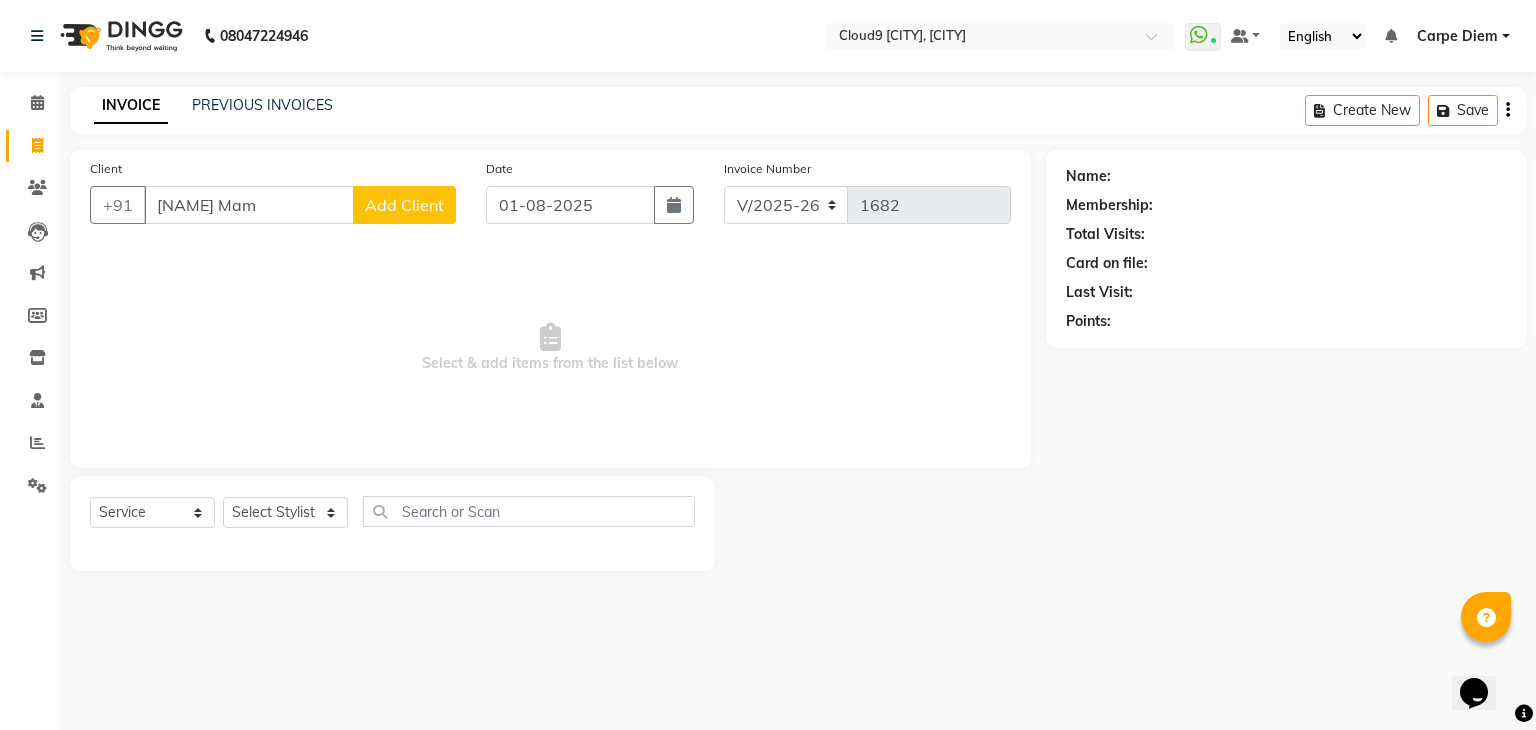 type on "[NAME] Mam" 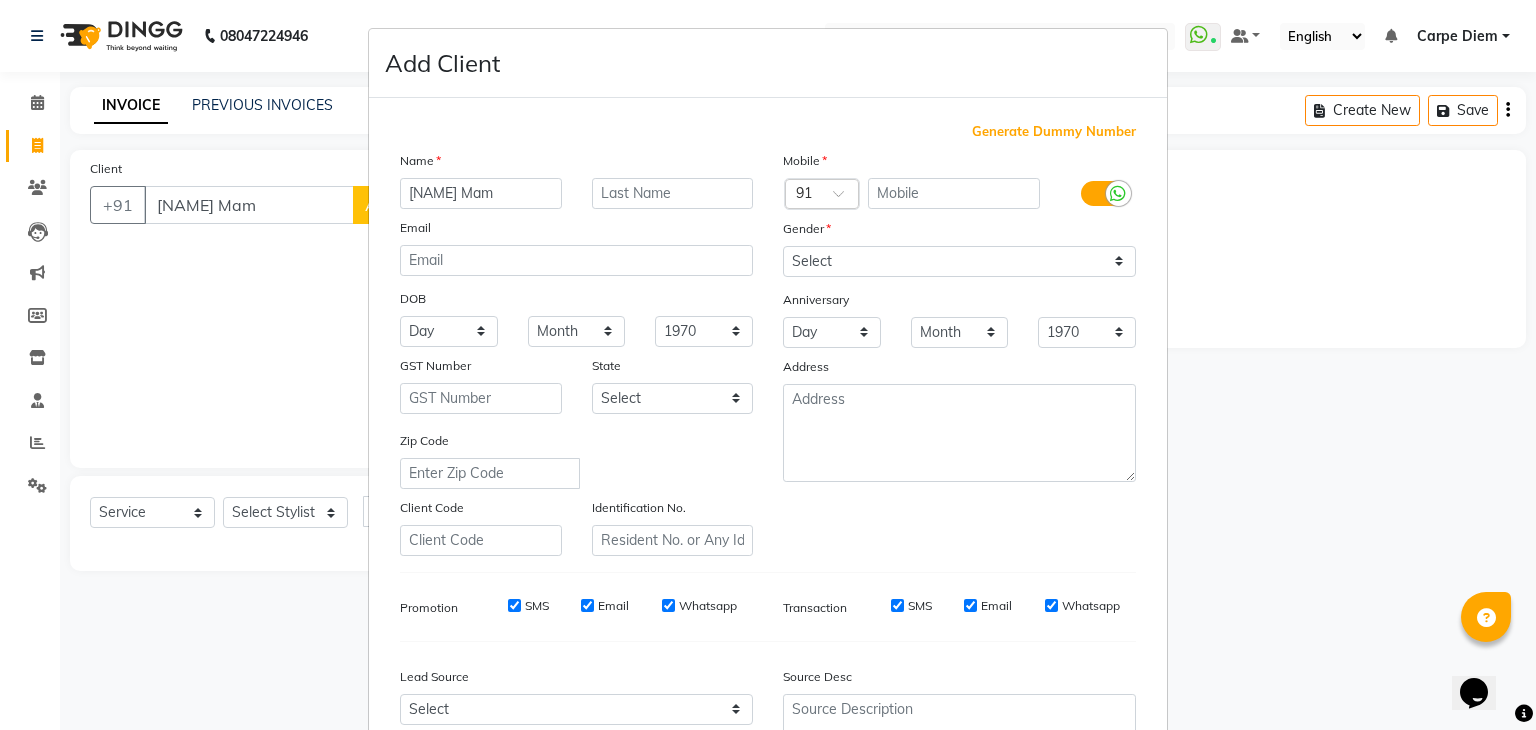 click on "Generate Dummy Number" at bounding box center [1054, 132] 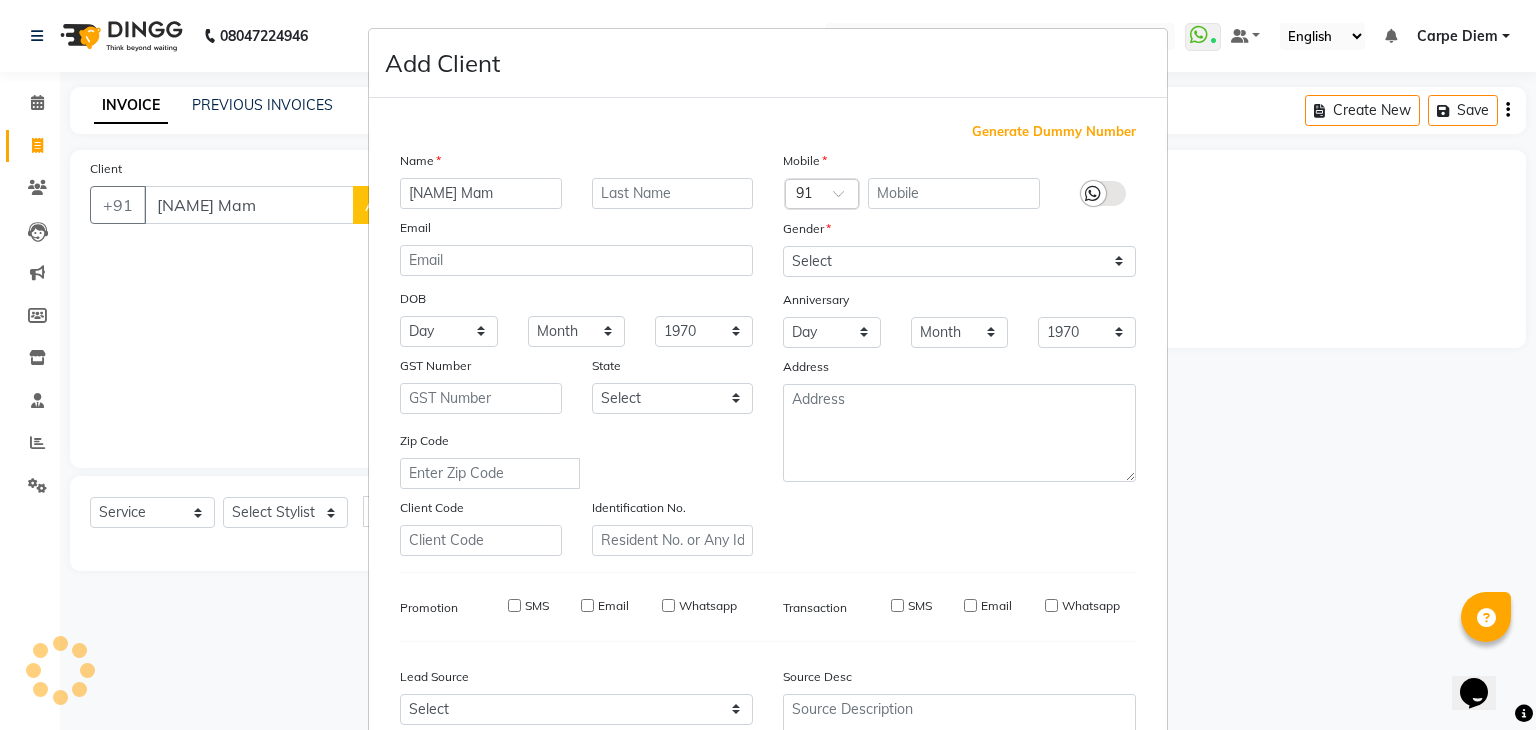 type on "[NUMBER]" 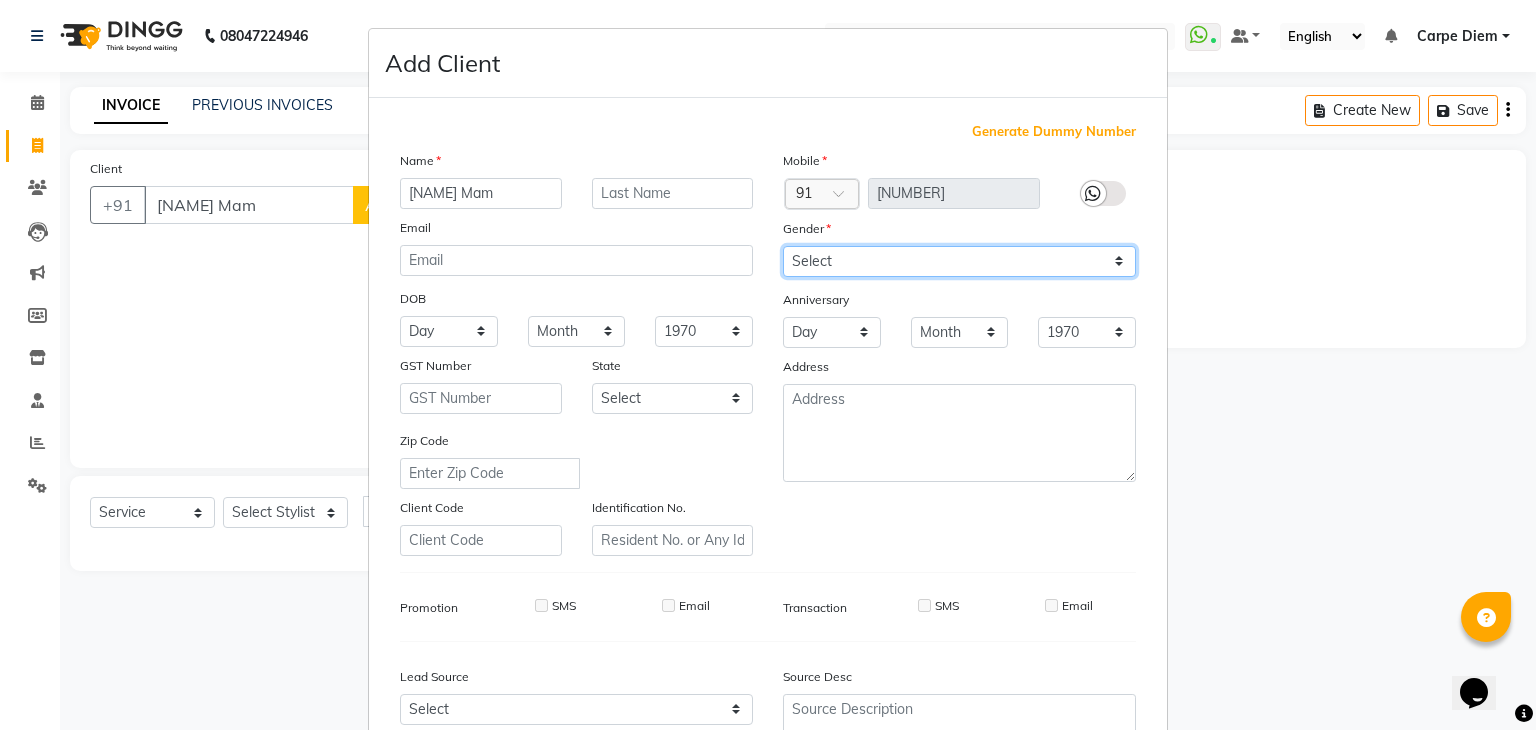 click on "Select Male Female Other Prefer Not To Say" at bounding box center (959, 261) 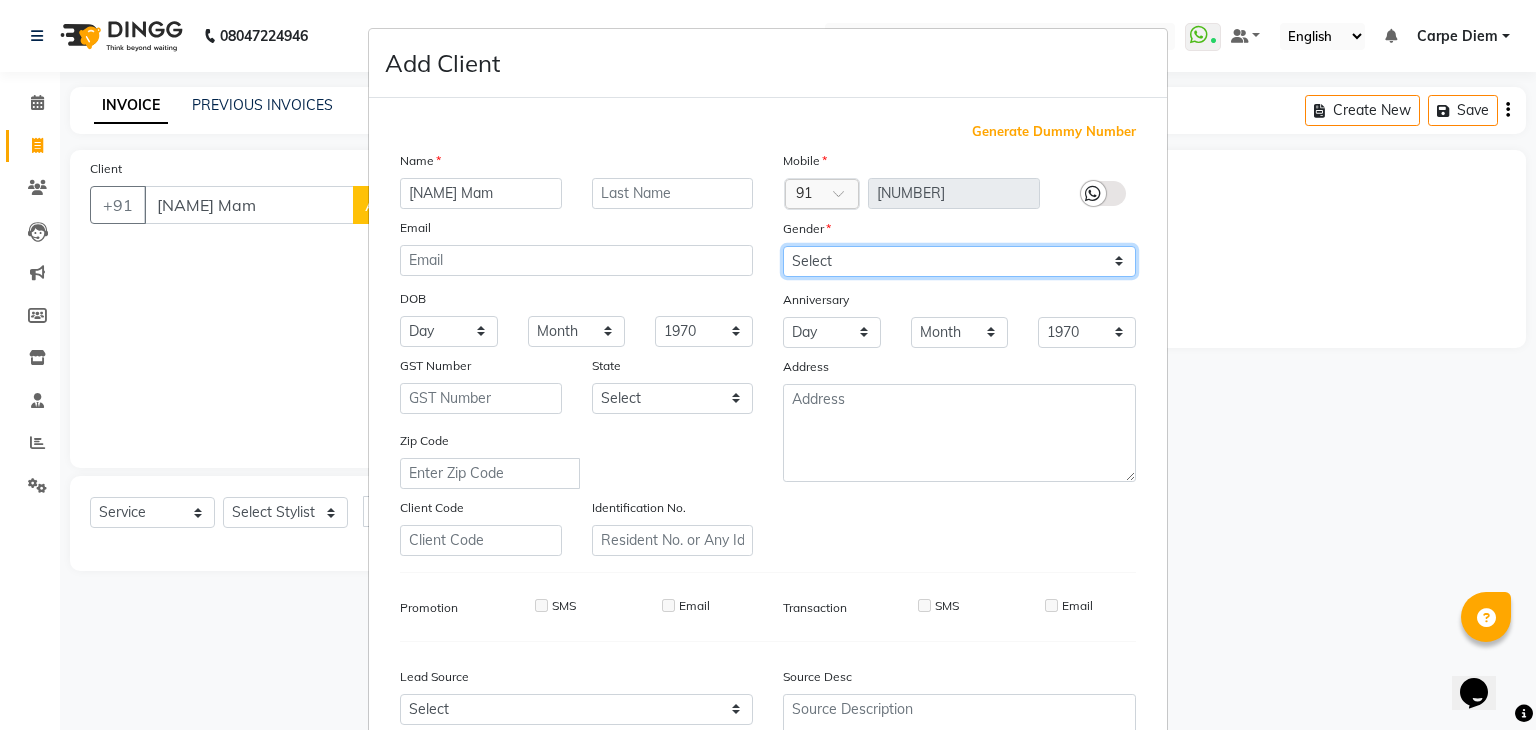 select on "female" 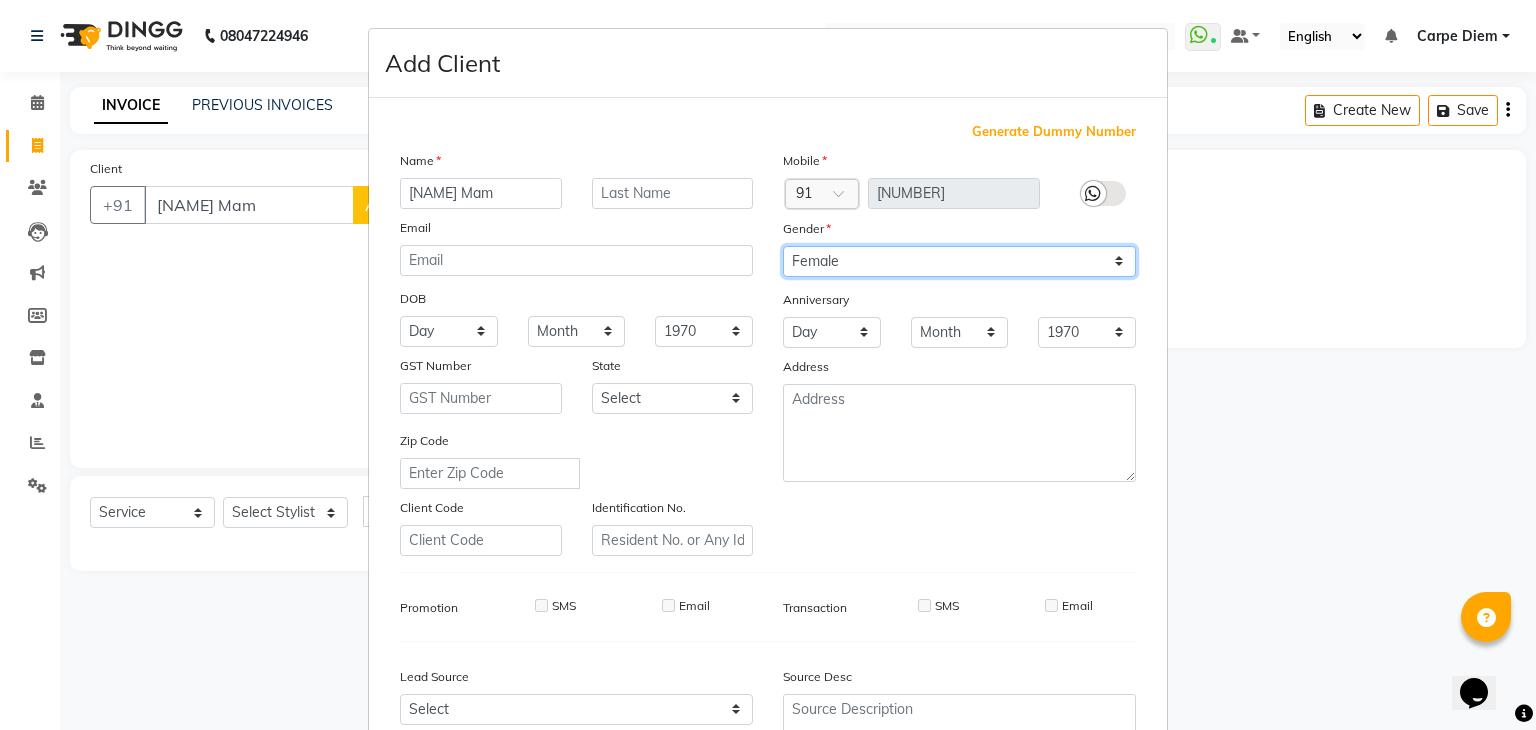 click on "Select Male Female Other Prefer Not To Say" at bounding box center [959, 261] 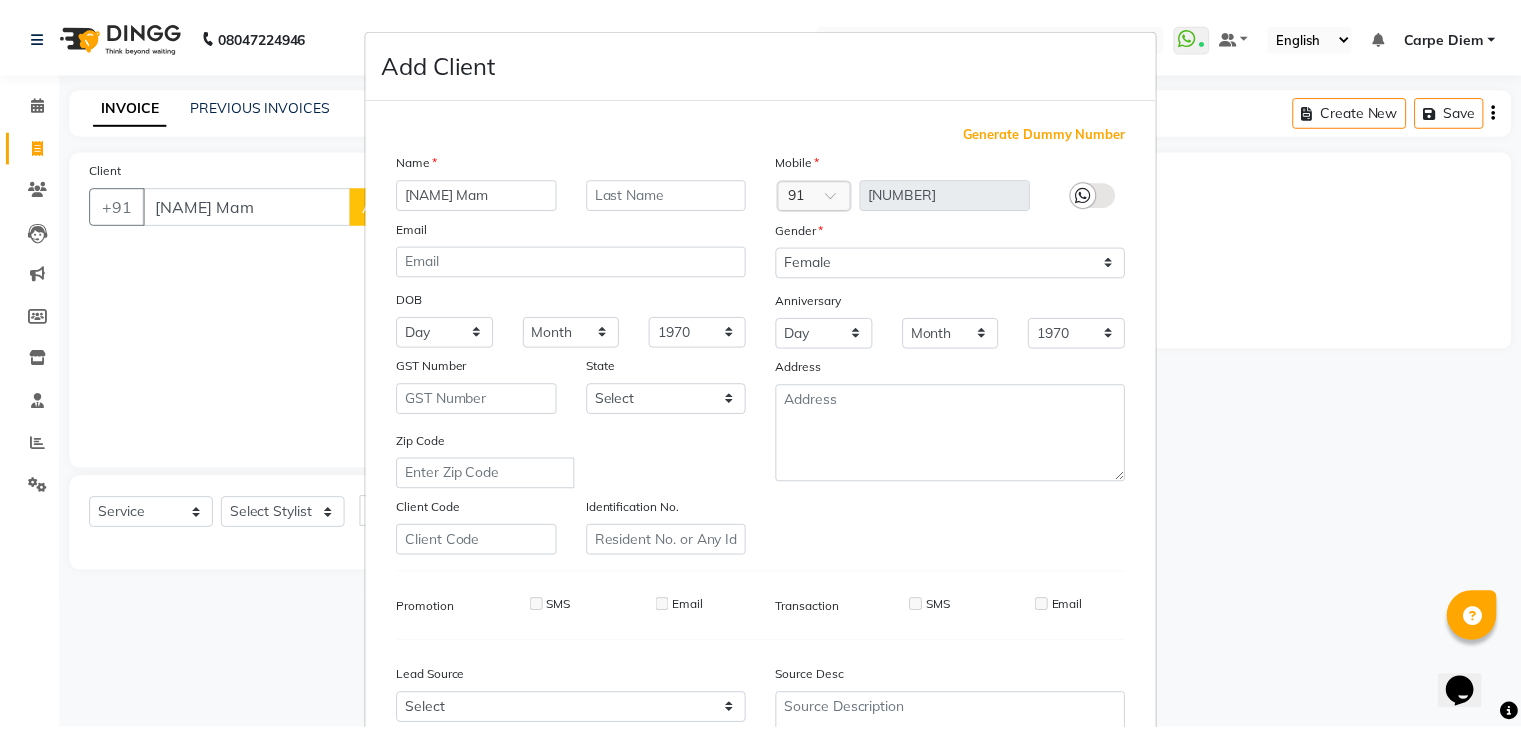 scroll, scrollTop: 203, scrollLeft: 0, axis: vertical 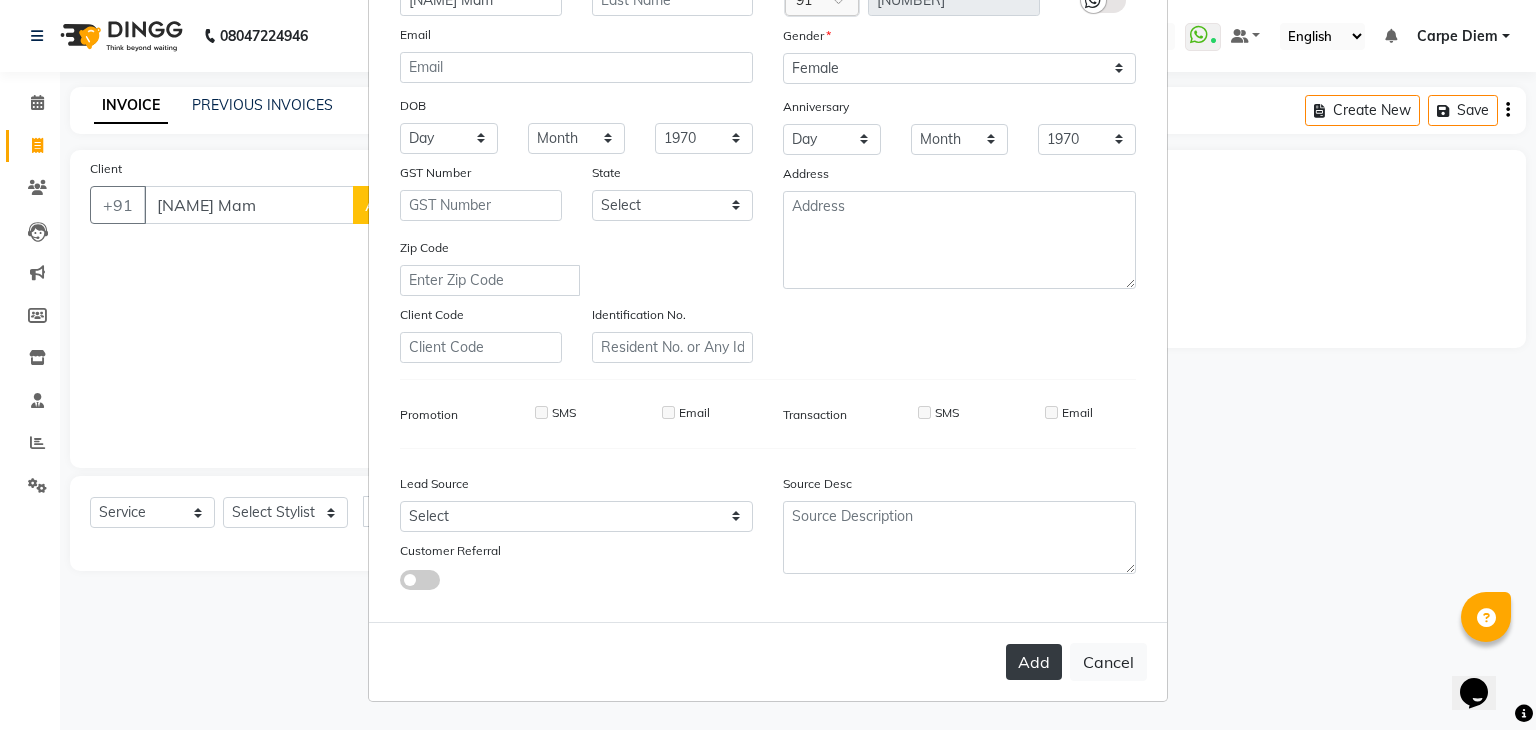 click on "Add" at bounding box center [1034, 662] 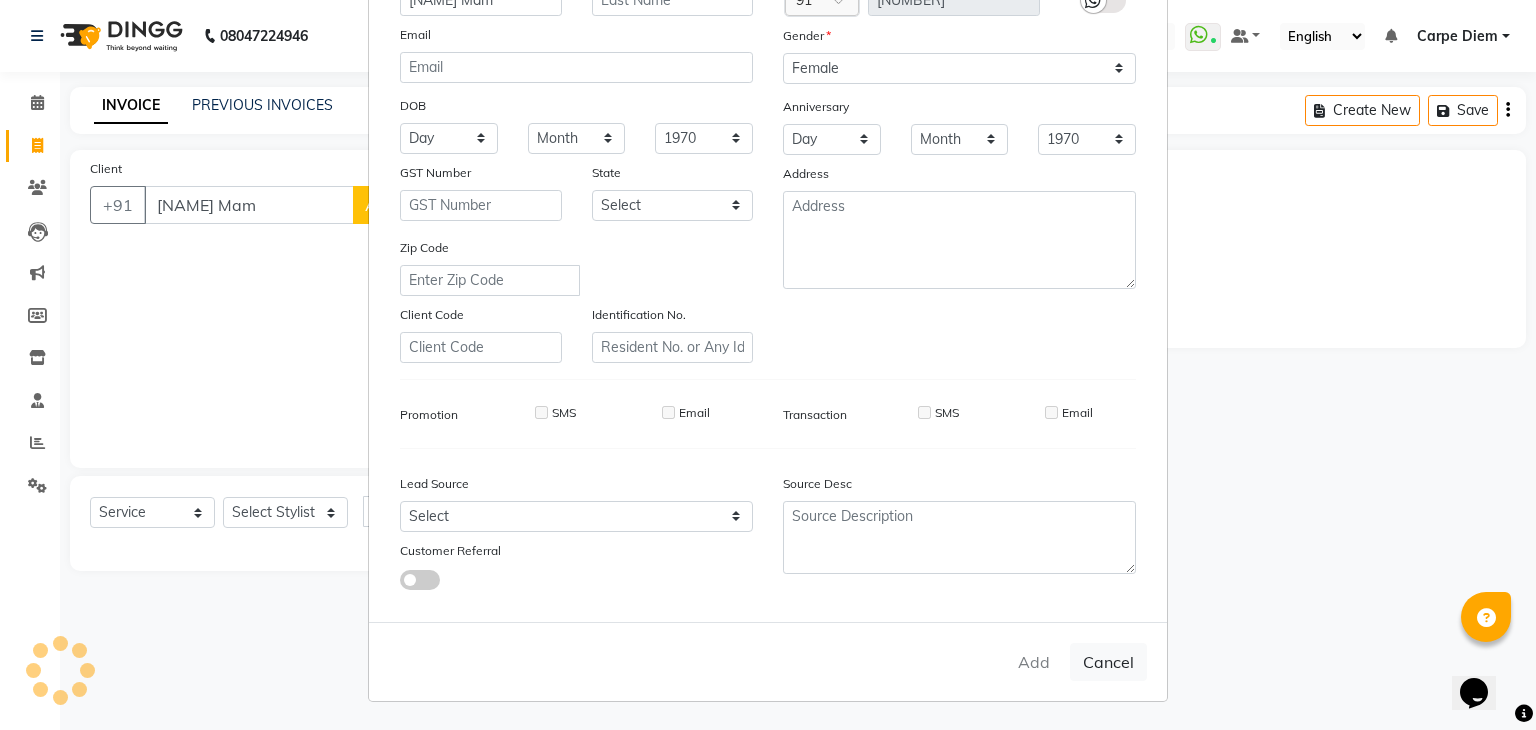 type on "[NUMBER]" 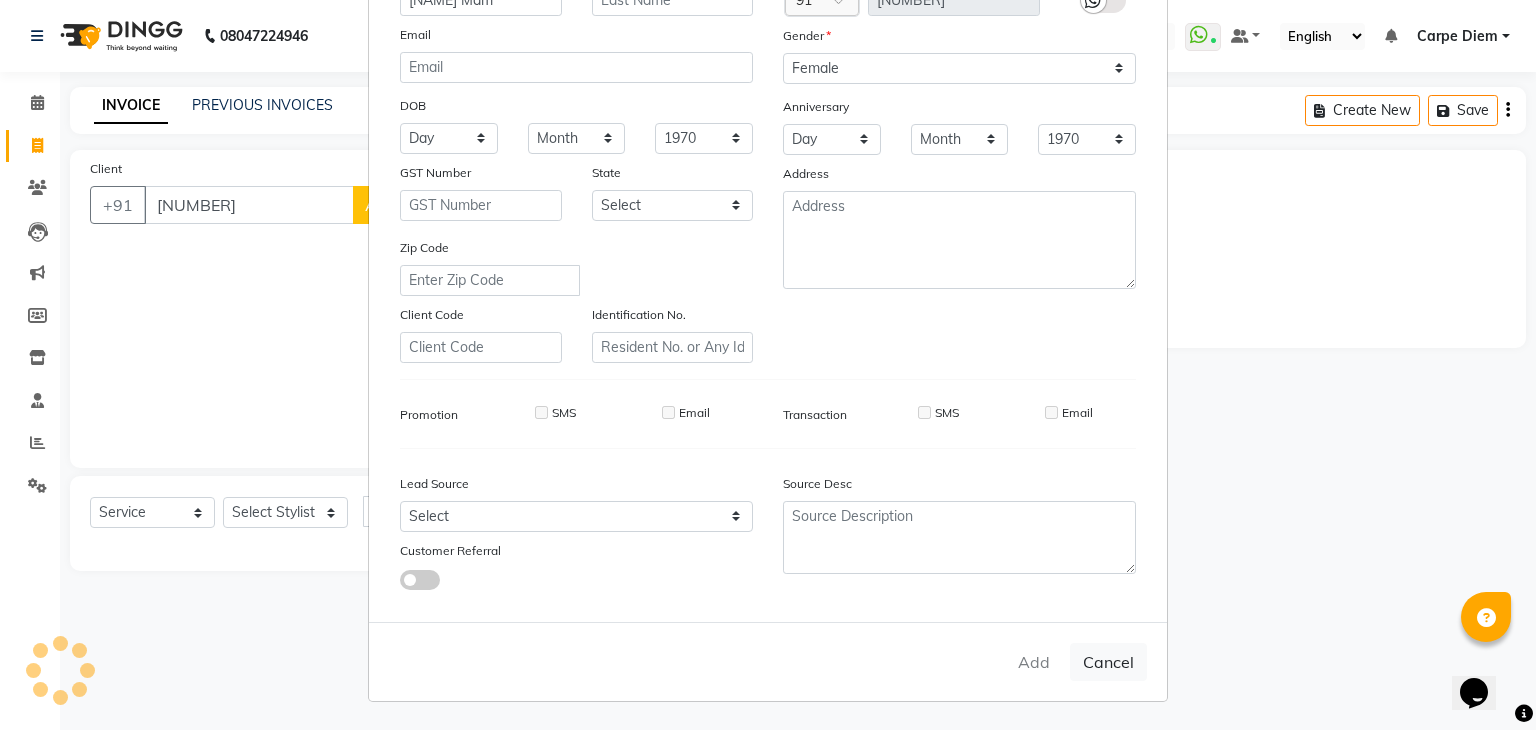 type 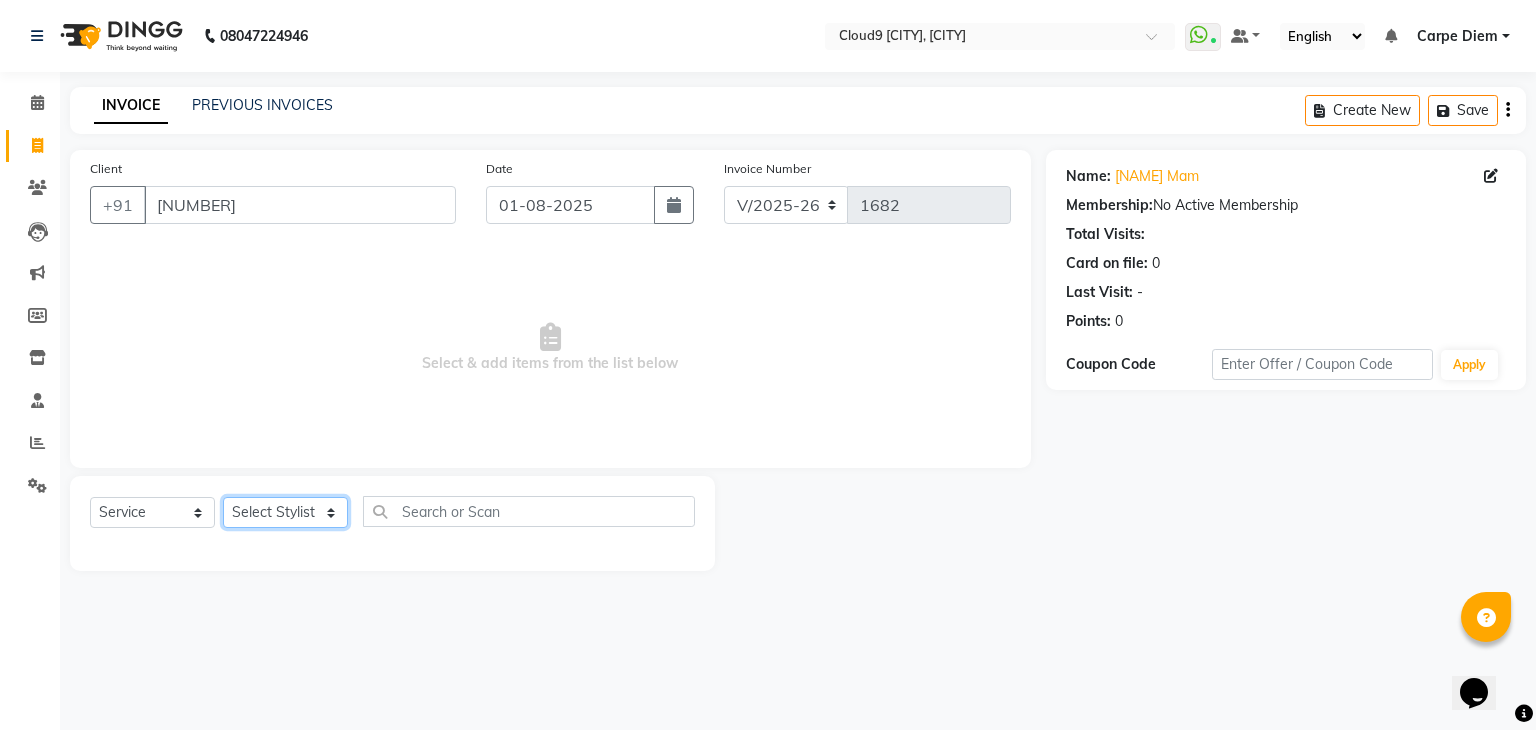 click on "Select Stylist [NAME] [NAME] [NAME] [NAME] [NAME] sir Carpe Diem DINGG SUPPORT Eddy Front Desk [NAME] Intzar Lakshmi Maanish Manisha Mona Naresh Naushad Poonam 1 Poonam 2 Priya Raja [NAME] Ji Rani Reena Renu Ritika Riyaz Sakshi Sangita Santoshi Seema [NAME] Shamshad [NAME] Ali [NAME] 2 Umesh Vicky Vinay Vishal Vishu Waiting Client" 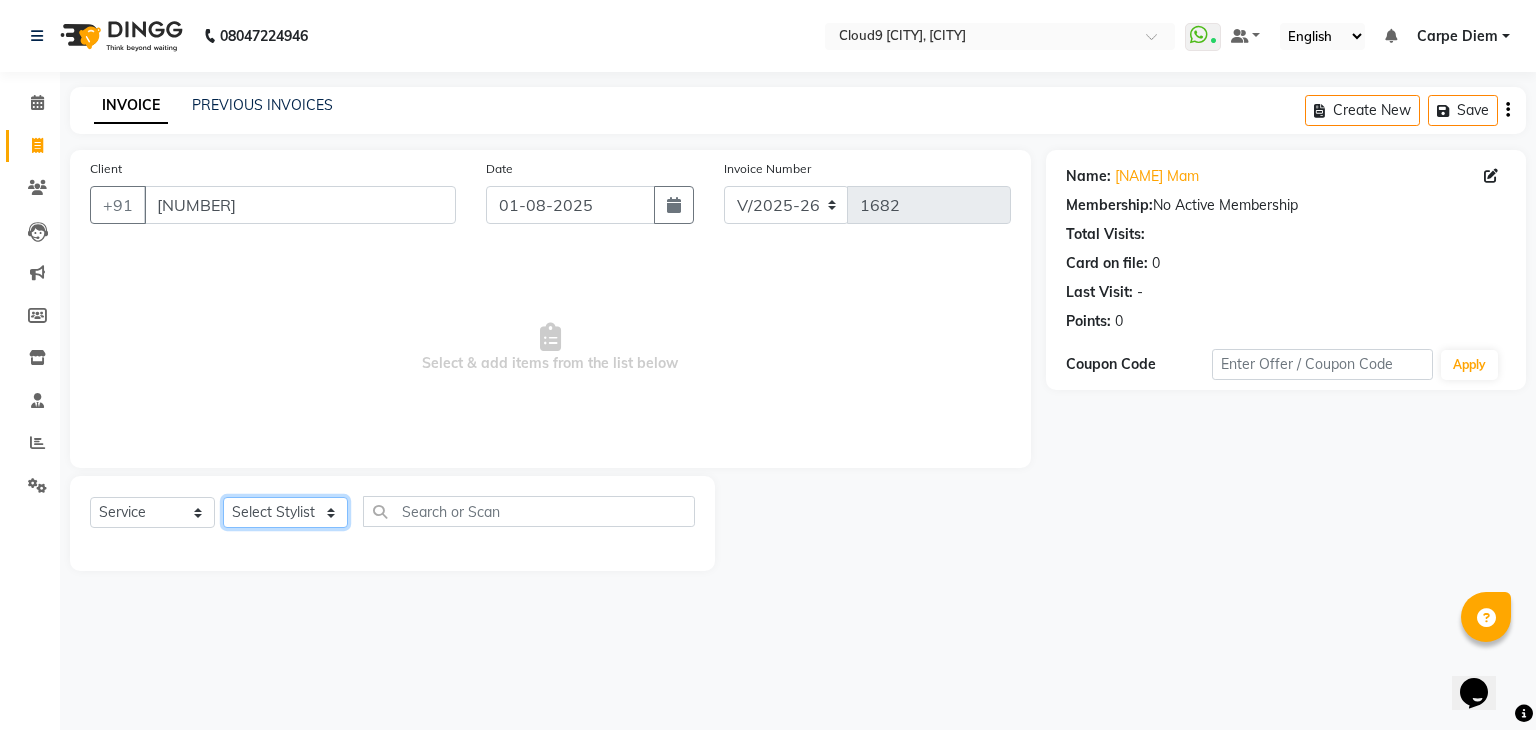 select on "[POSTAL_CODE]" 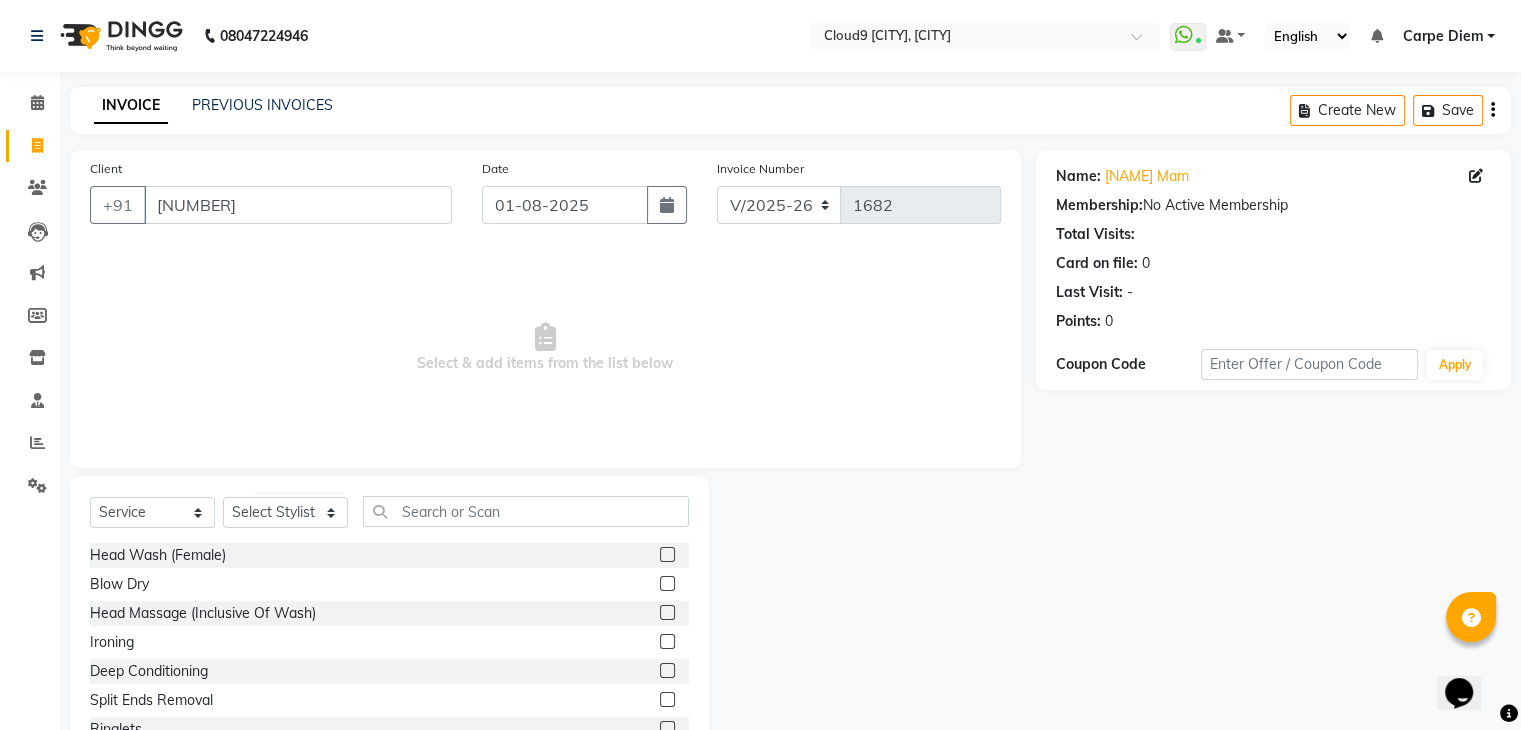 click 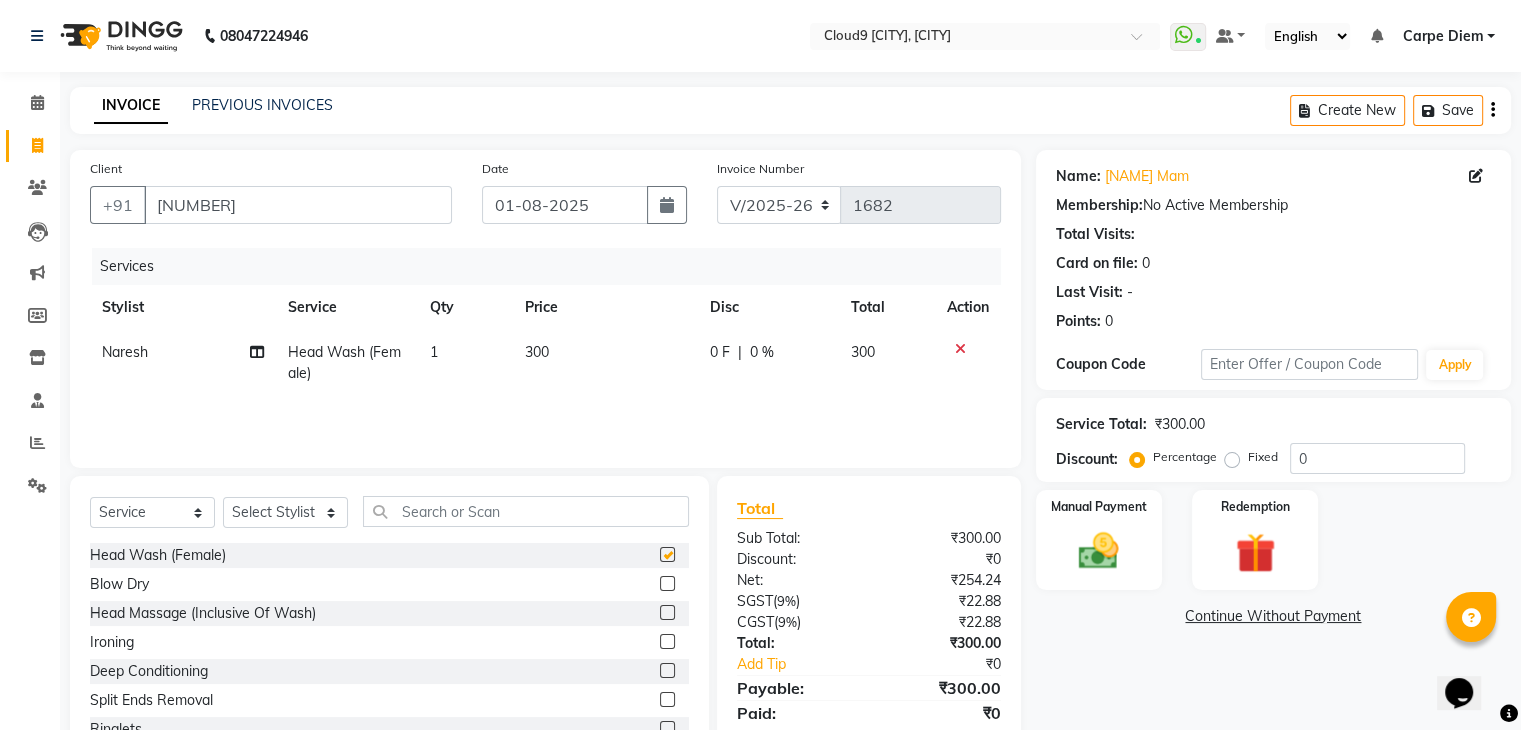 checkbox on "false" 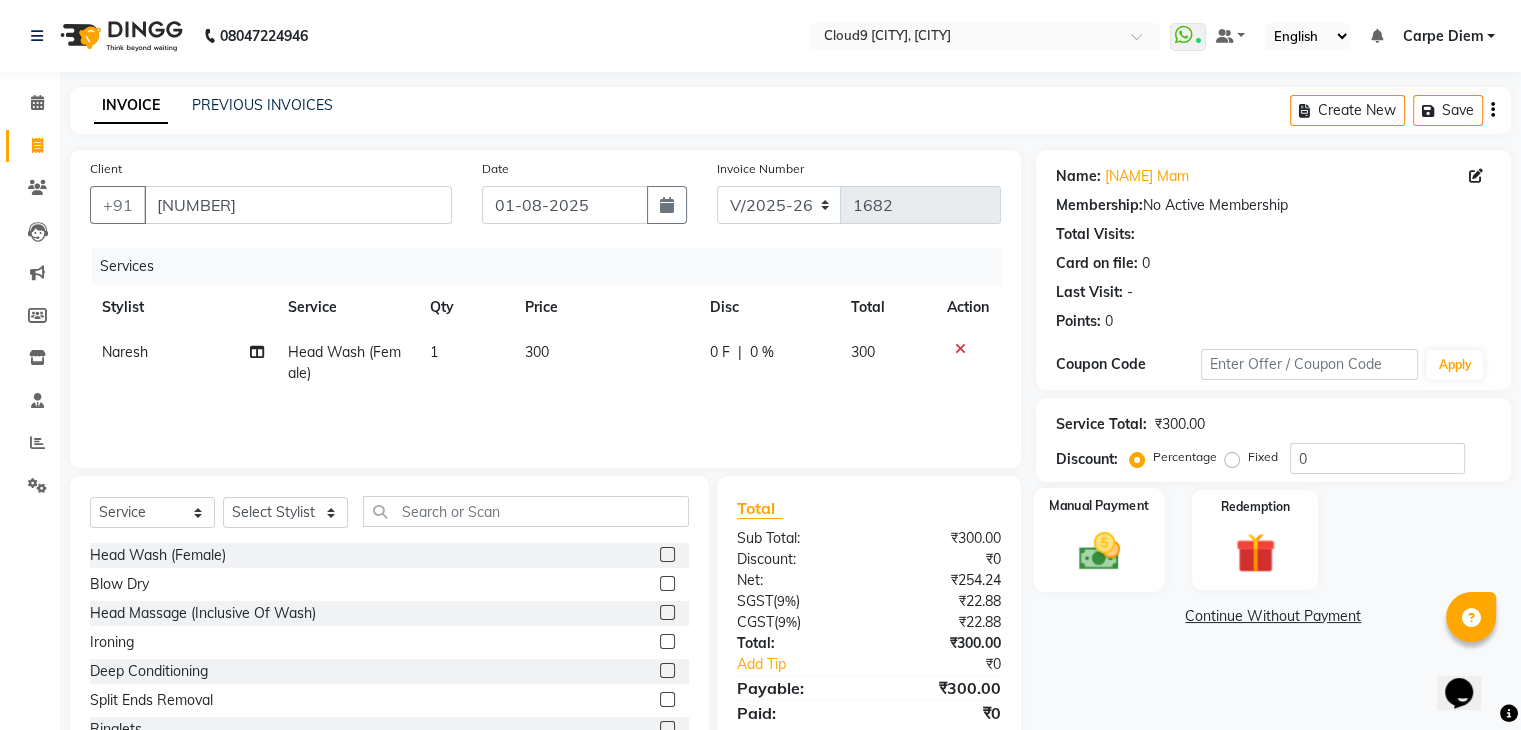click 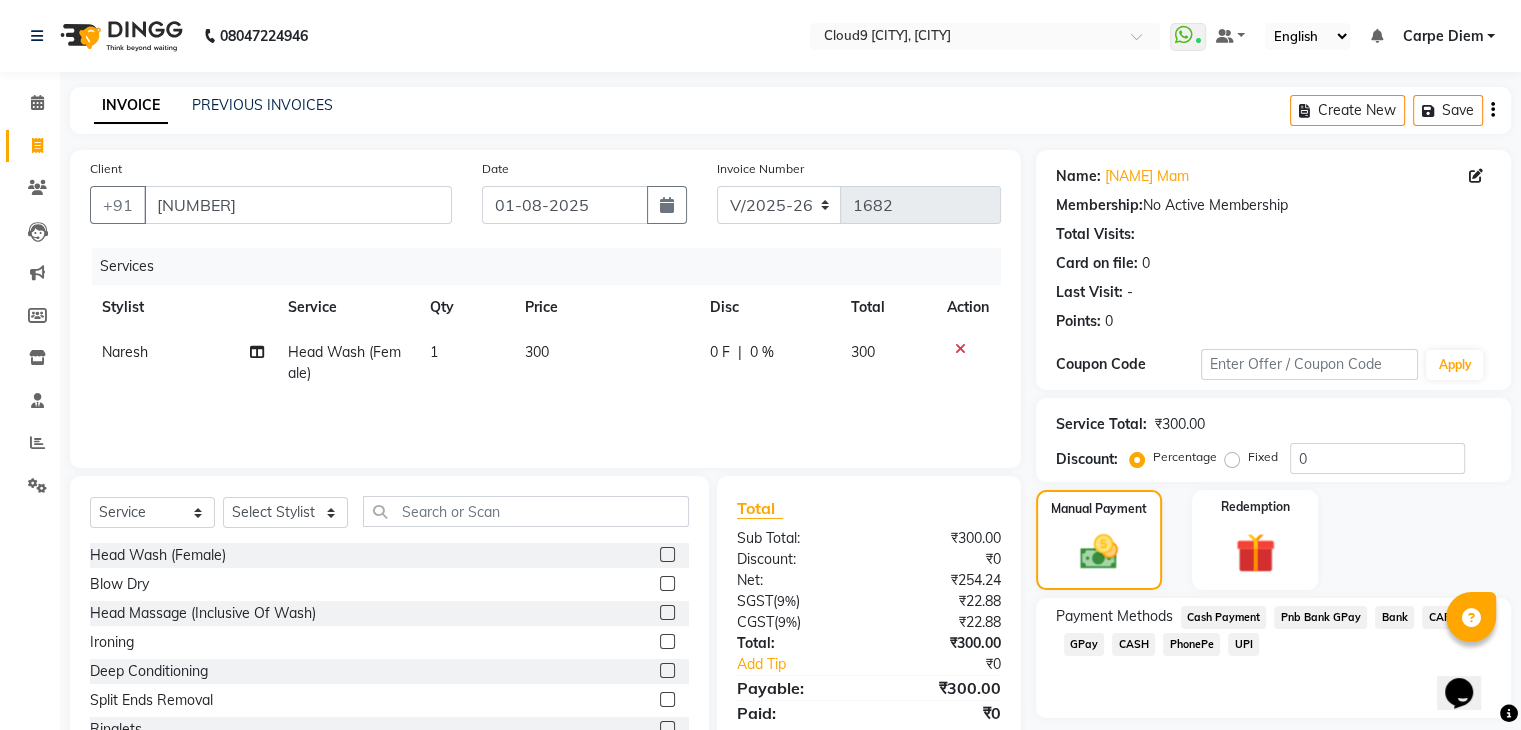 click on "CASH" 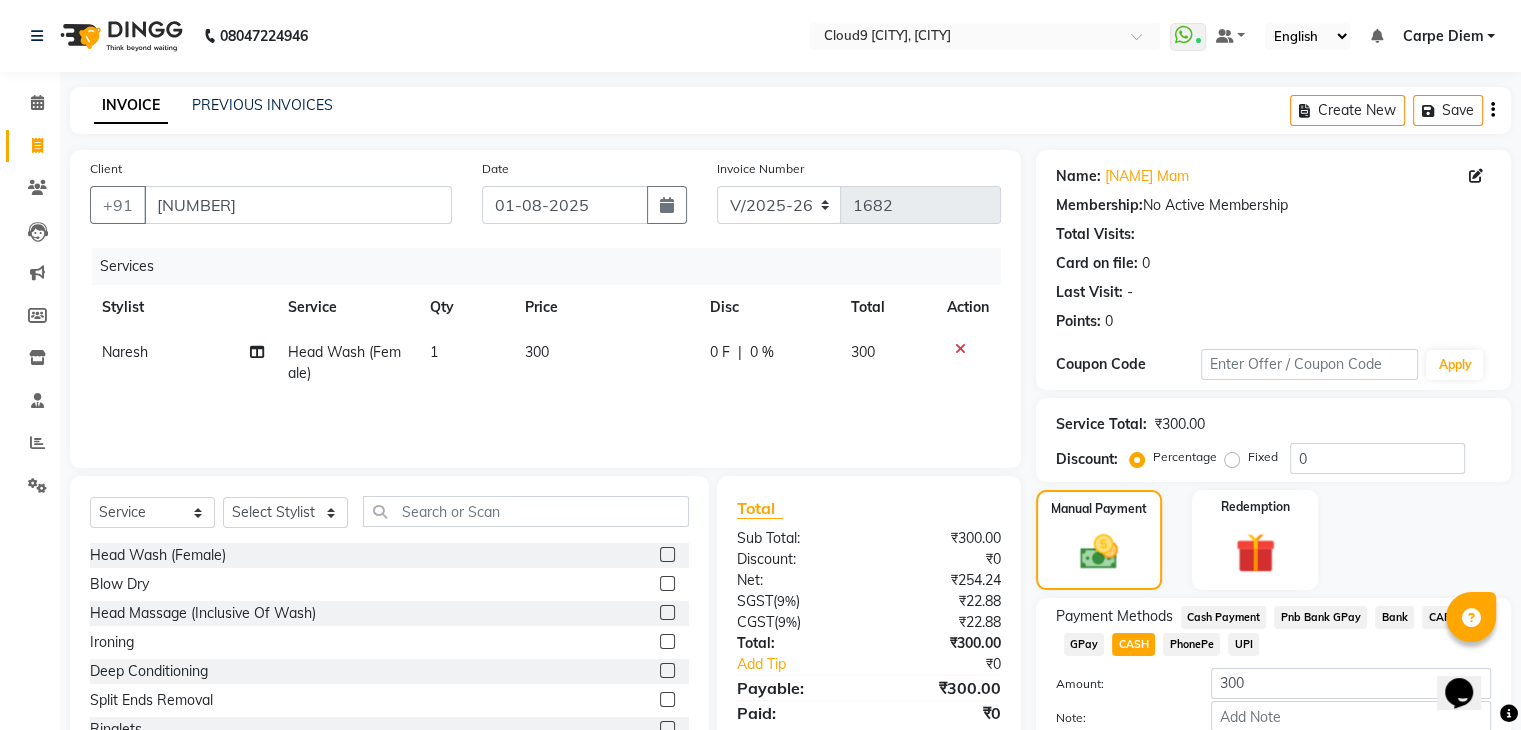 scroll, scrollTop: 117, scrollLeft: 0, axis: vertical 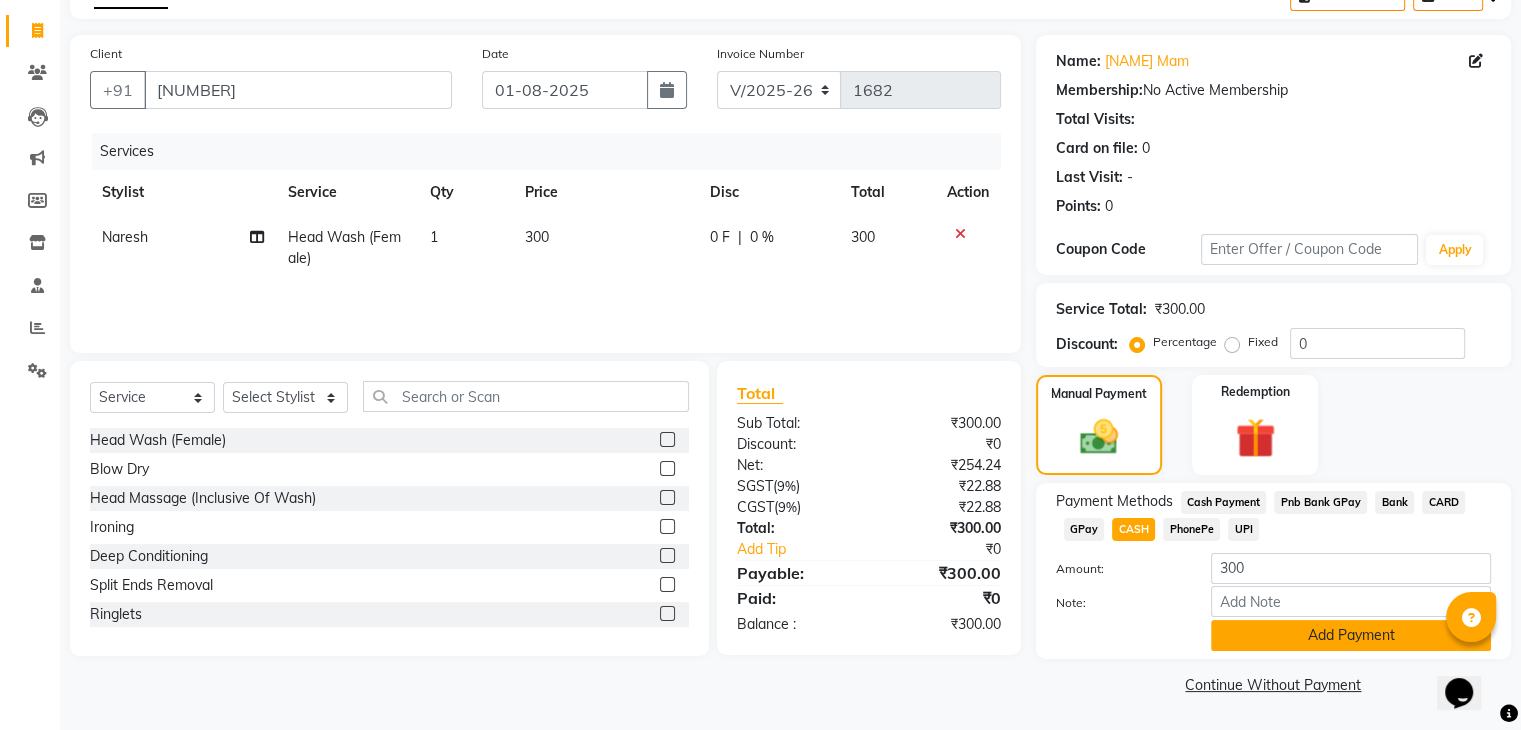 click on "Add Payment" 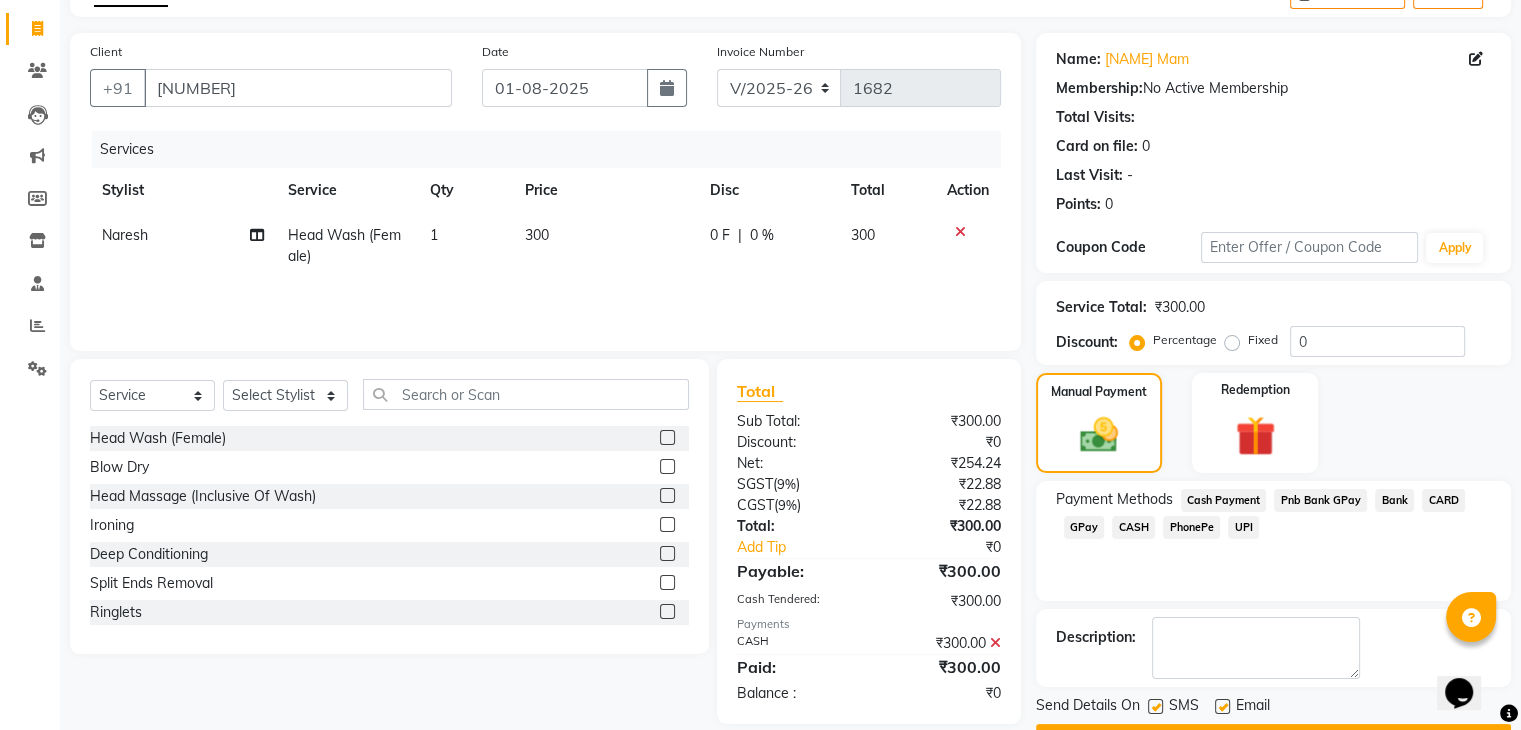 scroll, scrollTop: 171, scrollLeft: 0, axis: vertical 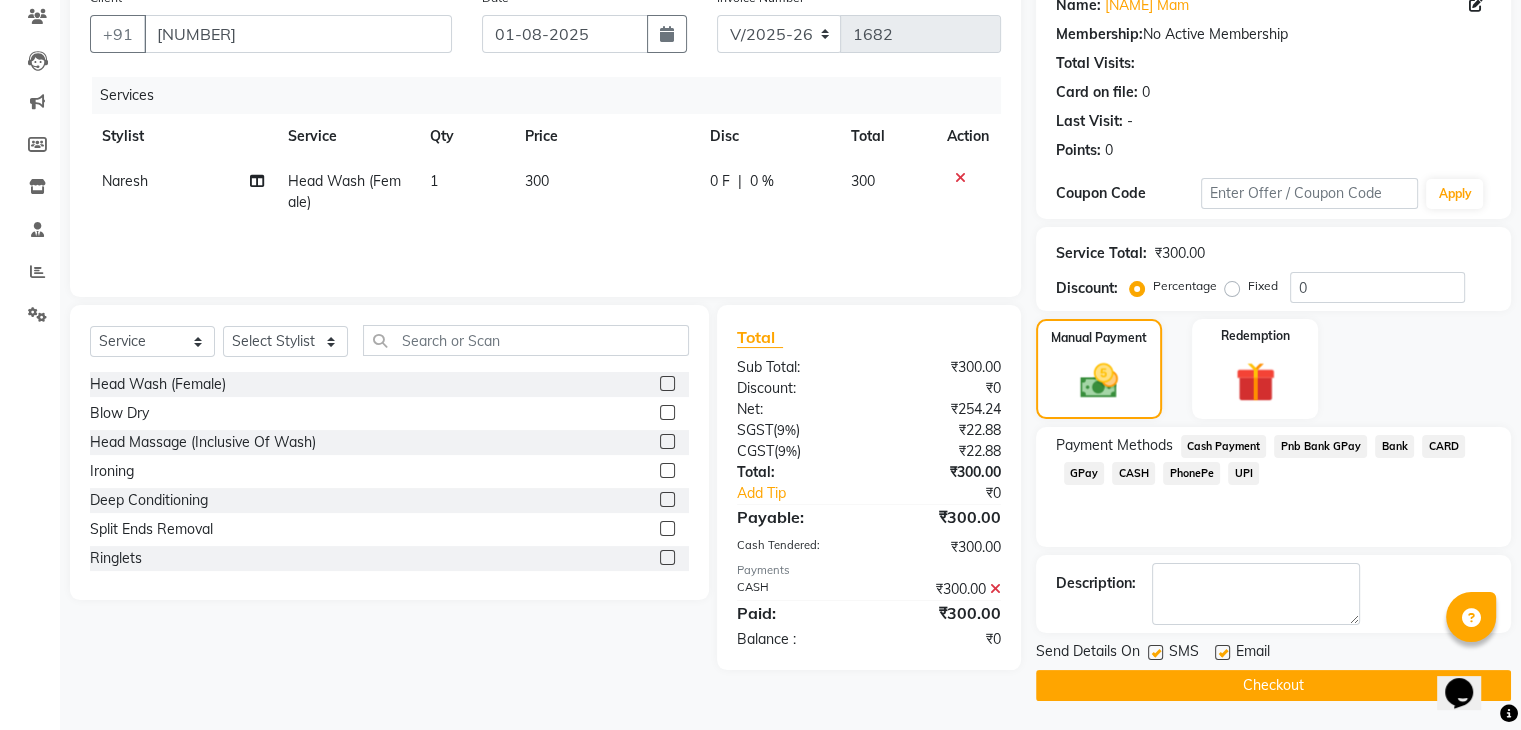 click on "Checkout" 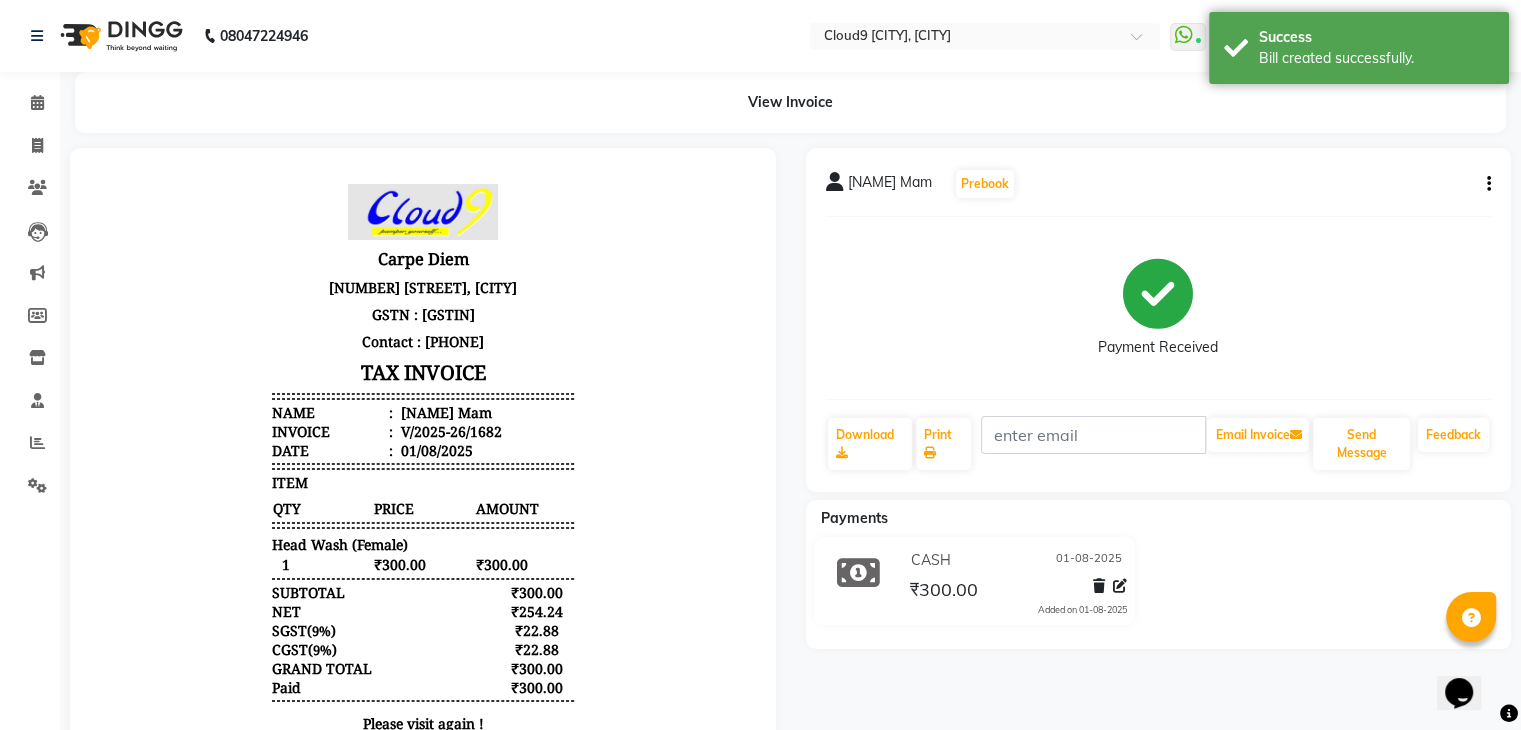 scroll, scrollTop: 0, scrollLeft: 0, axis: both 